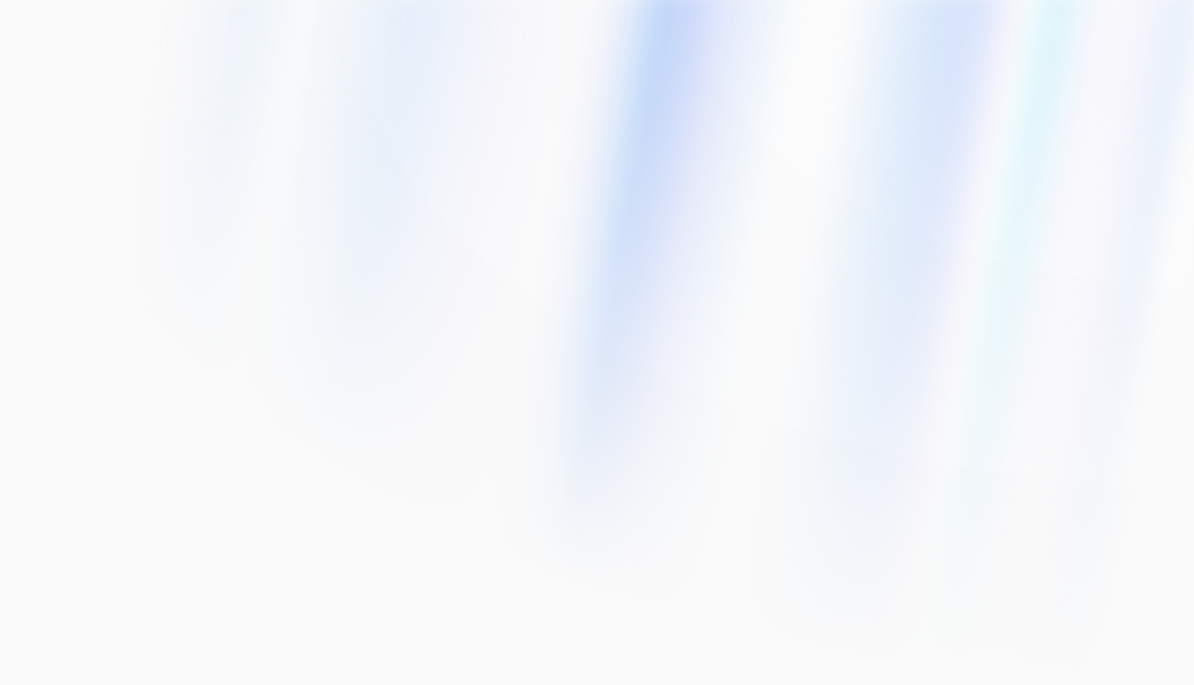 scroll, scrollTop: 0, scrollLeft: 0, axis: both 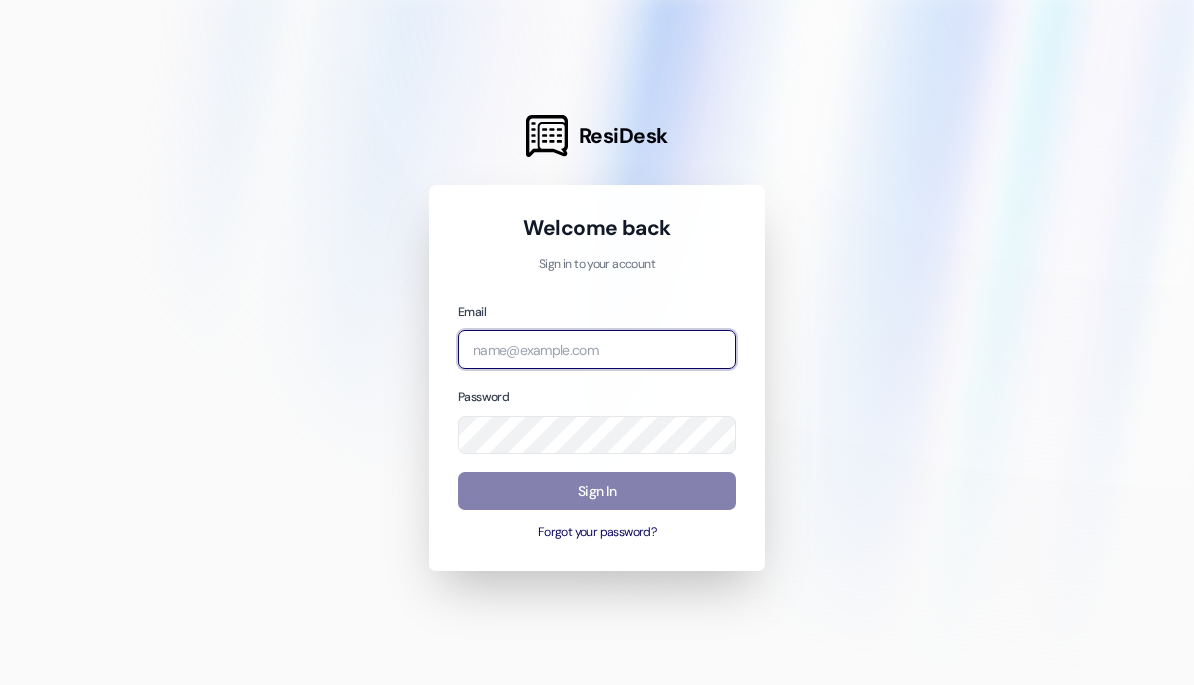 click at bounding box center (597, 349) 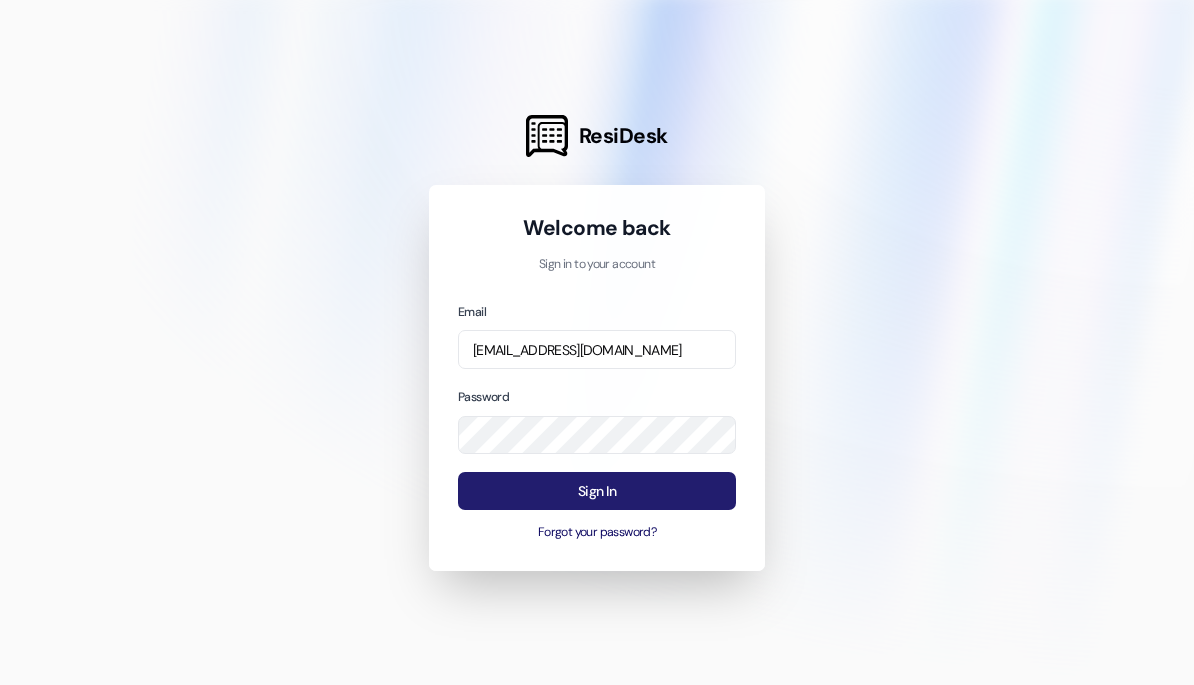 click on "Sign In" at bounding box center [597, 491] 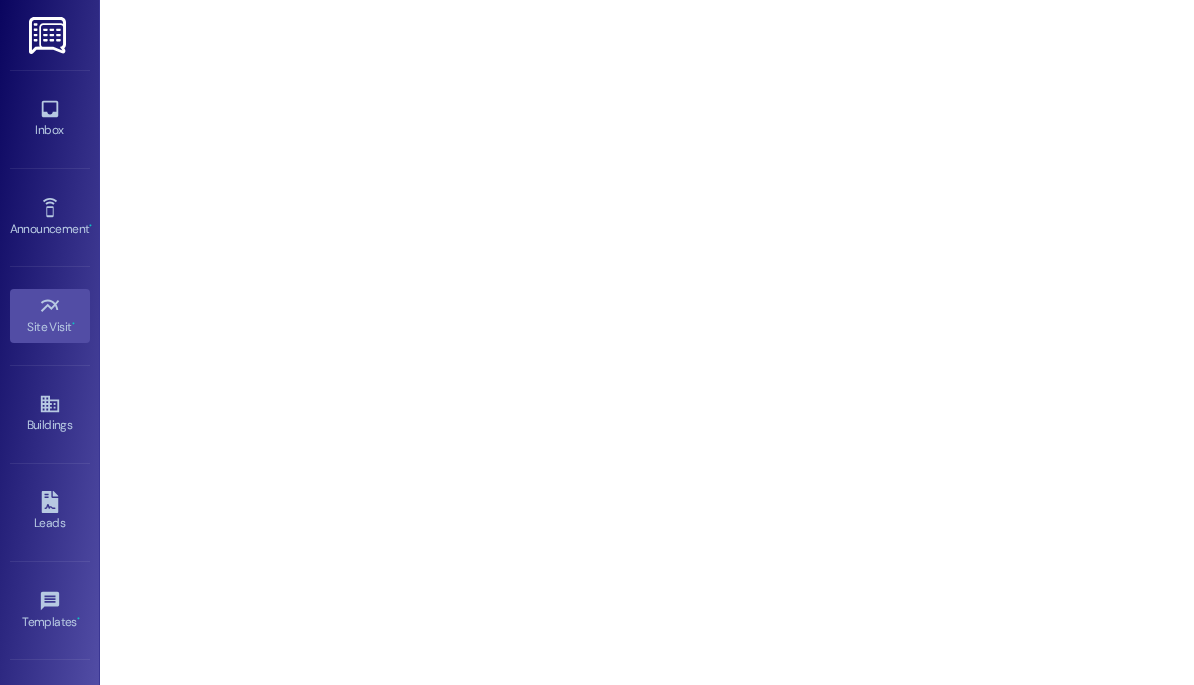 click on "Inbox   Go to Inbox" at bounding box center (50, 119) 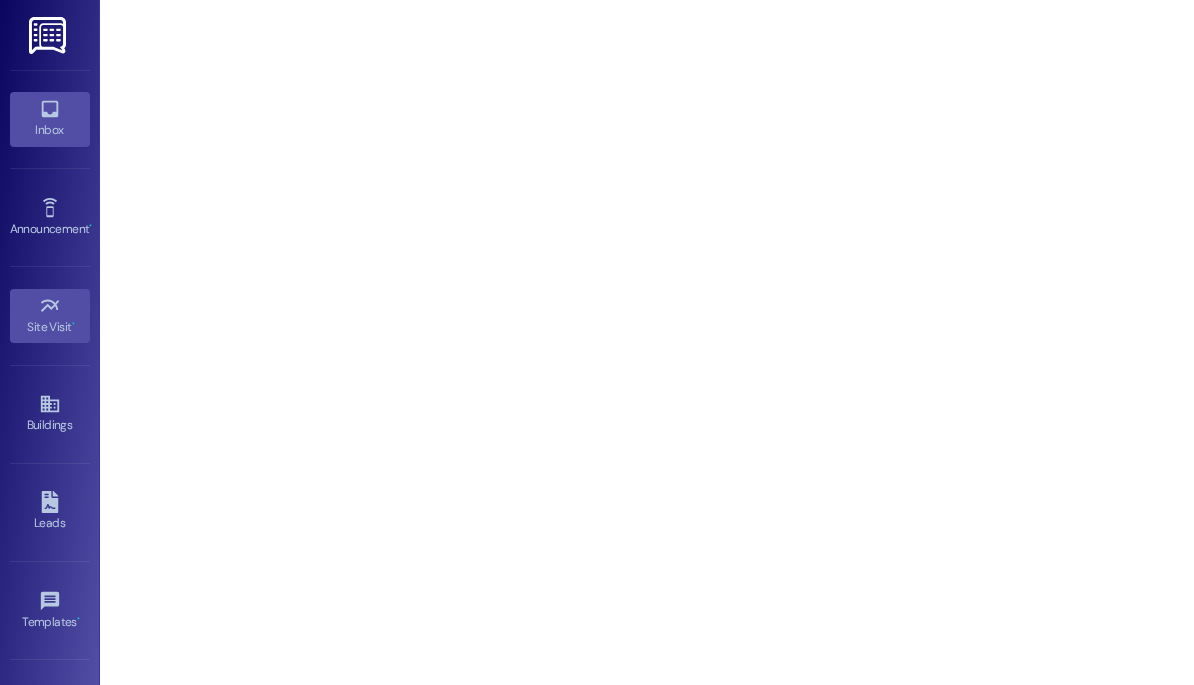 click on "Inbox" at bounding box center [50, 130] 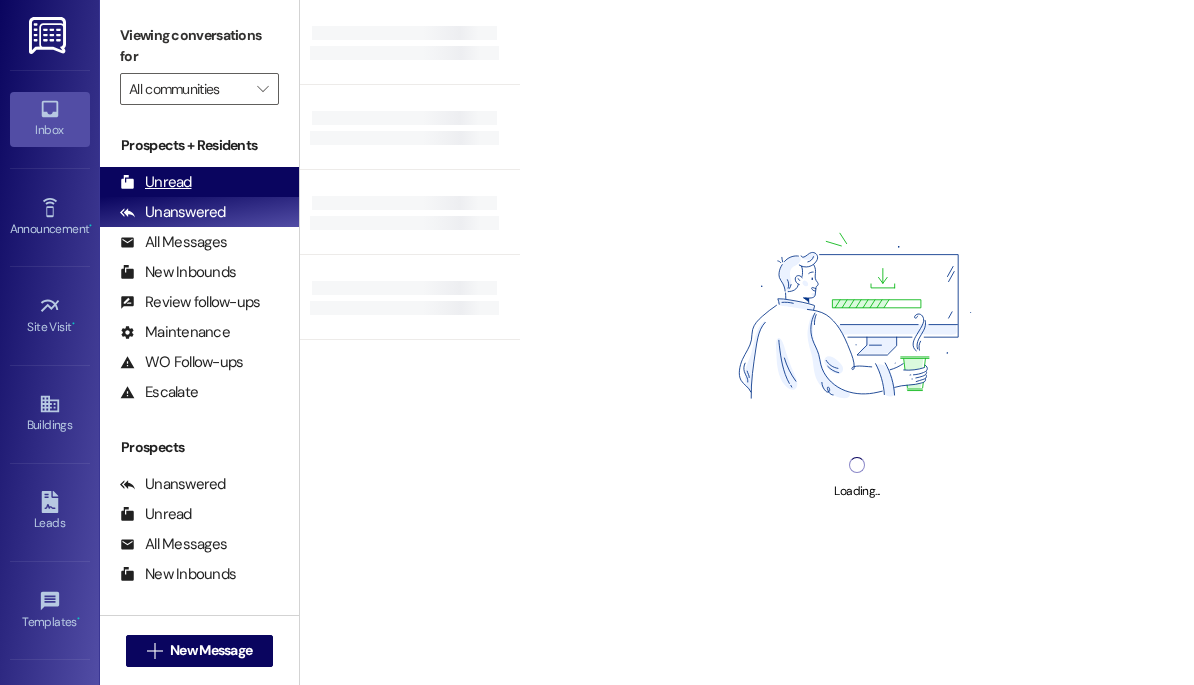 click on "Unread (0)" at bounding box center [199, 182] 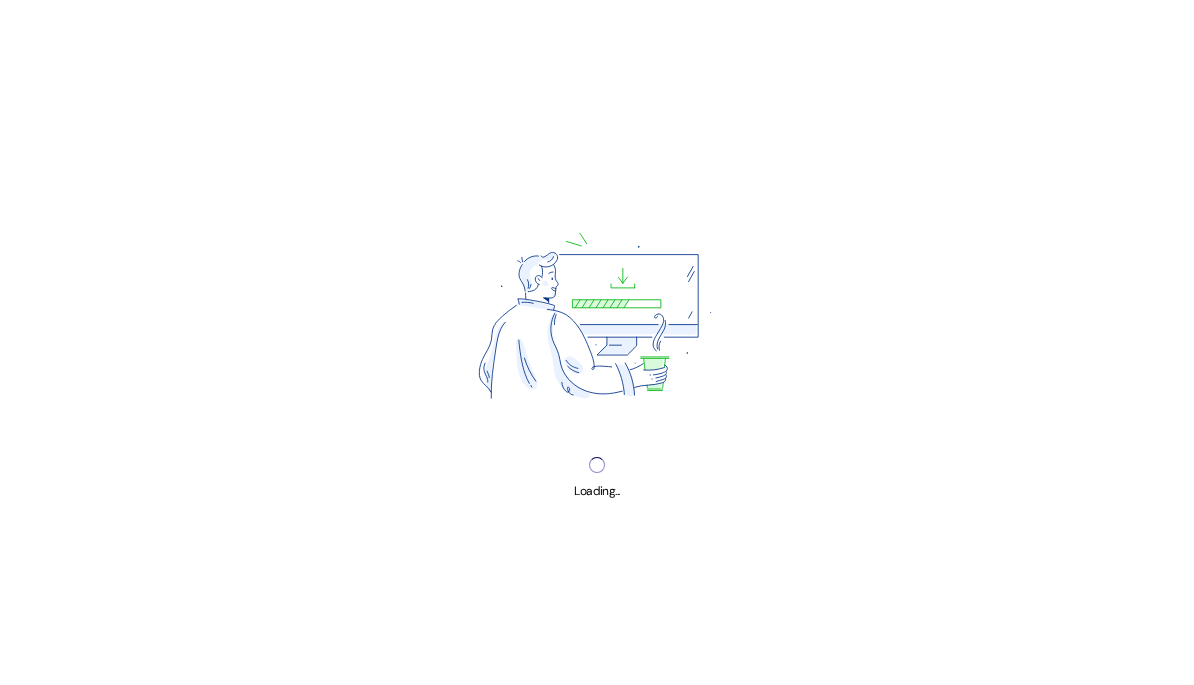 scroll, scrollTop: 0, scrollLeft: 0, axis: both 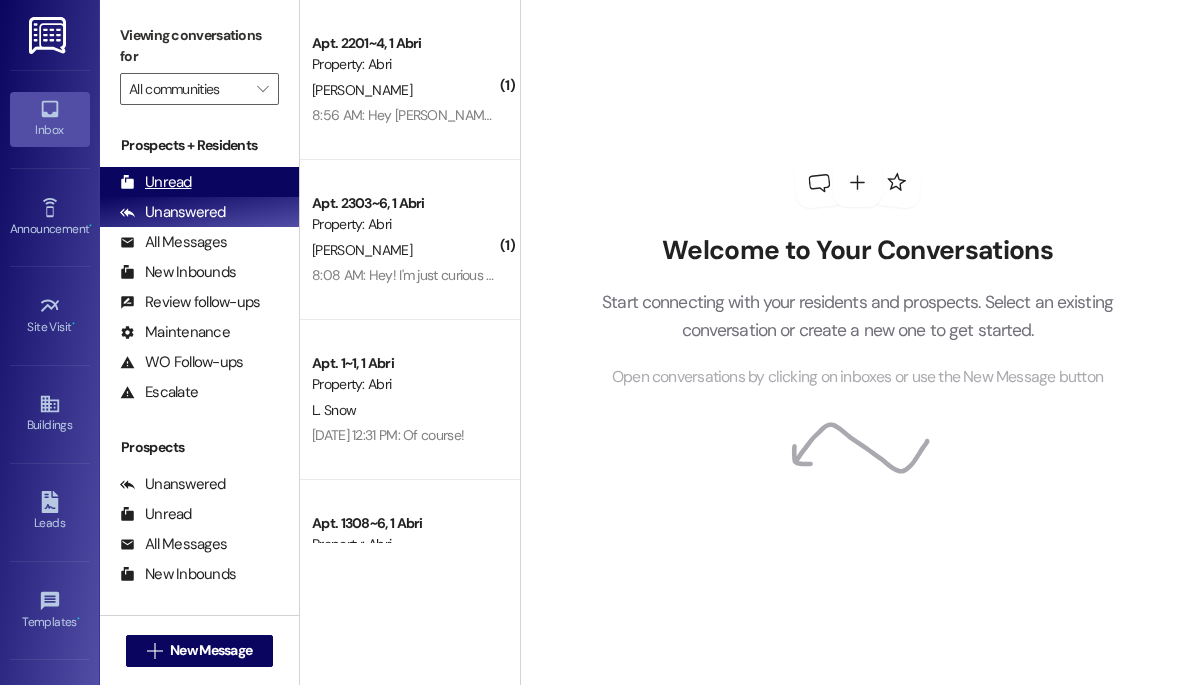 click on "Unread (0)" at bounding box center [199, 182] 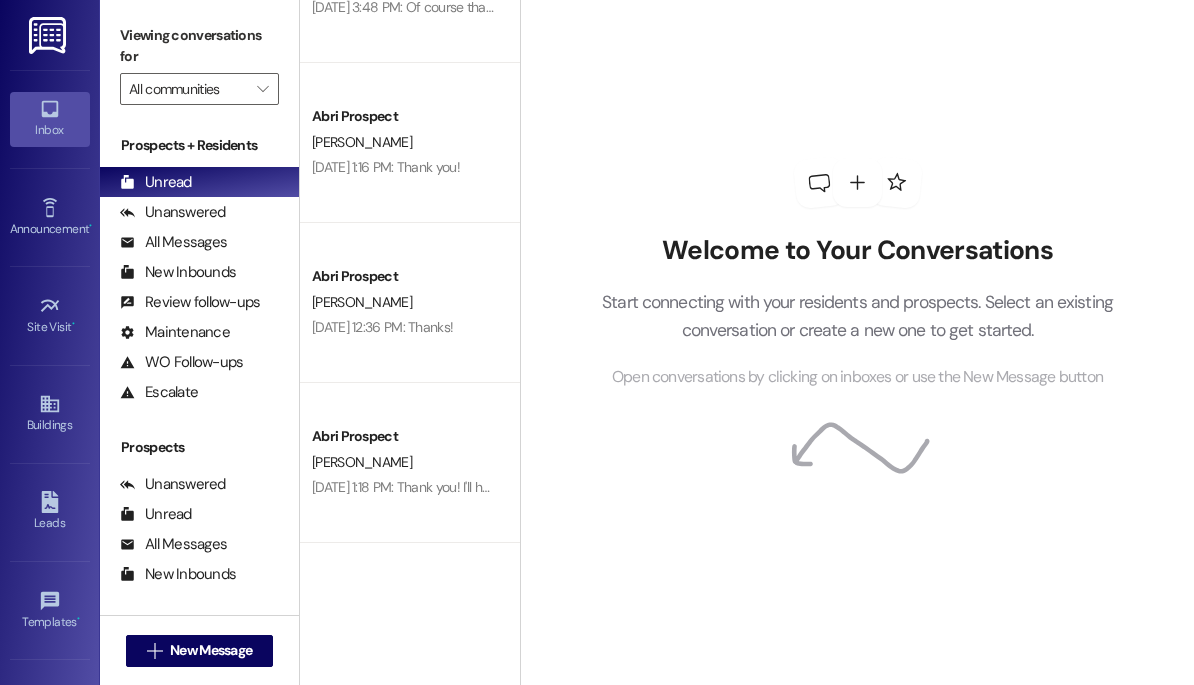scroll, scrollTop: 7777, scrollLeft: 0, axis: vertical 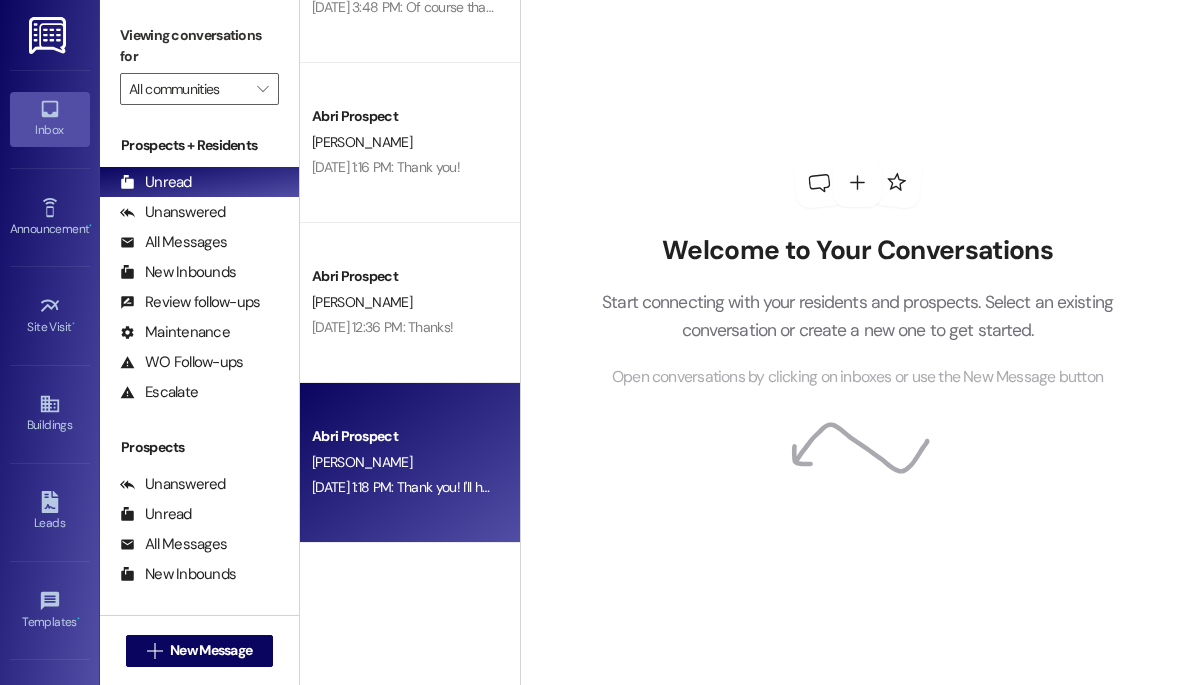 click on "[DATE] 1:18 PM: Thank you! I'll have to get it later [DATE]. [DATE] 1:18 PM: Thank you! I'll have to get it later [DATE]." at bounding box center [466, 487] 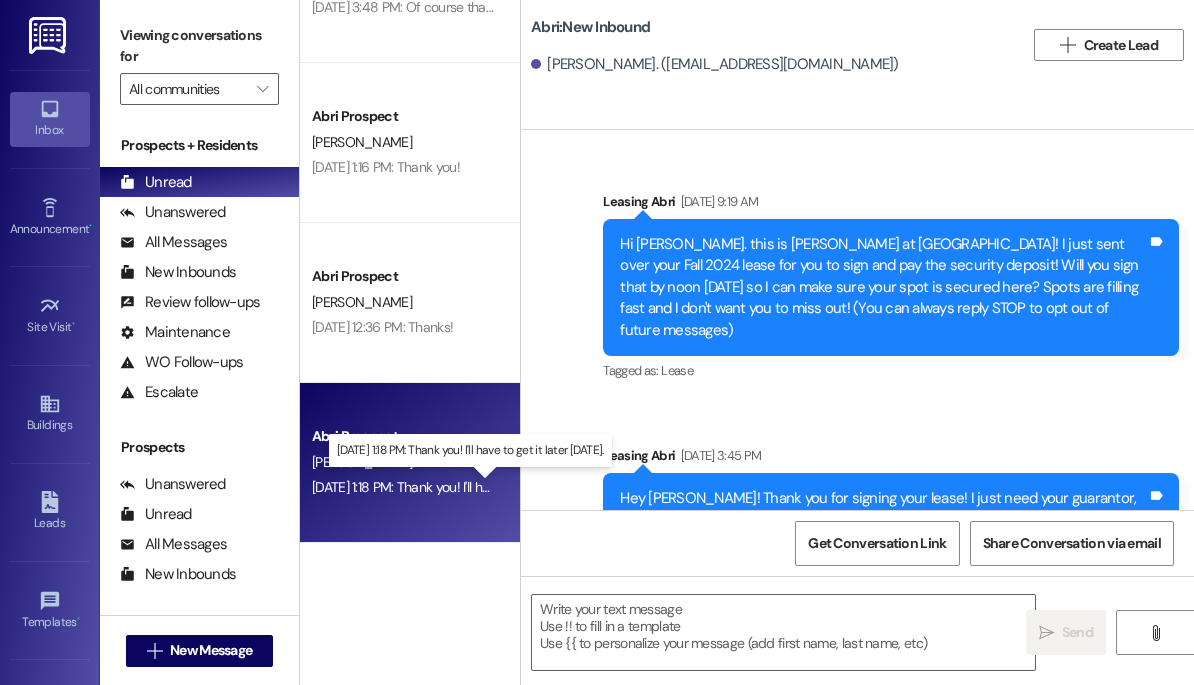 scroll, scrollTop: 33302, scrollLeft: 0, axis: vertical 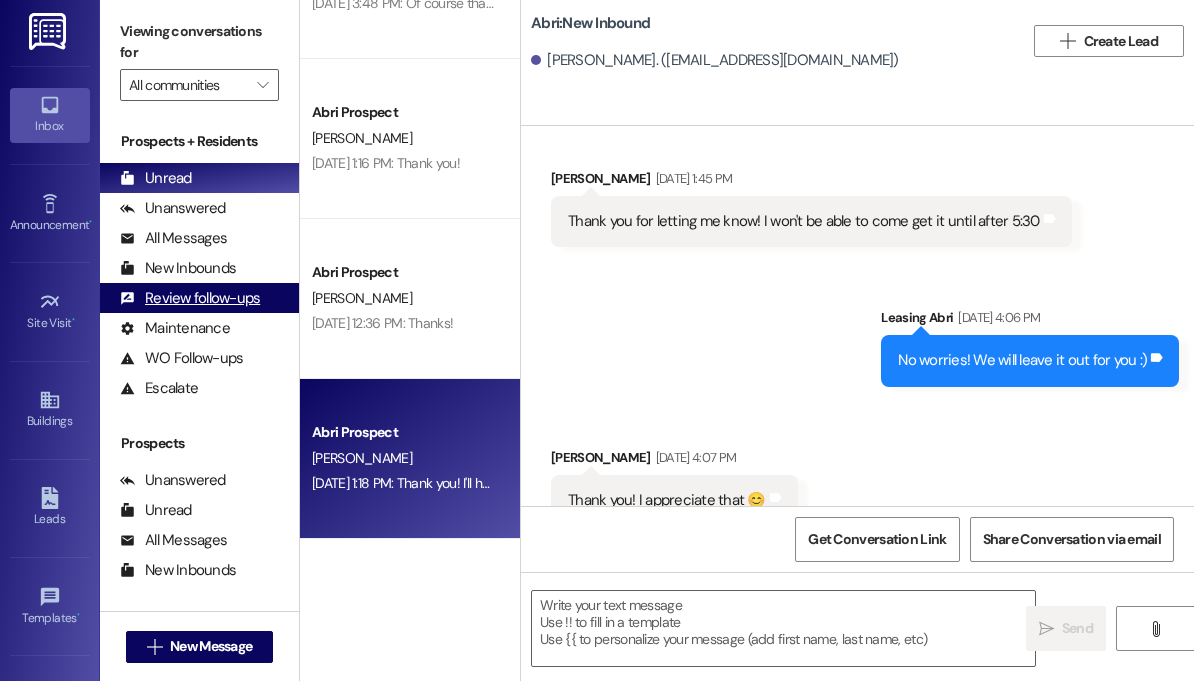 click on "Review follow-ups" at bounding box center [190, 302] 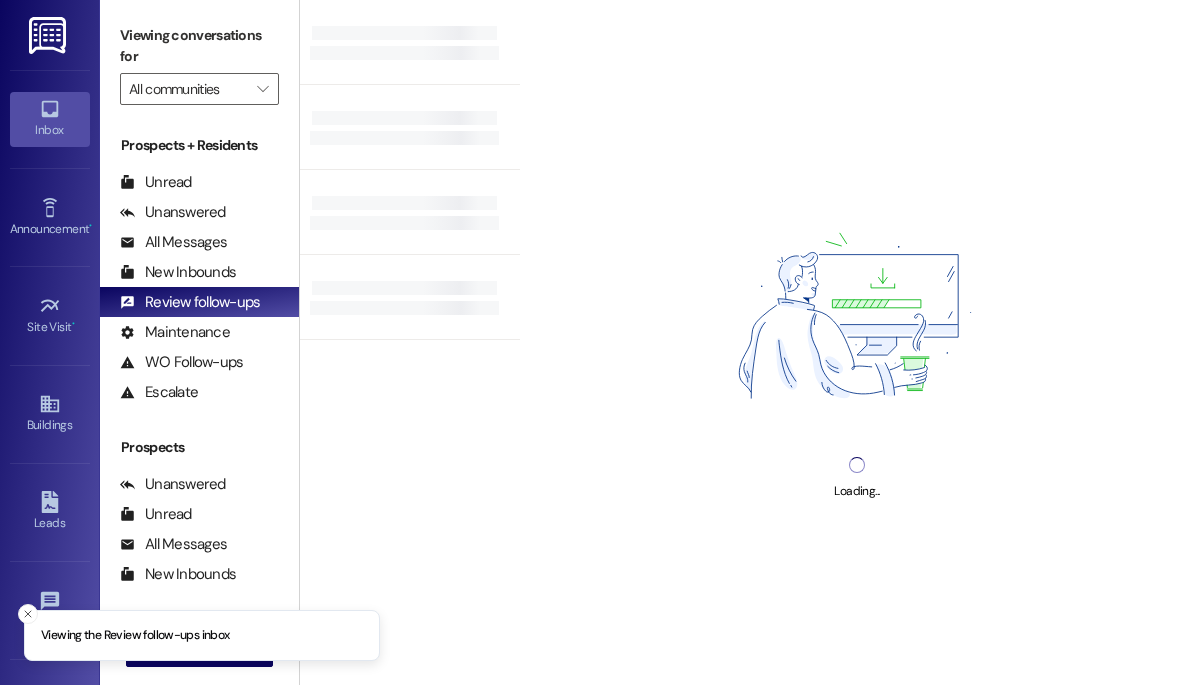 click on "Prospects + Residents" at bounding box center (199, 145) 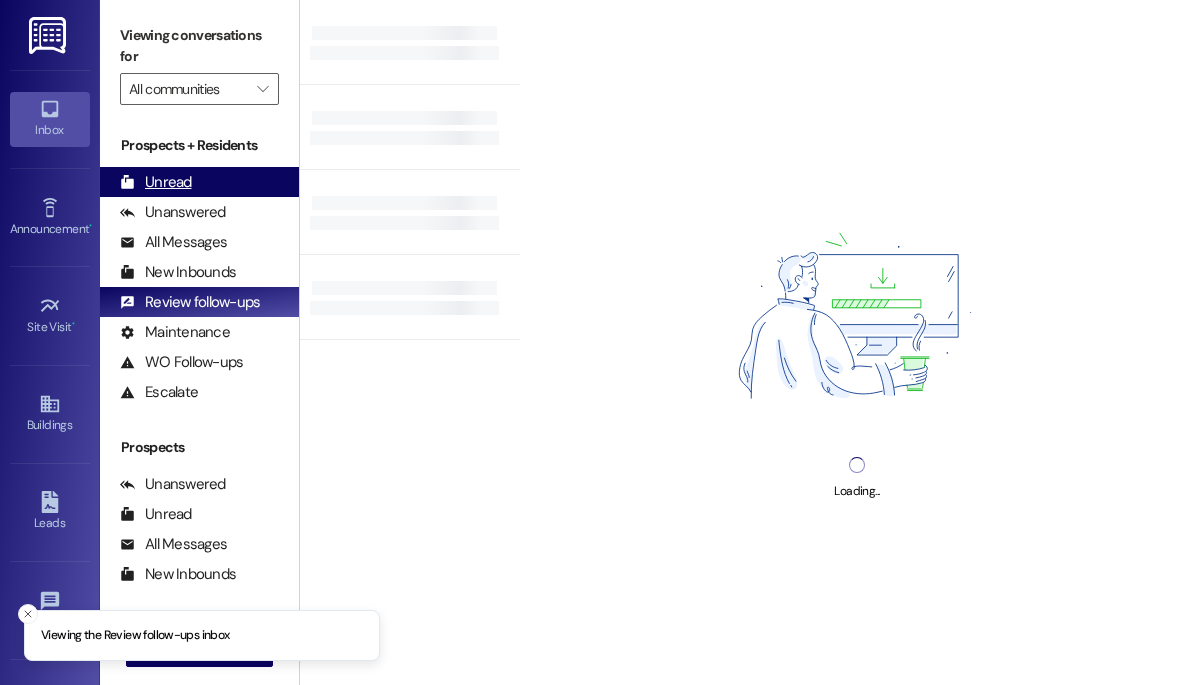 click on "Unread" at bounding box center [156, 182] 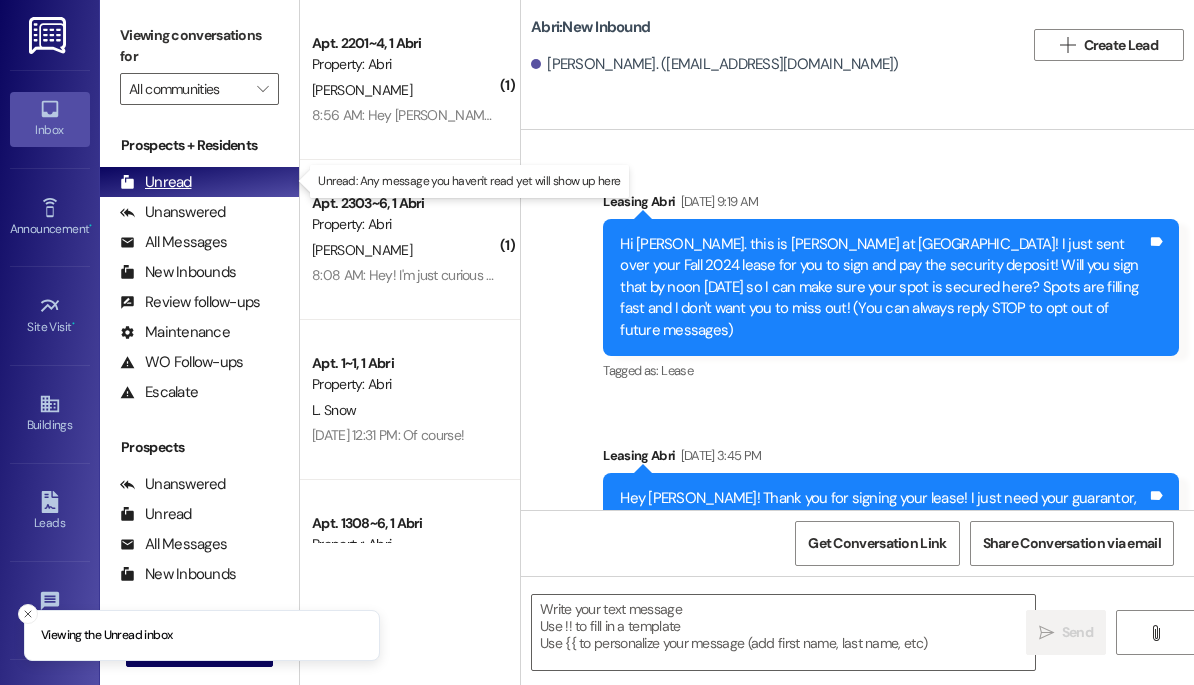 scroll, scrollTop: 0, scrollLeft: 0, axis: both 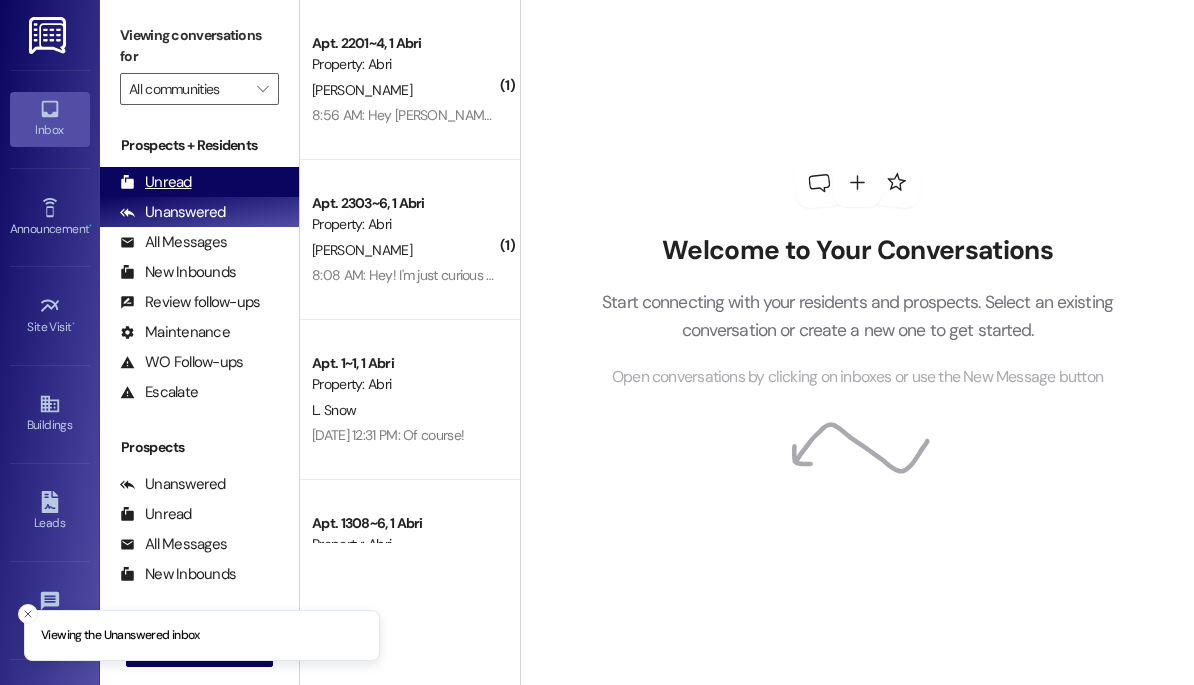 click on "Unread (0)" at bounding box center [199, 182] 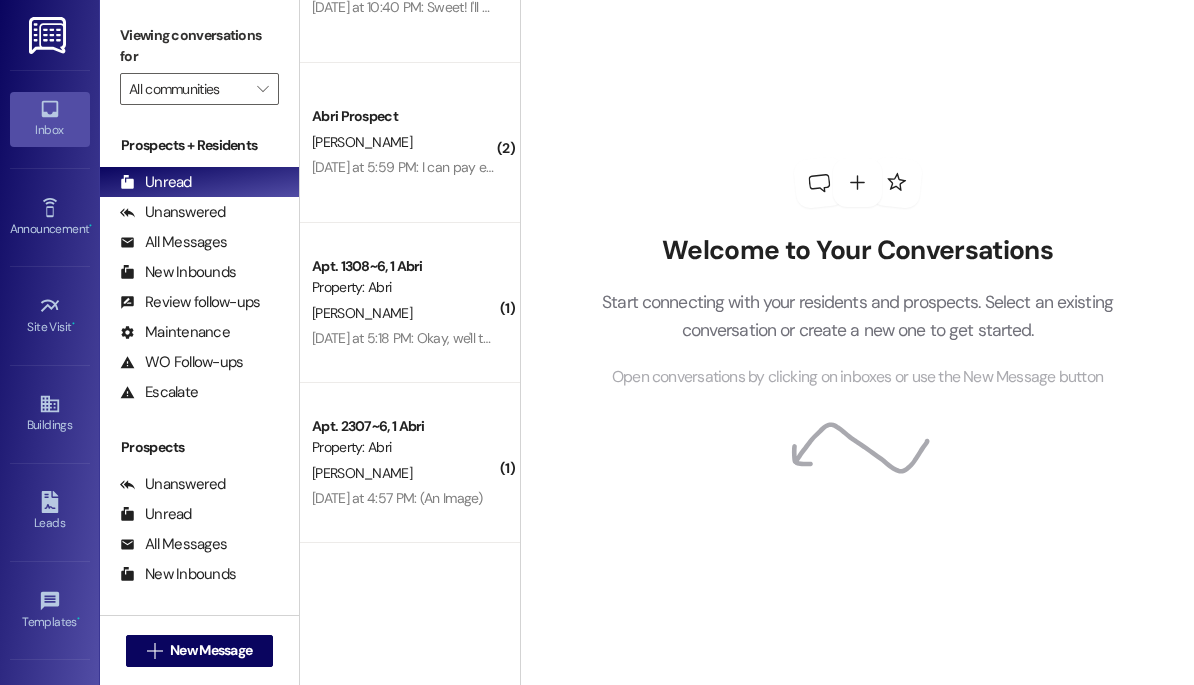 scroll, scrollTop: 737, scrollLeft: 0, axis: vertical 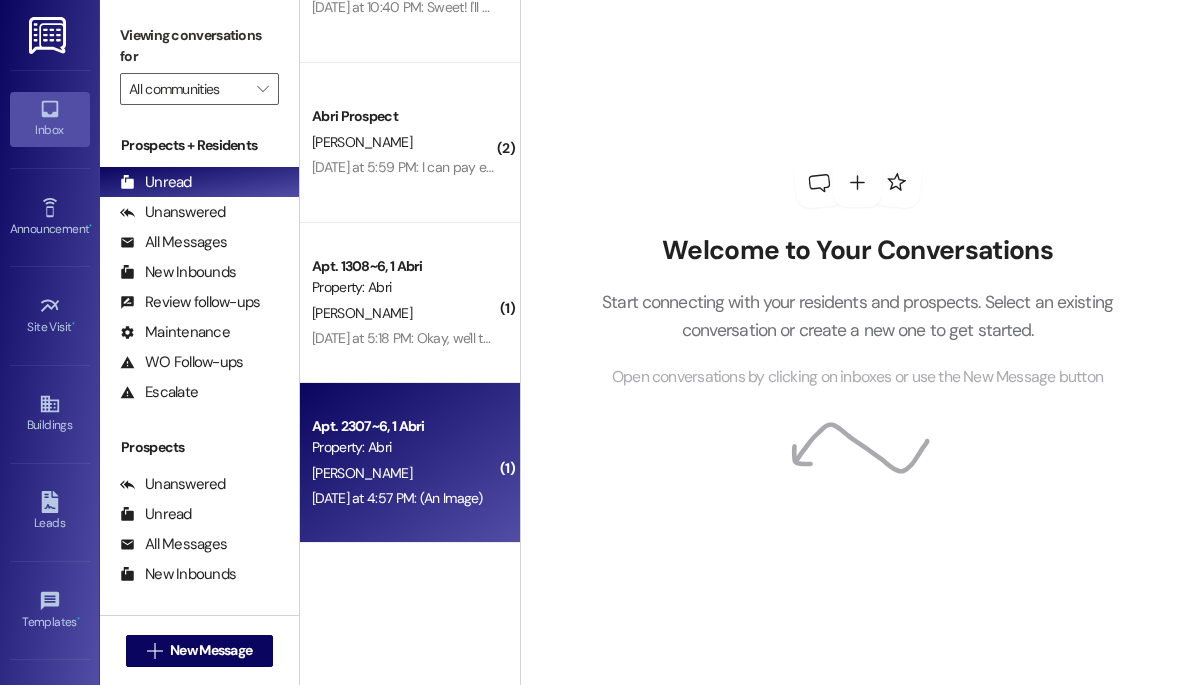 click on "( 2 ) Apt. 1103~4, 1 Abri Property: Abri J. brunson Yesterday at 11:20 PM: I love my new apartment thank you for putting me here it is the best  Yesterday at 11:20 PM: I love my new apartment thank you for putting me here it is the best  ( 1 ) Abri Prospect Property: Abri H. Allan Yesterday at 10:40 PM: Sweet! I'll pick it up tomorrow, thanks so much! Yesterday at 10:40 PM: Sweet! I'll pick it up tomorrow, thanks so much! ( 1 ) Abri Prospect H. Allan Yesterday at 10:40 PM: Sweet! I'll pick it up tomorrow, thanks so much! Yesterday at 10:40 PM: Sweet! I'll pick it up tomorrow, thanks so much! ( 2 ) Abri Prospect A. Francis Yesterday at 5:59 PM: I can pay extra if that works too Yesterday at 5:59 PM: I can pay extra if that works too ( 1 ) Apt. 1308~6, 1 Abri Property: Abri N. Hinkson Yesterday at 5:18 PM: Okay, we'll take care of them before tomorrow Yesterday at 5:18 PM: Okay, we'll take care of them before tomorrow ( 1 ) Apt. 2307~6, 1 Abri Property: Abri J. Lantz Yesterday at 4:57 PM: (An Image)" at bounding box center [410, 271] 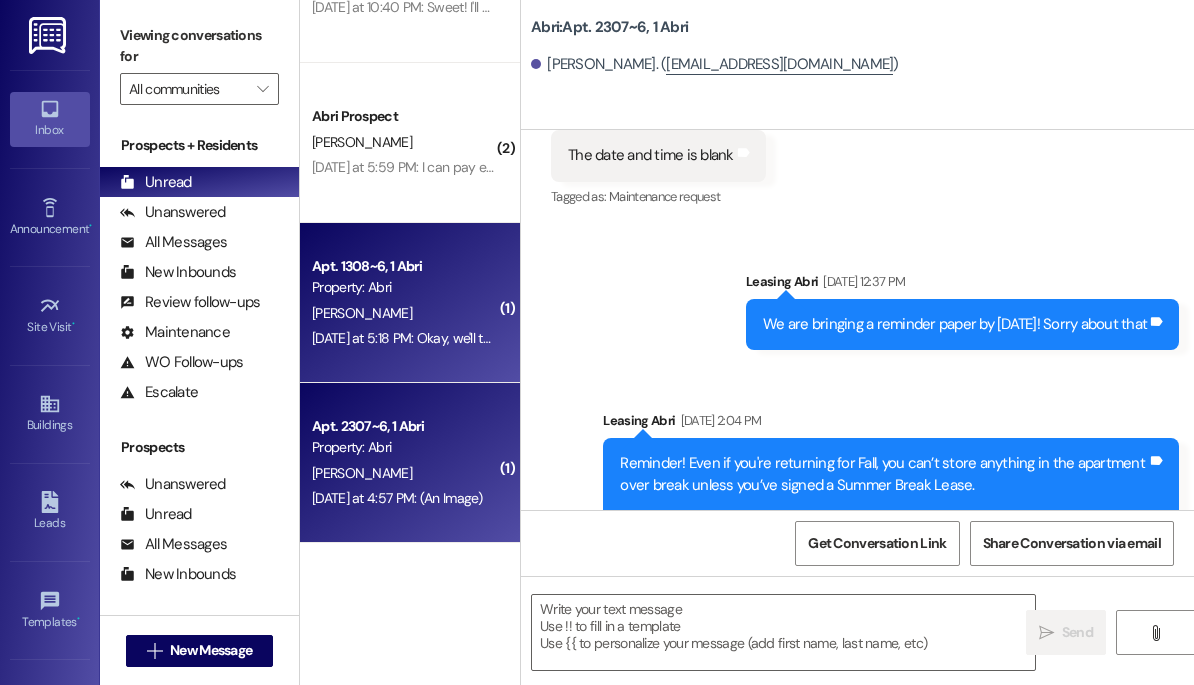 scroll, scrollTop: 59288, scrollLeft: 0, axis: vertical 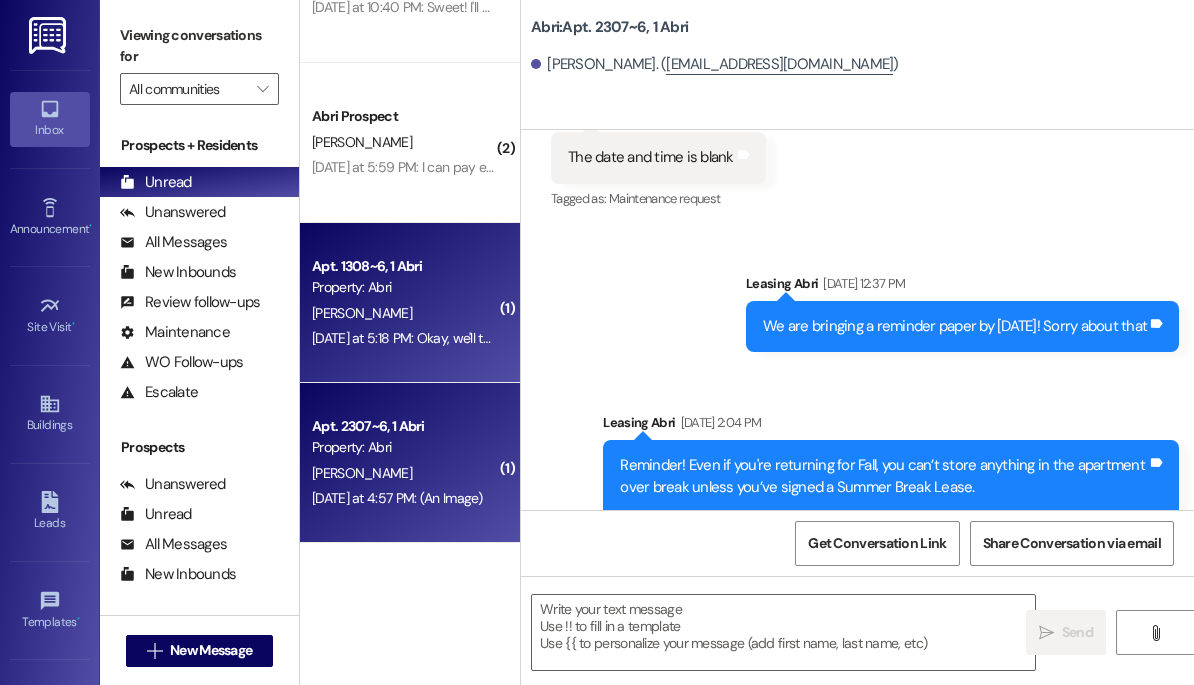 click on "Apt. 1308~6, 1 Abri" at bounding box center [404, 266] 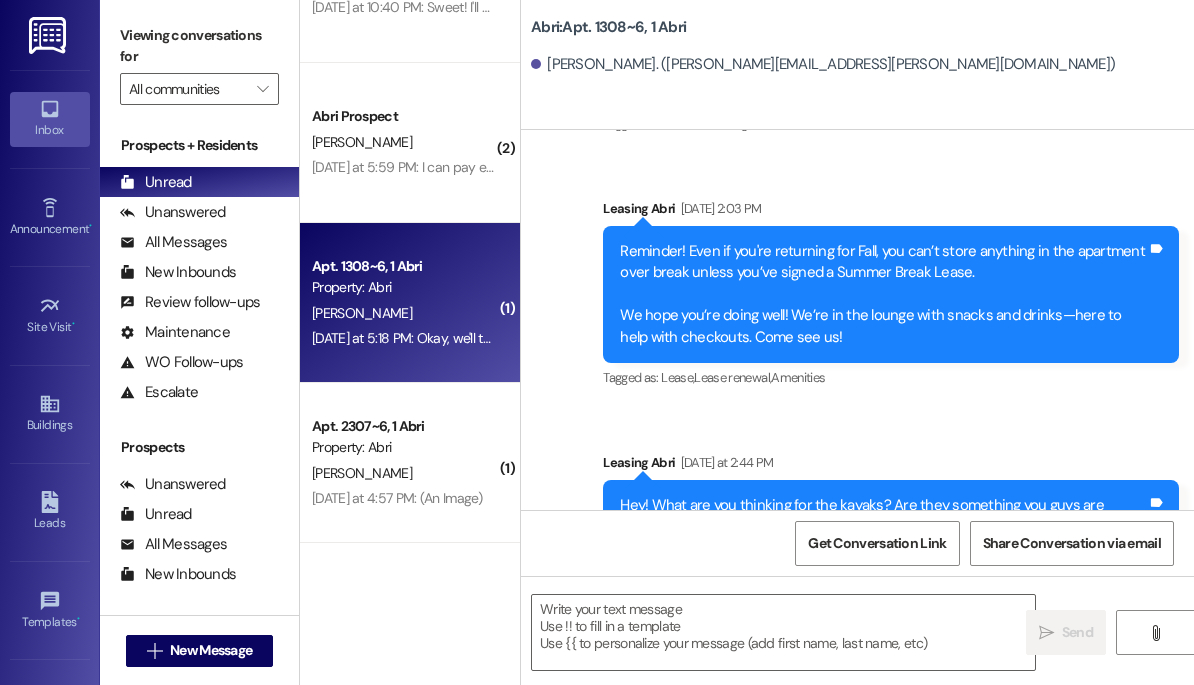 scroll, scrollTop: 37235, scrollLeft: 0, axis: vertical 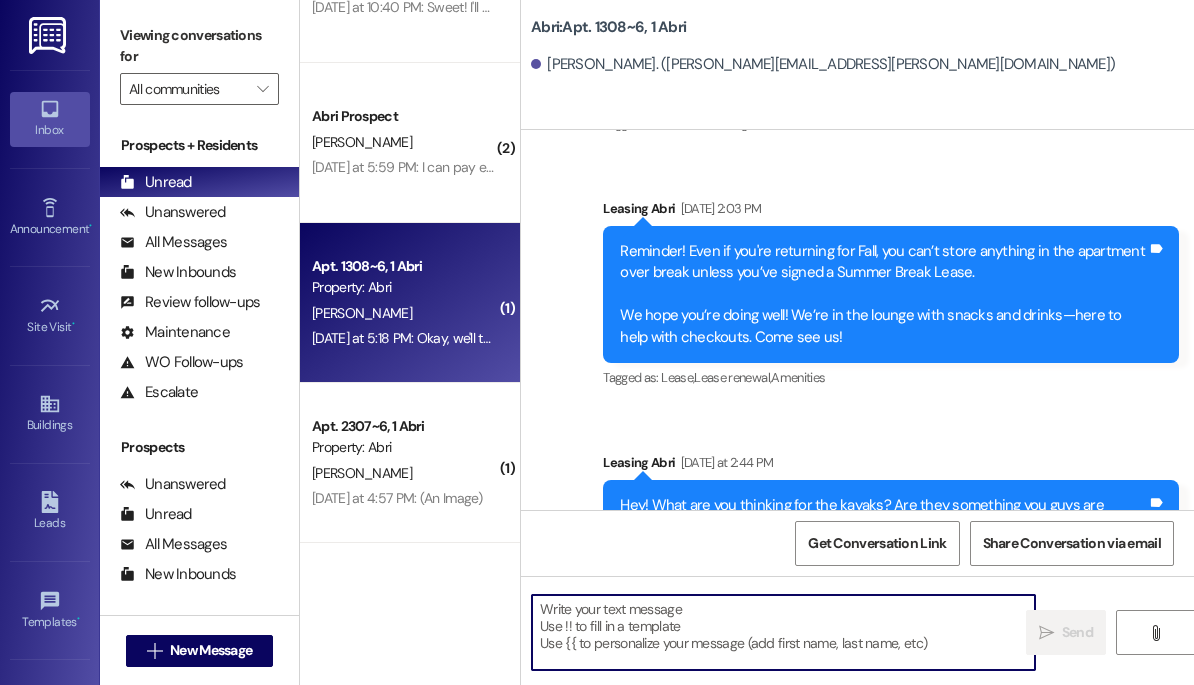 drag, startPoint x: 768, startPoint y: 656, endPoint x: 768, endPoint y: 630, distance: 26 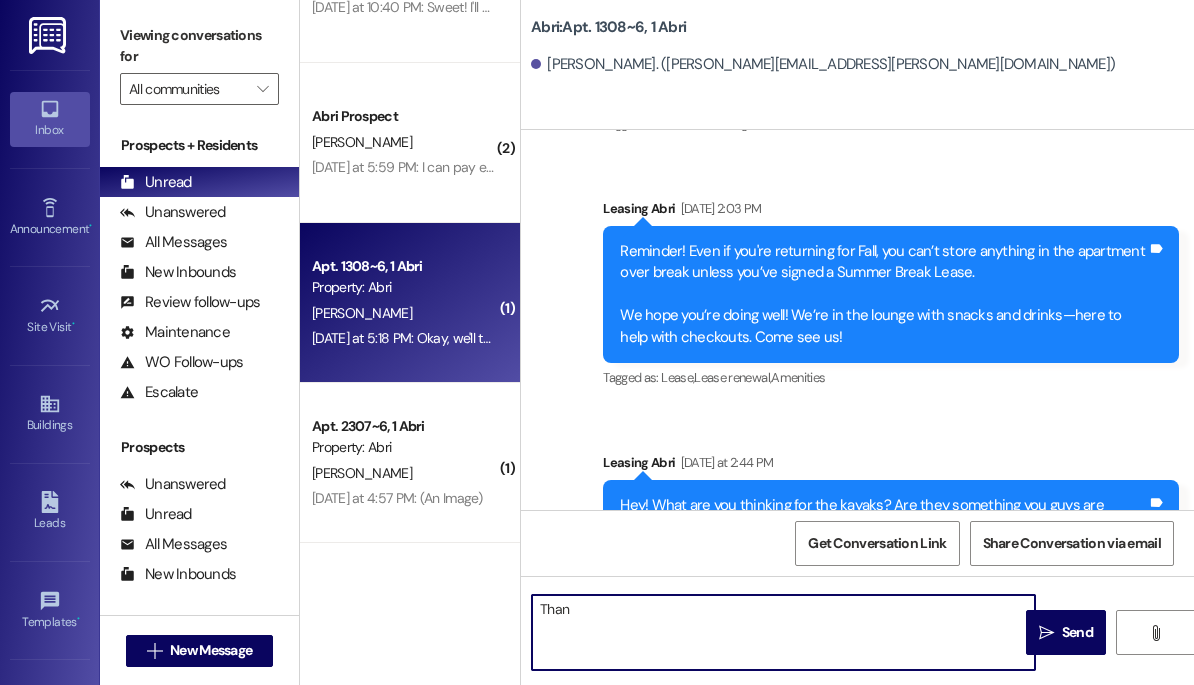 scroll, scrollTop: 0, scrollLeft: 0, axis: both 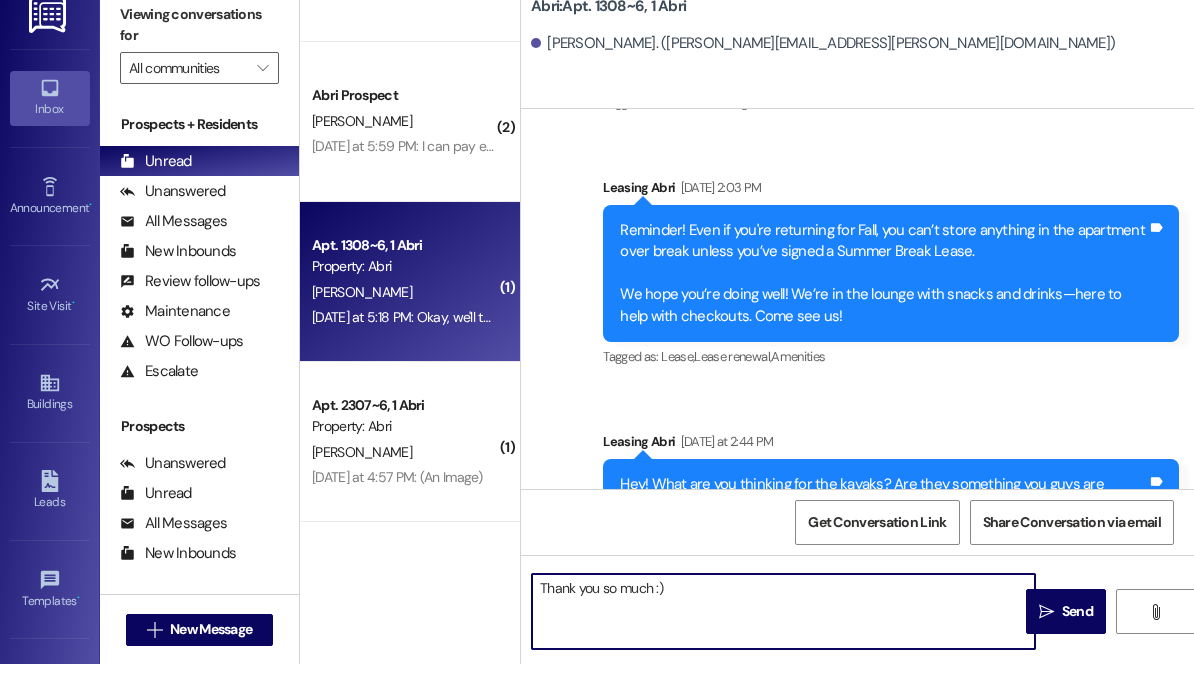 type on "Thank you so much :)" 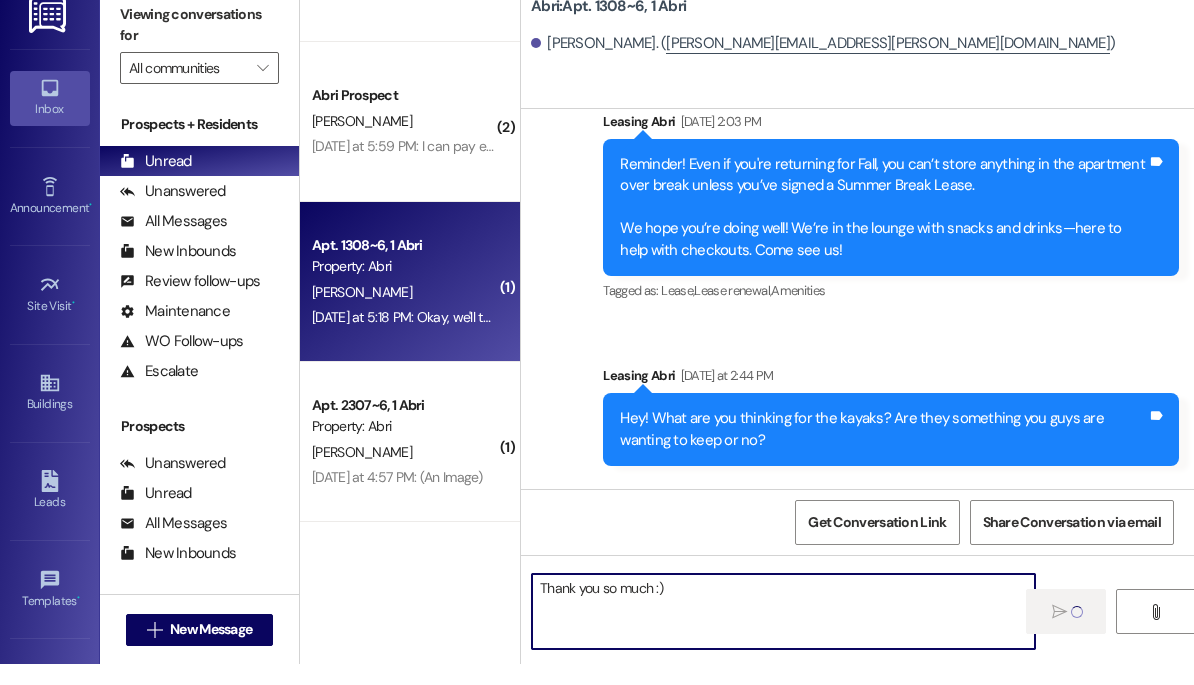 type 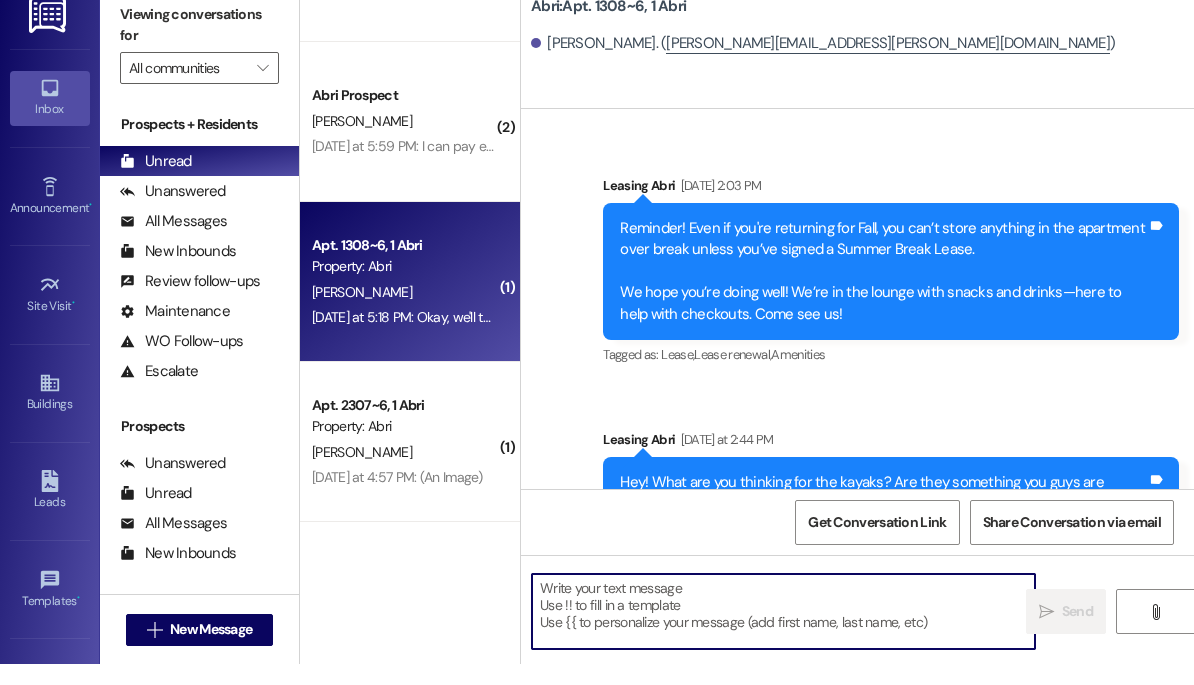 scroll, scrollTop: 37236, scrollLeft: 0, axis: vertical 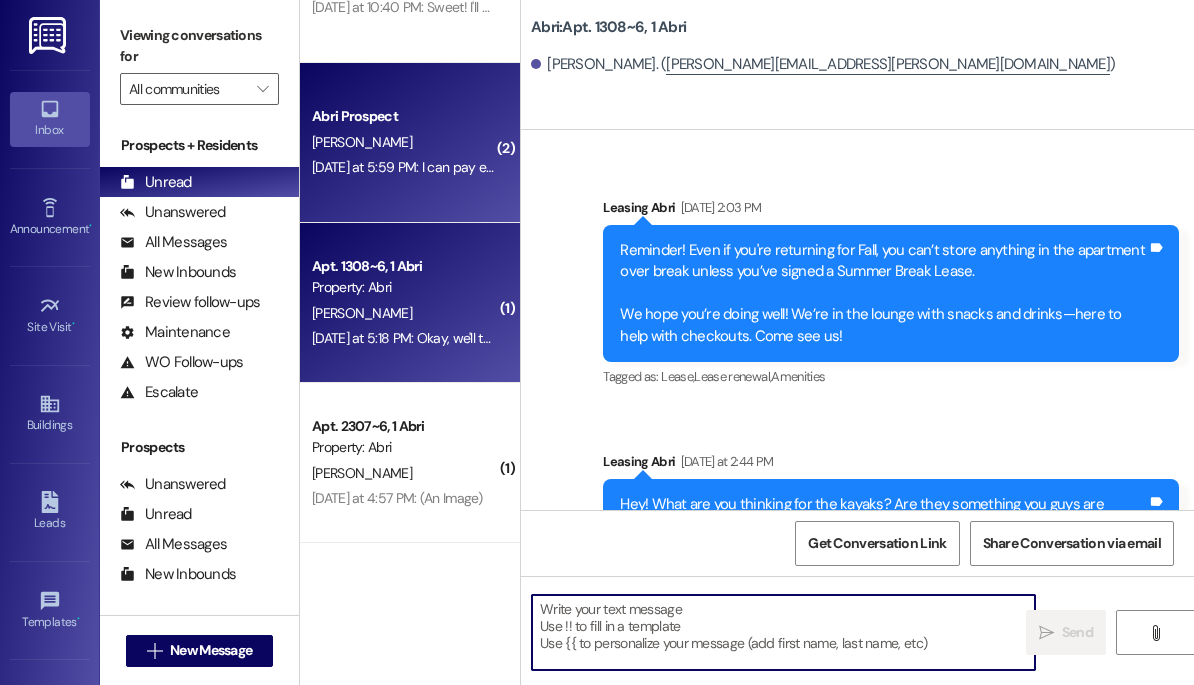 click on "Yesterday at 5:59 PM: I can pay extra if that works too Yesterday at 5:59 PM: I can pay extra if that works too" at bounding box center [458, 167] 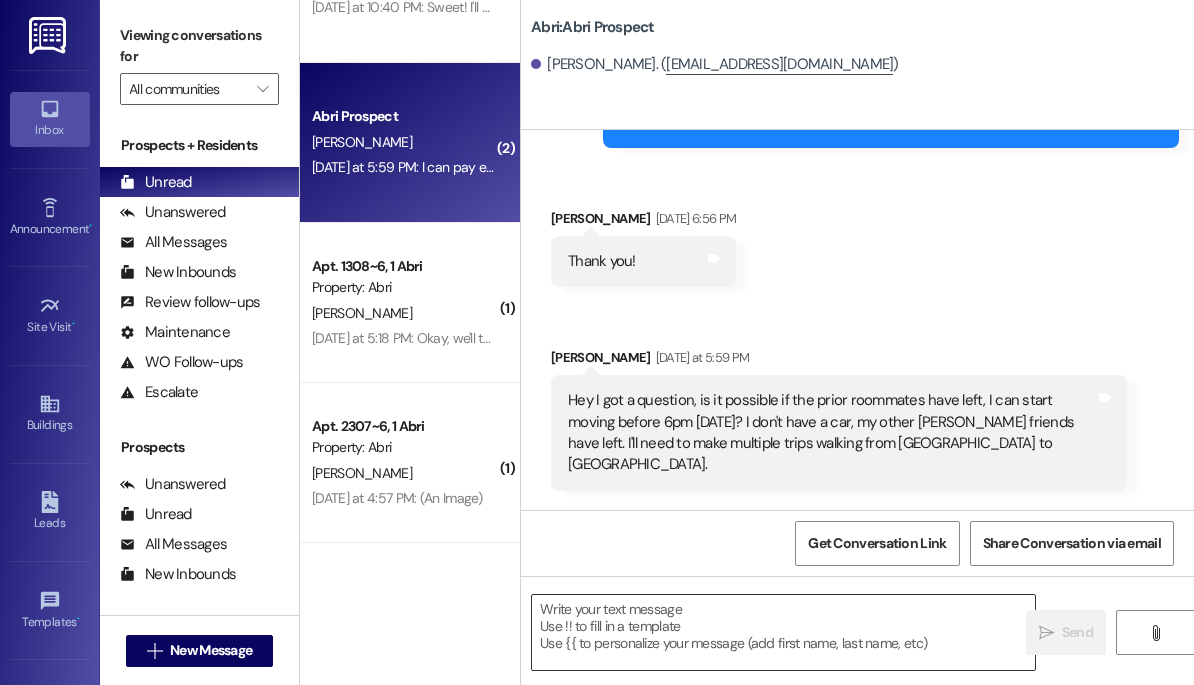 scroll, scrollTop: 7376, scrollLeft: 0, axis: vertical 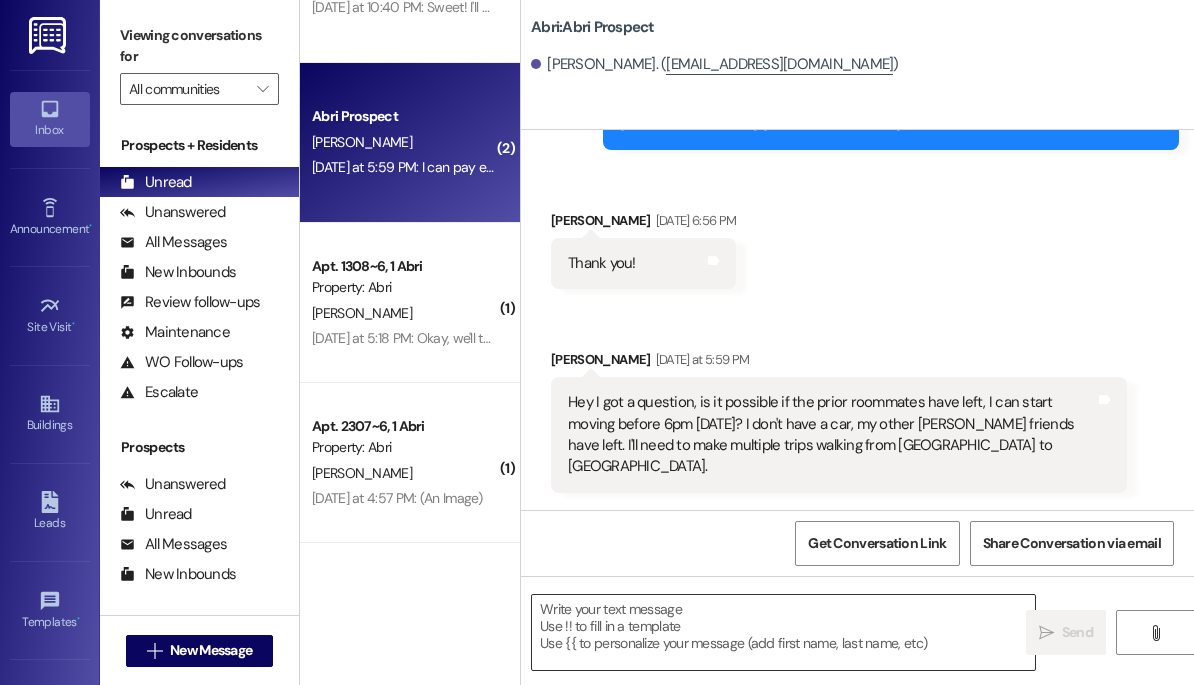 click at bounding box center [783, 632] 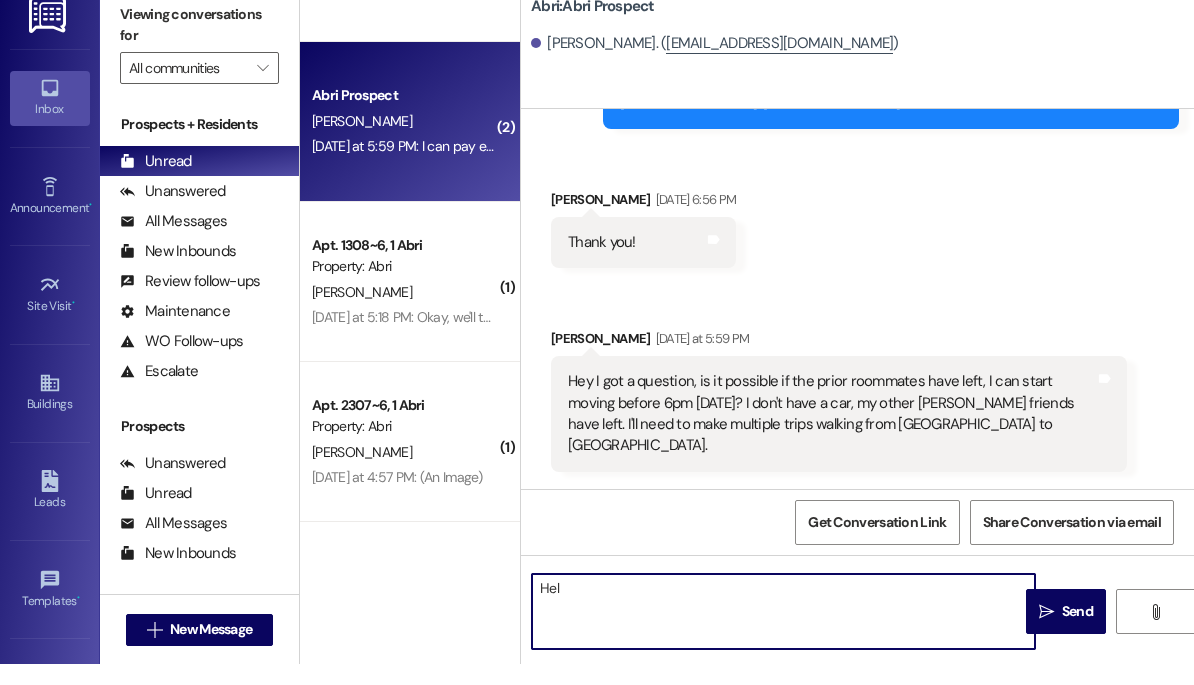 scroll, scrollTop: 0, scrollLeft: 0, axis: both 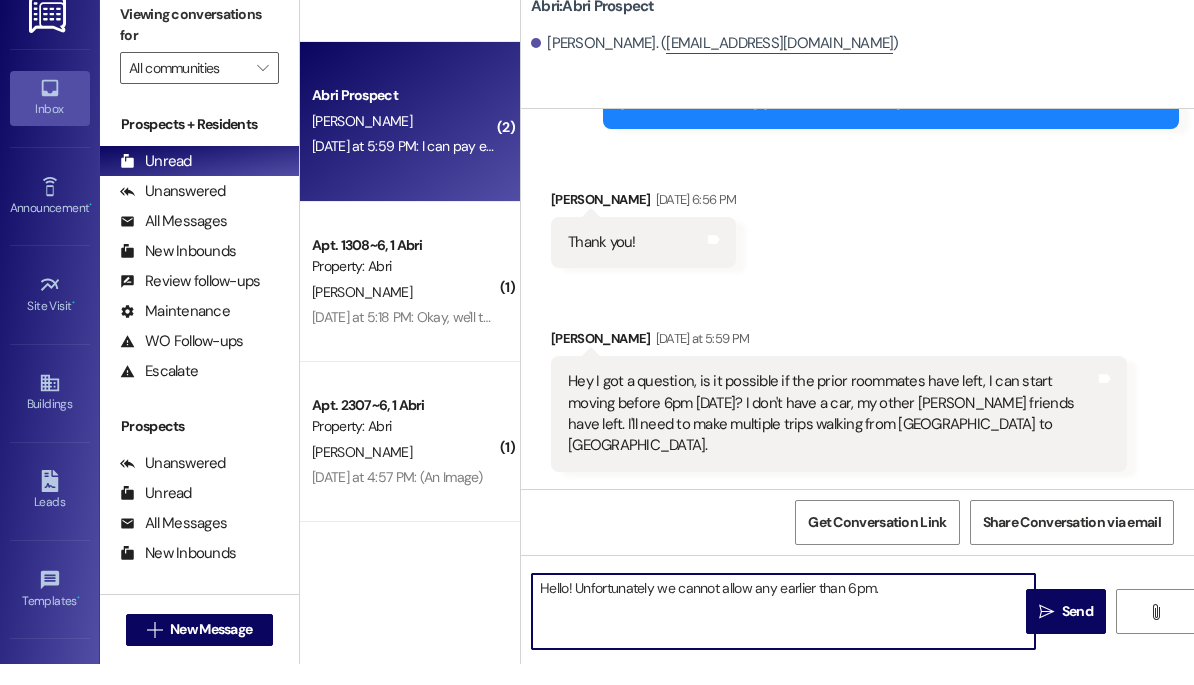 type on "Hello! Unfortunately we cannot allow any earlier than 6pm." 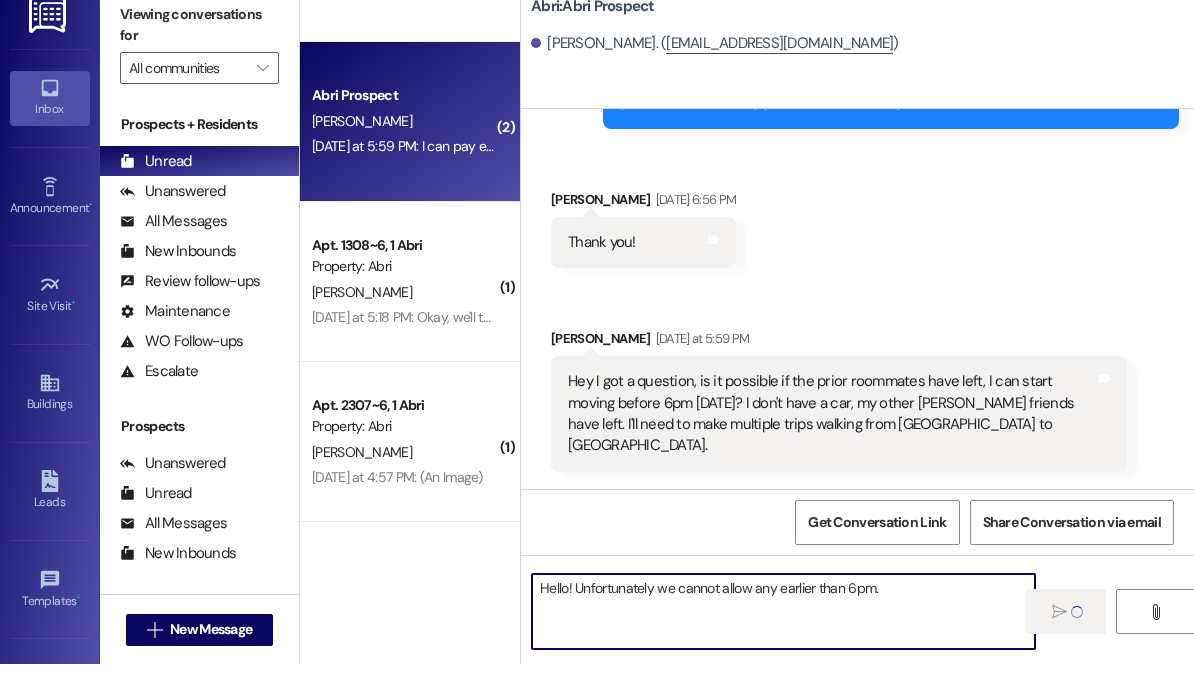 type 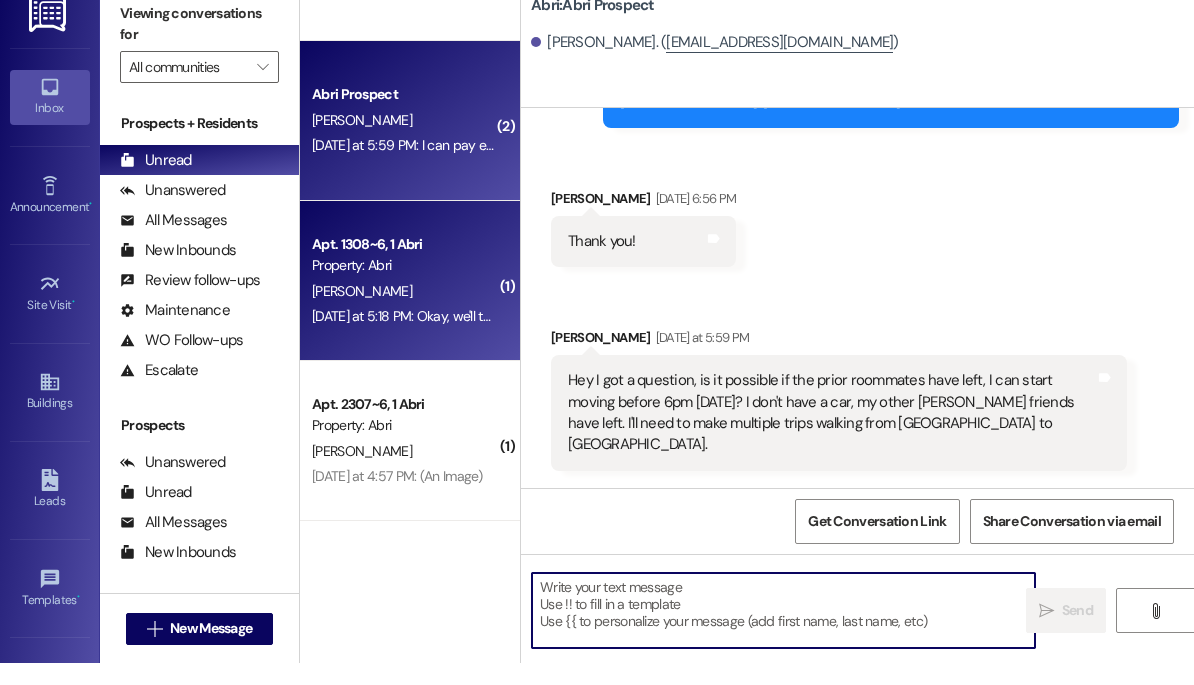 scroll, scrollTop: 585, scrollLeft: 0, axis: vertical 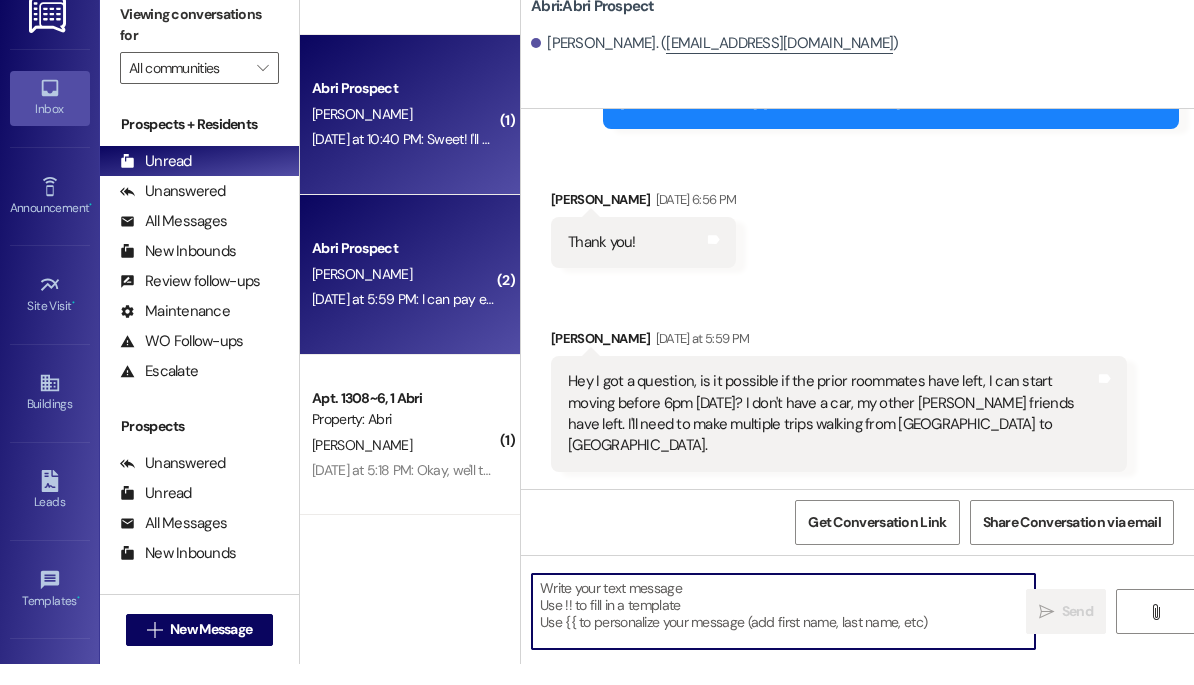 click on "Yesterday at 10:40 PM: Sweet! I'll pick it up tomorrow, thanks so much! Yesterday at 10:40 PM: Sweet! I'll pick it up tomorrow, thanks so much!" at bounding box center (494, 160) 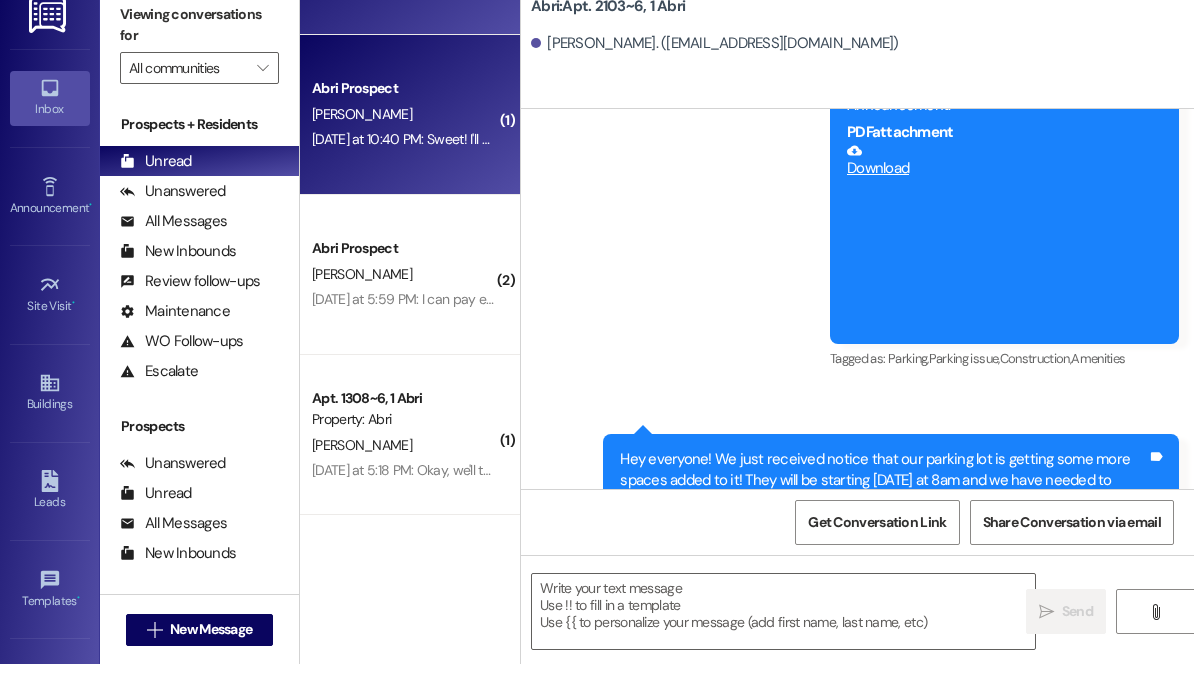 scroll, scrollTop: 0, scrollLeft: 0, axis: both 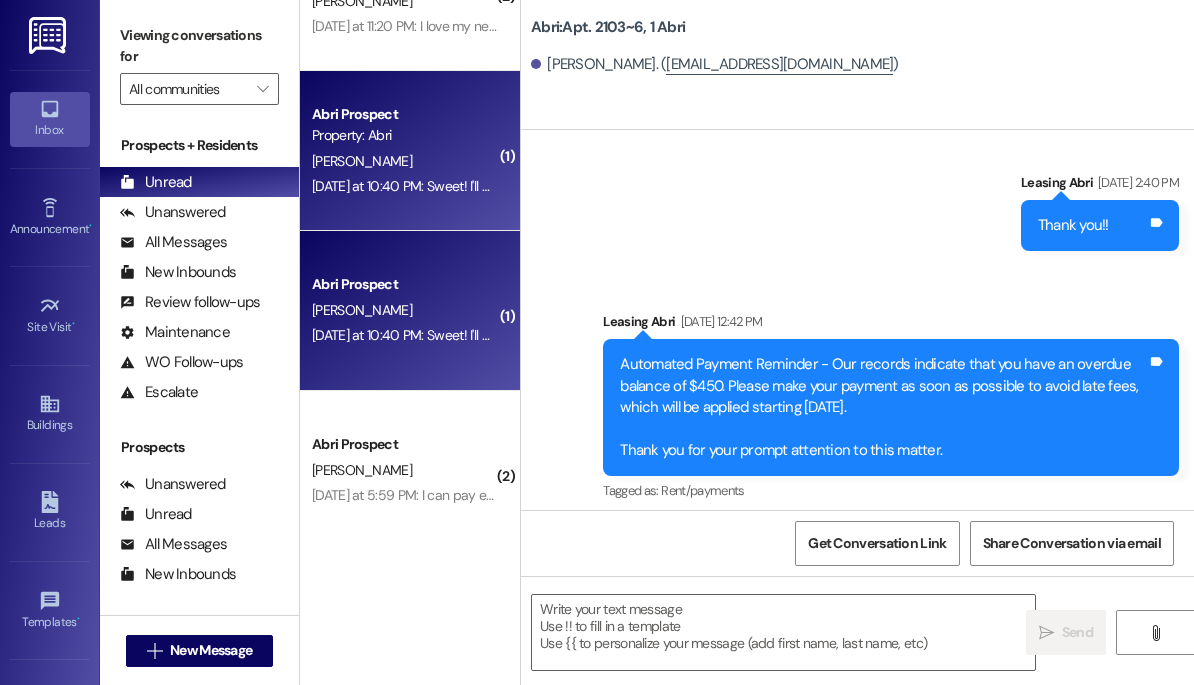 click on "Yesterday at 10:40 PM: Sweet! I'll pick it up tomorrow, thanks so much! Yesterday at 10:40 PM: Sweet! I'll pick it up tomorrow, thanks so much!" at bounding box center [404, 186] 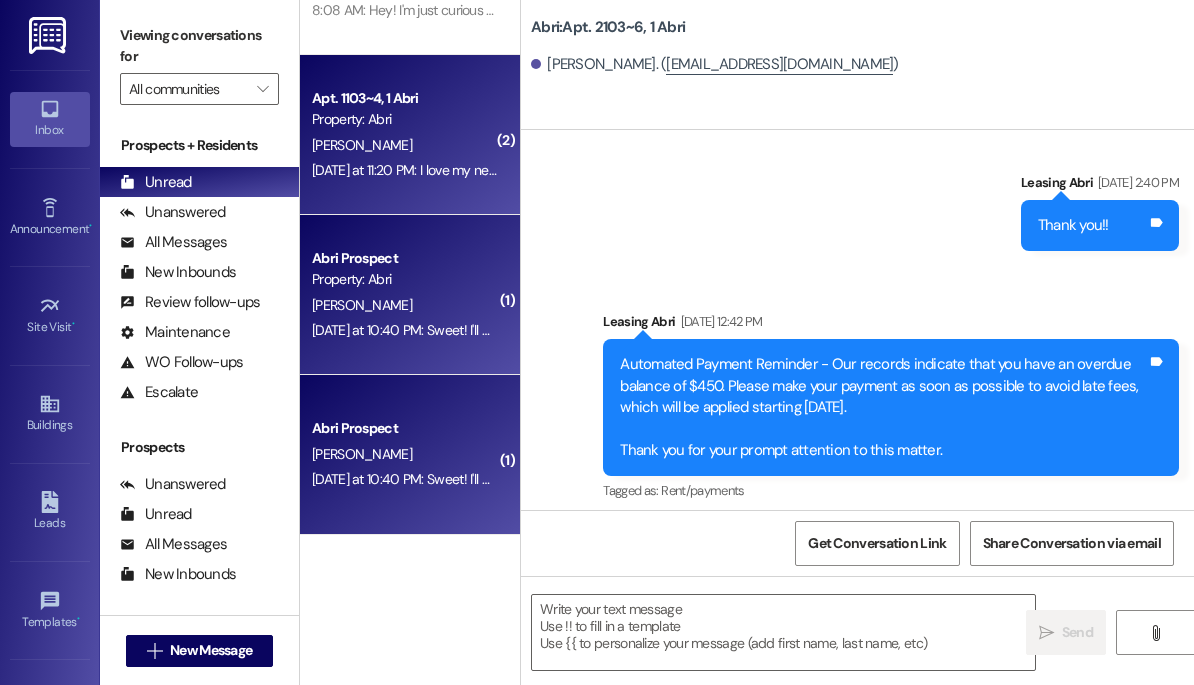click on "J. brunson" at bounding box center (404, 145) 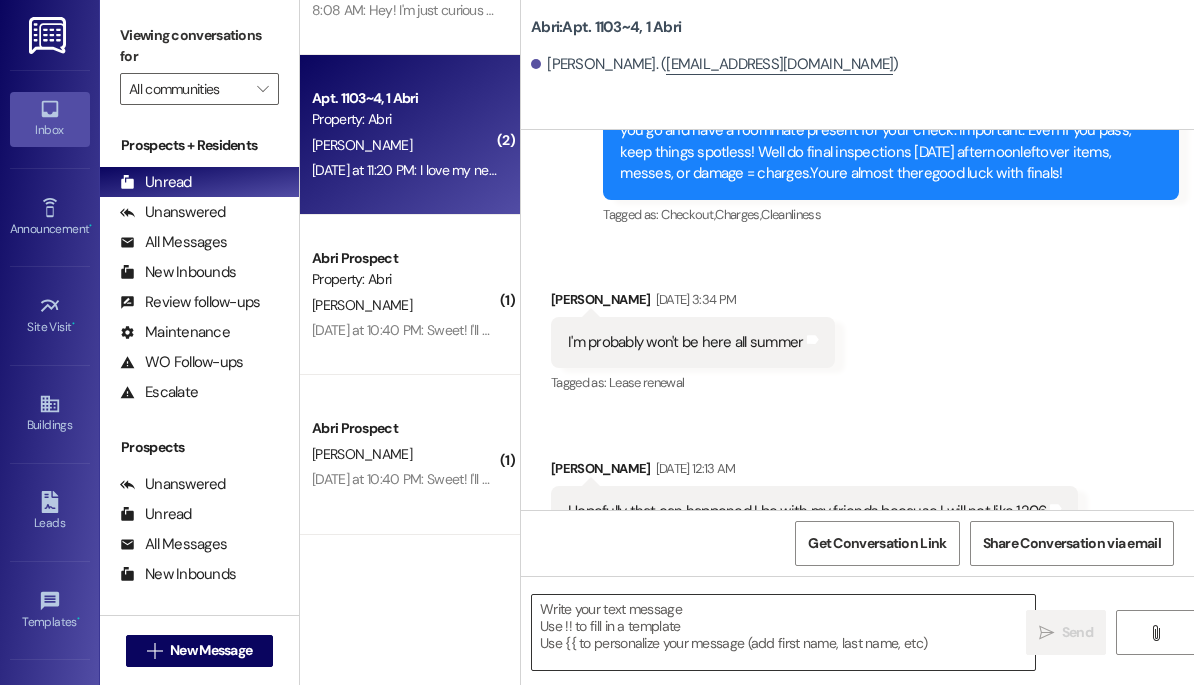 scroll, scrollTop: 95605, scrollLeft: 0, axis: vertical 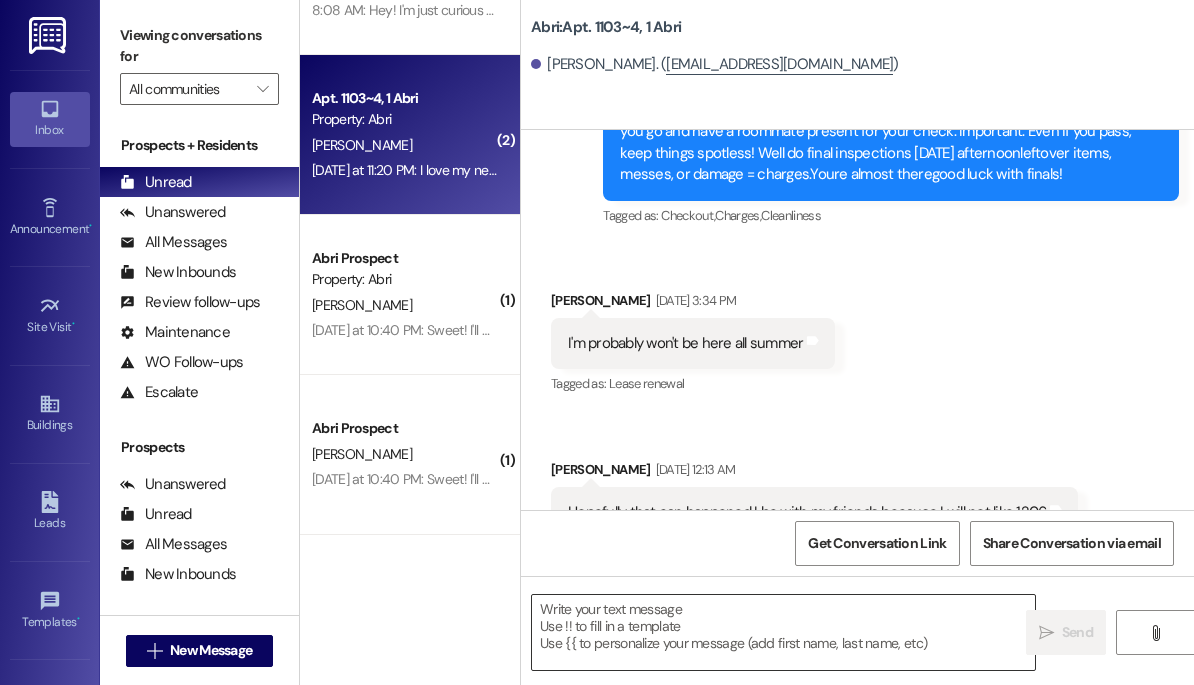 click at bounding box center [783, 632] 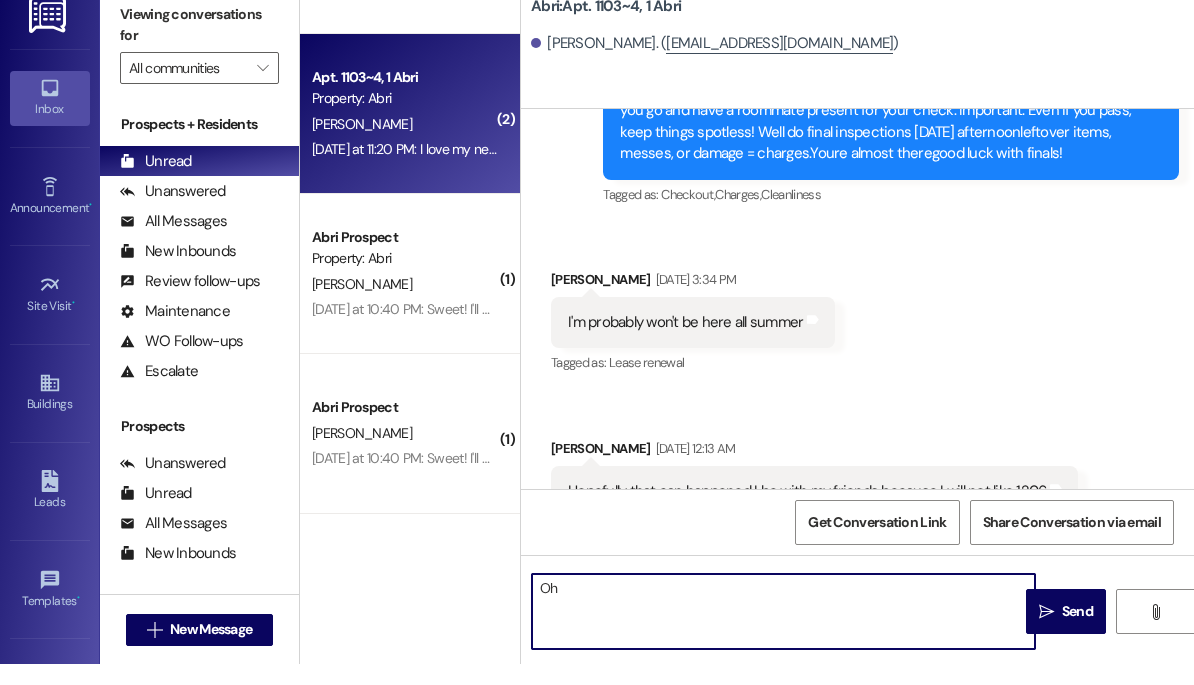 scroll, scrollTop: 0, scrollLeft: 0, axis: both 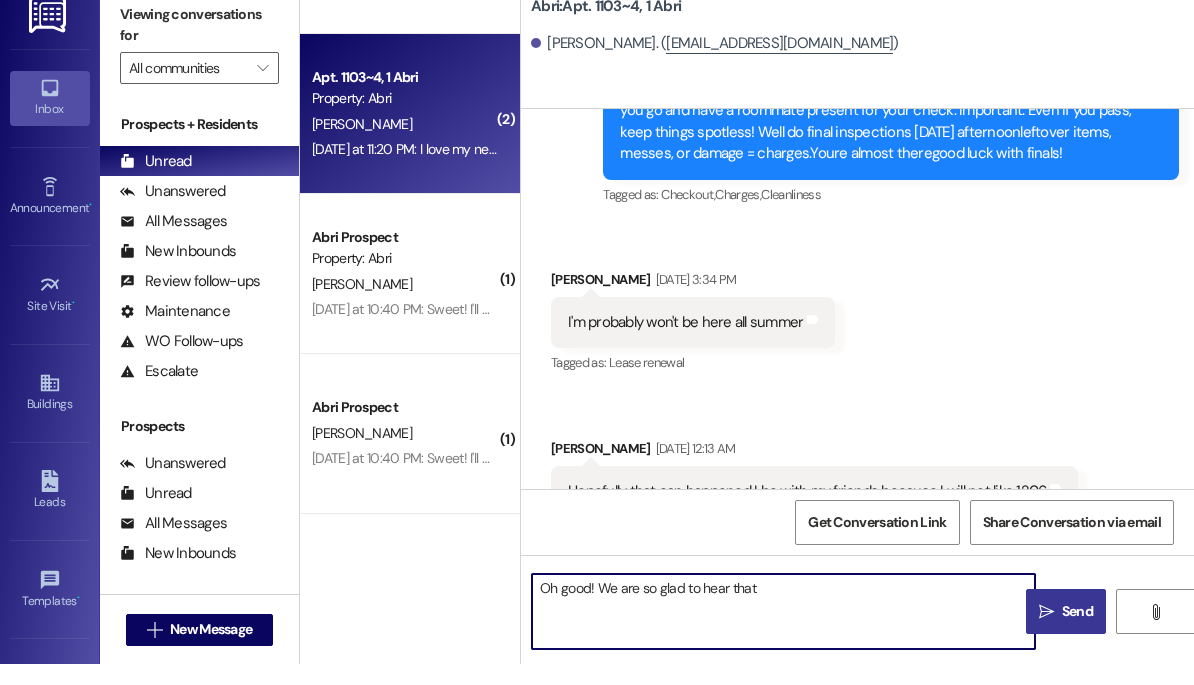 type on "Oh good! We are so glad to hear that" 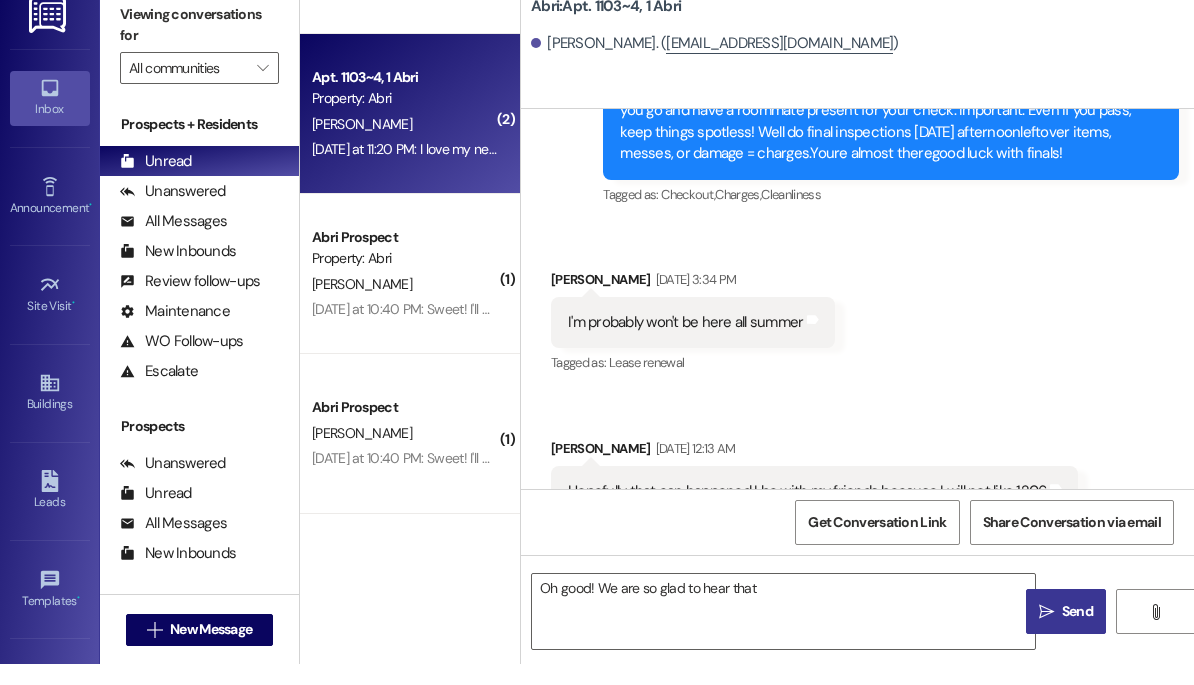 click on " Send" at bounding box center [1066, 632] 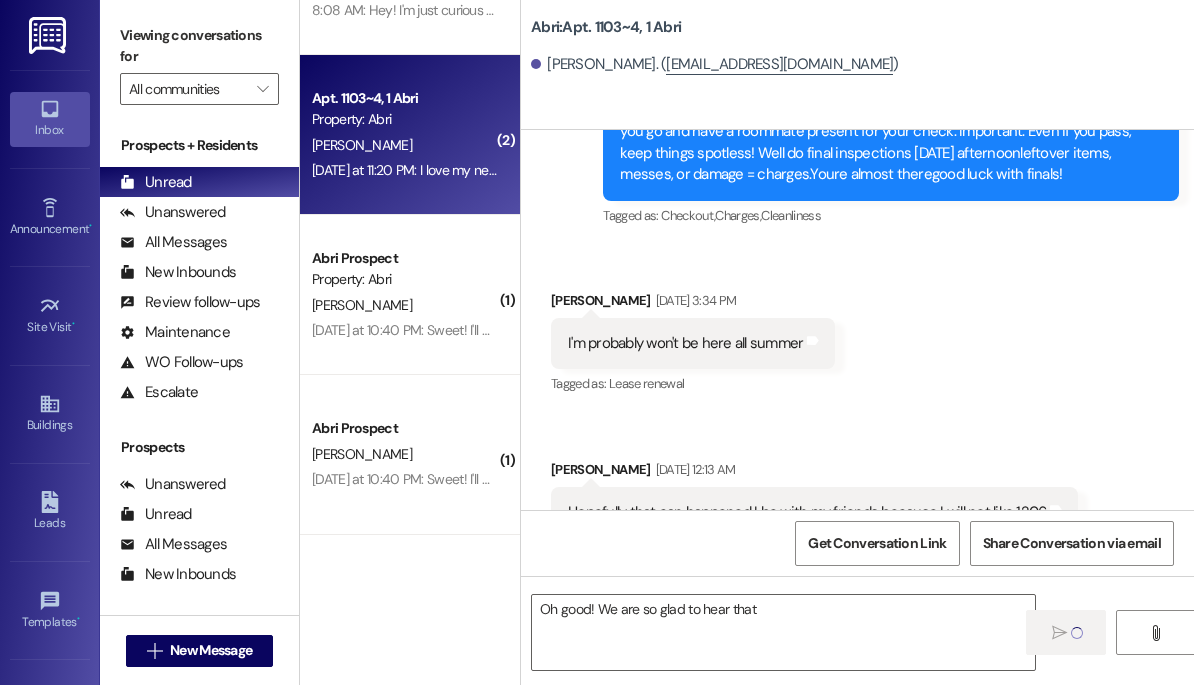 type 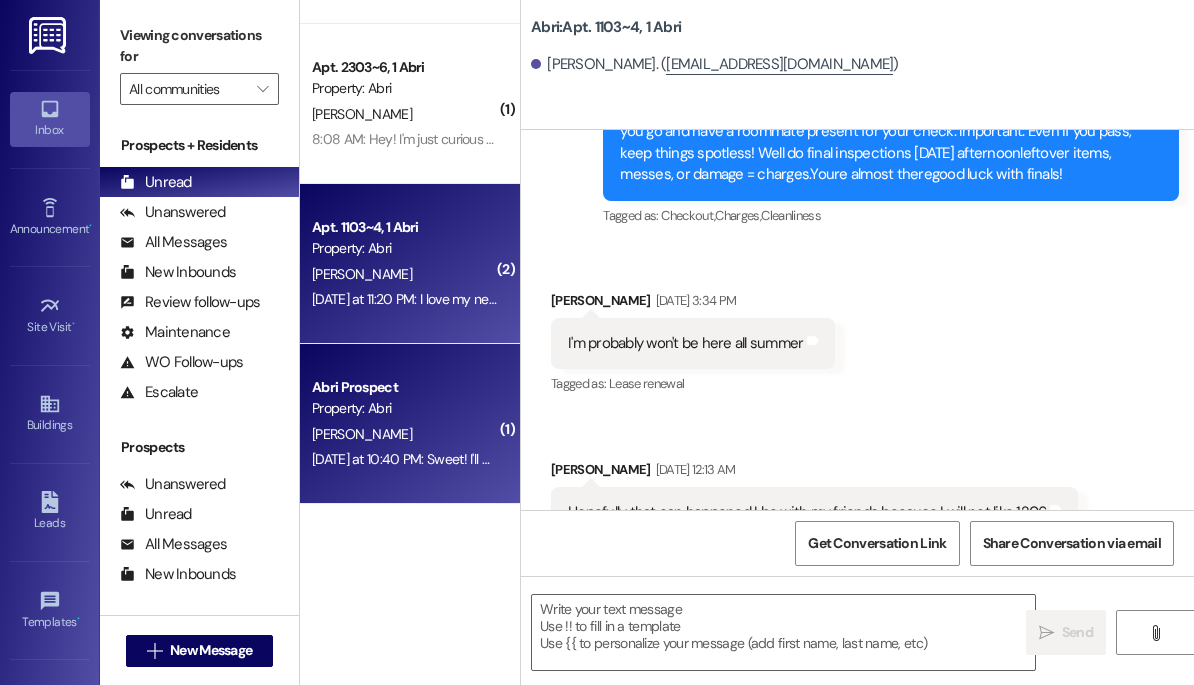 scroll, scrollTop: 113, scrollLeft: 0, axis: vertical 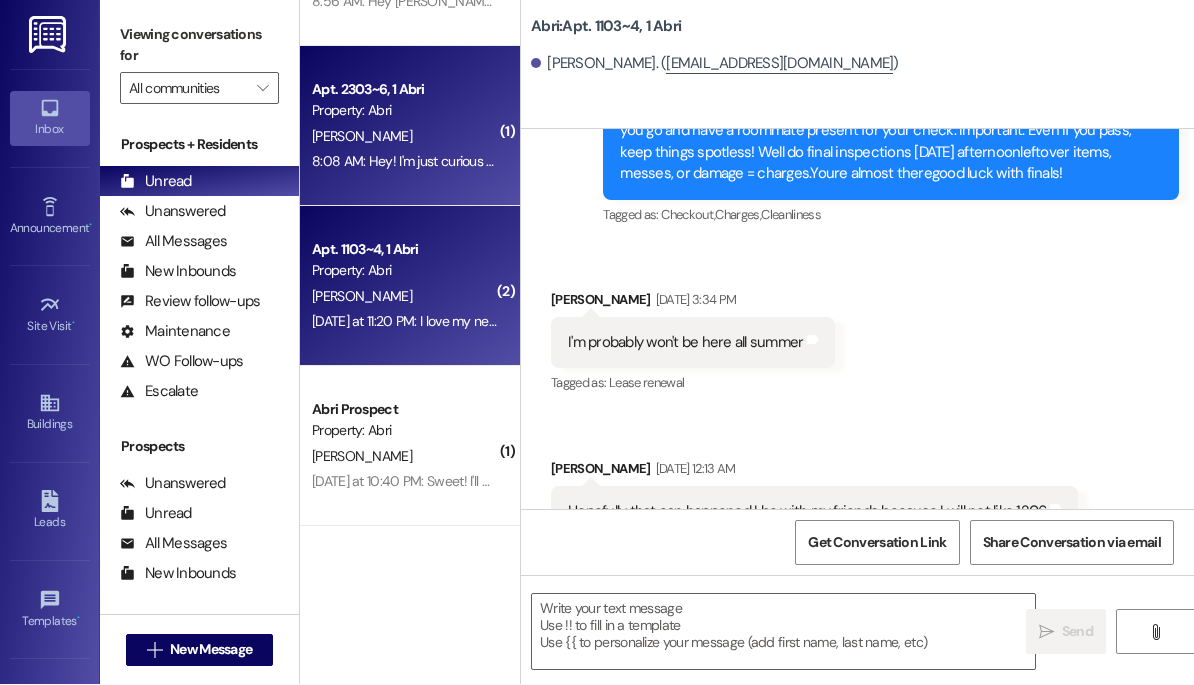 click on "Property: Abri" at bounding box center [404, 111] 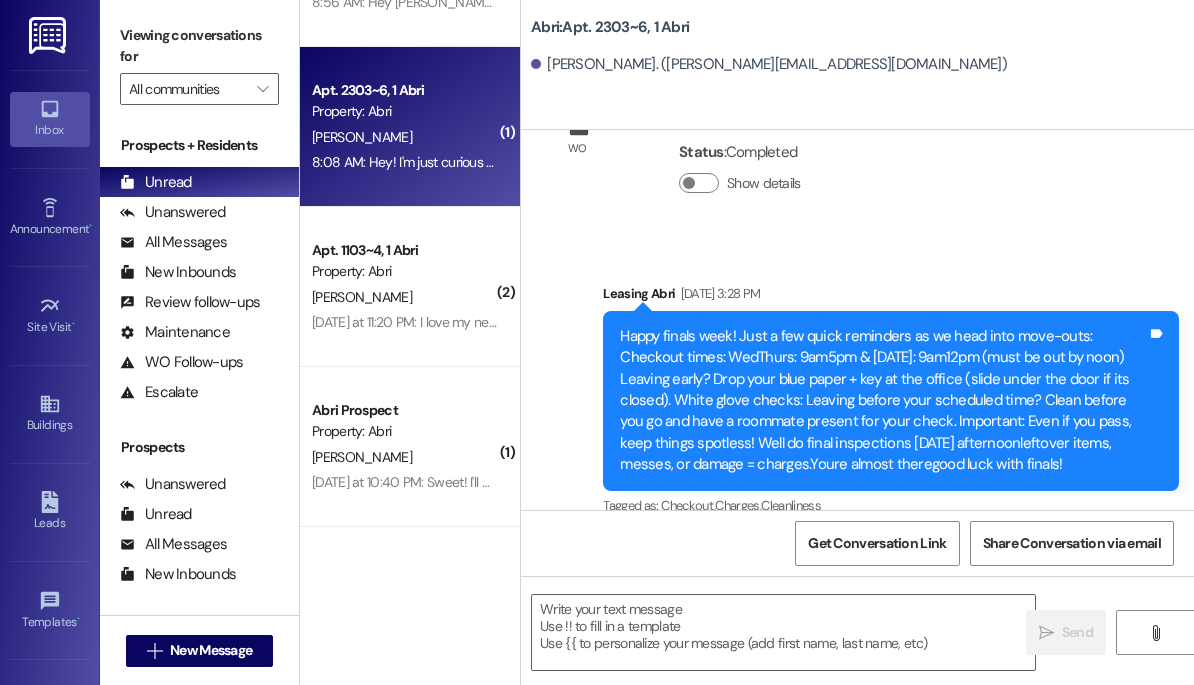 scroll, scrollTop: 28449, scrollLeft: 0, axis: vertical 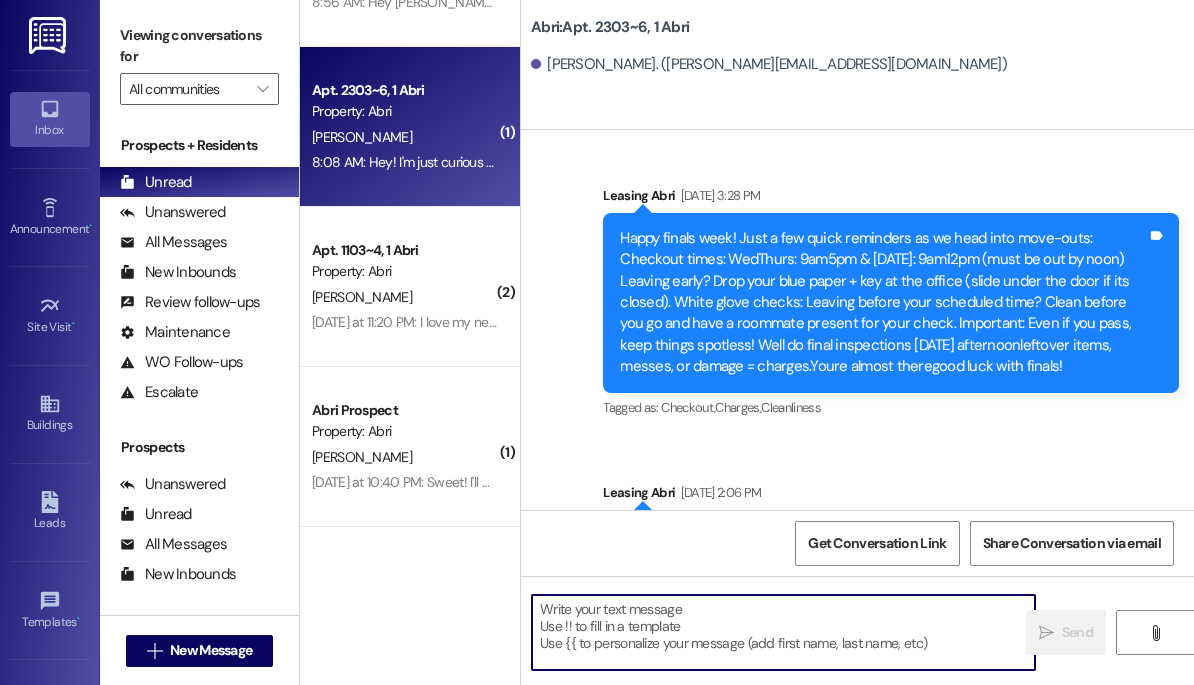 click at bounding box center (783, 632) 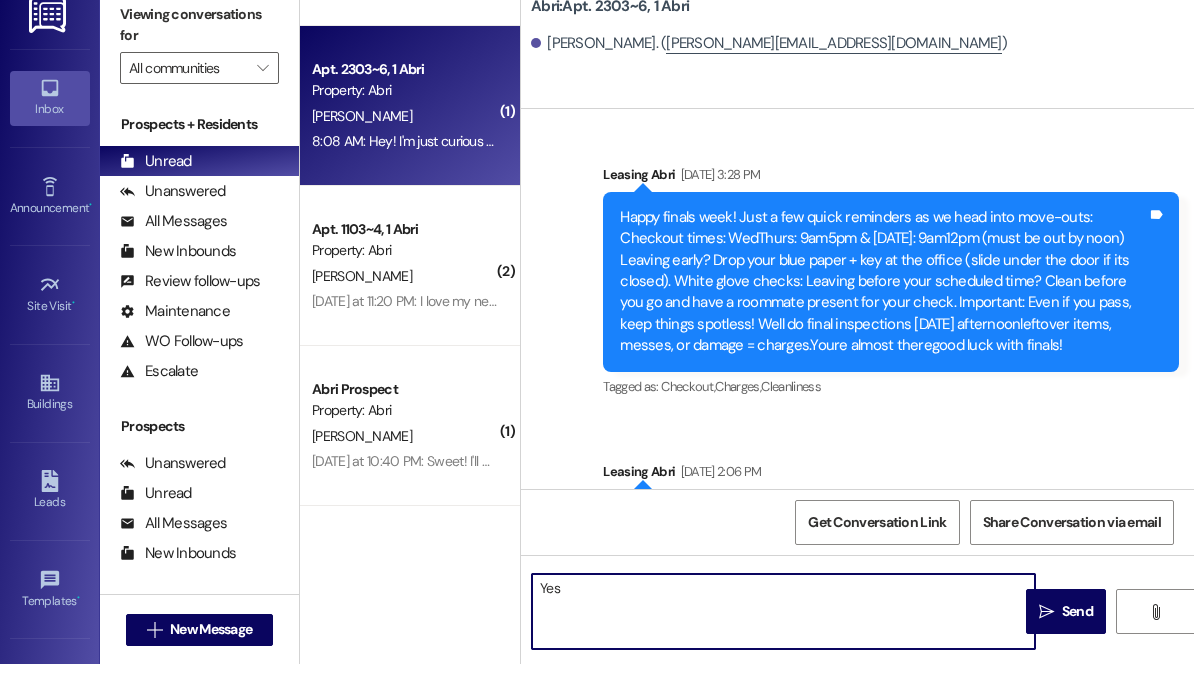 scroll, scrollTop: 0, scrollLeft: 0, axis: both 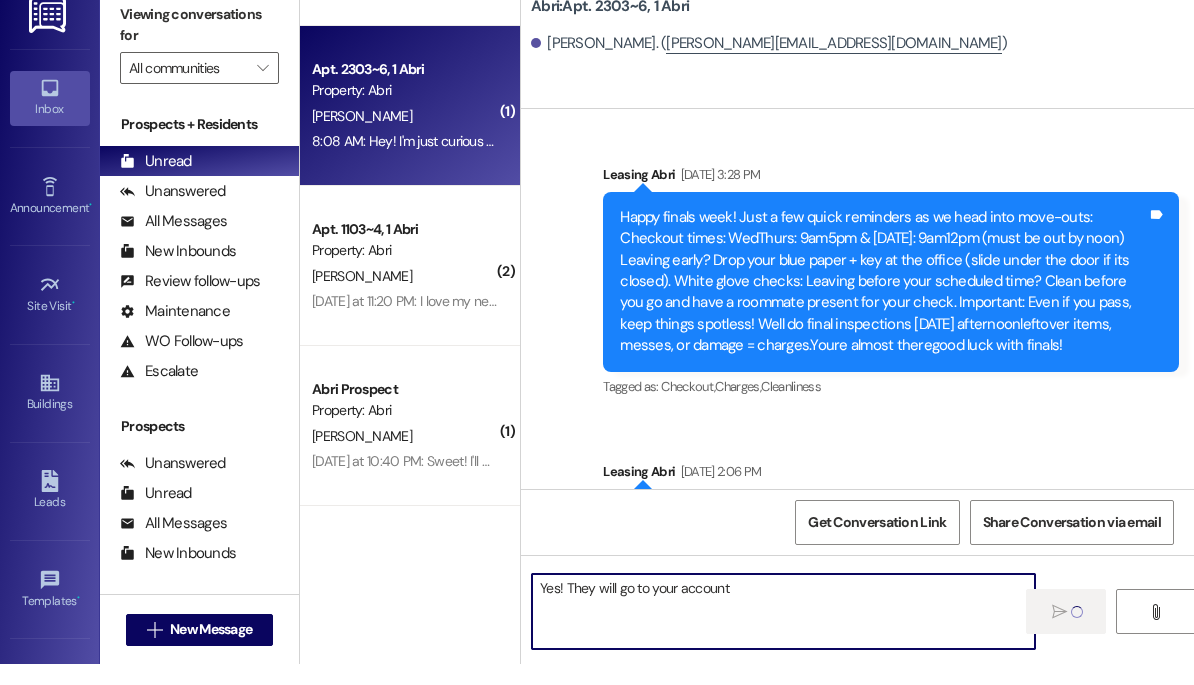 type 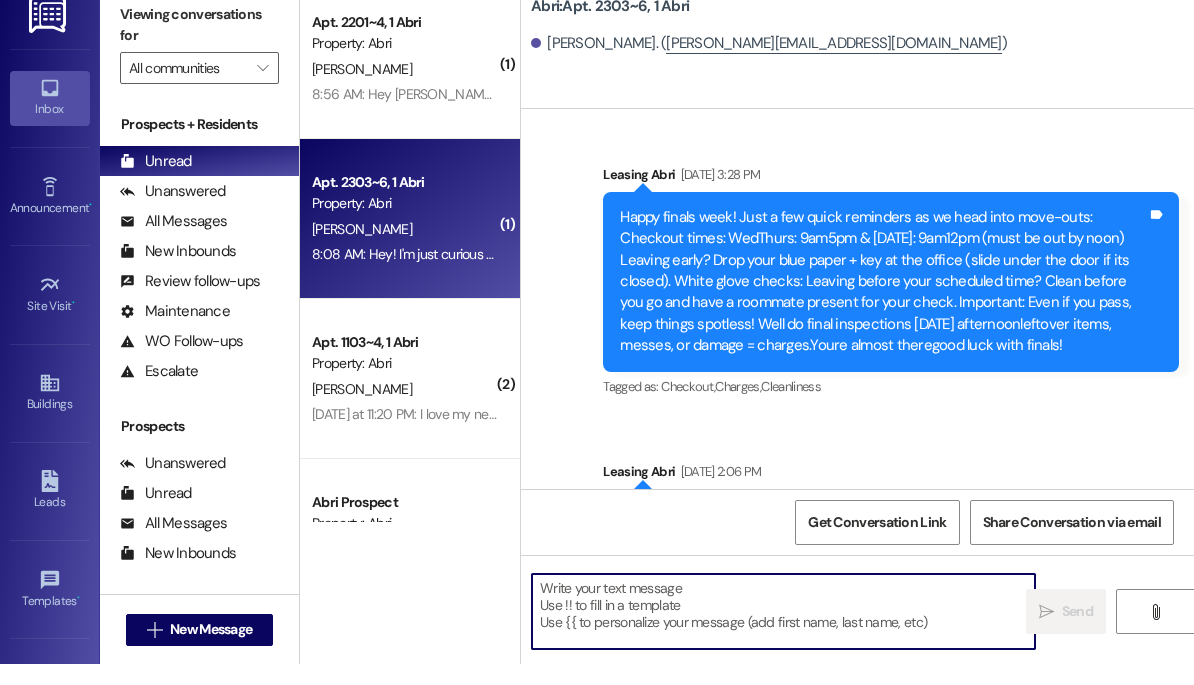 scroll, scrollTop: -2, scrollLeft: 0, axis: vertical 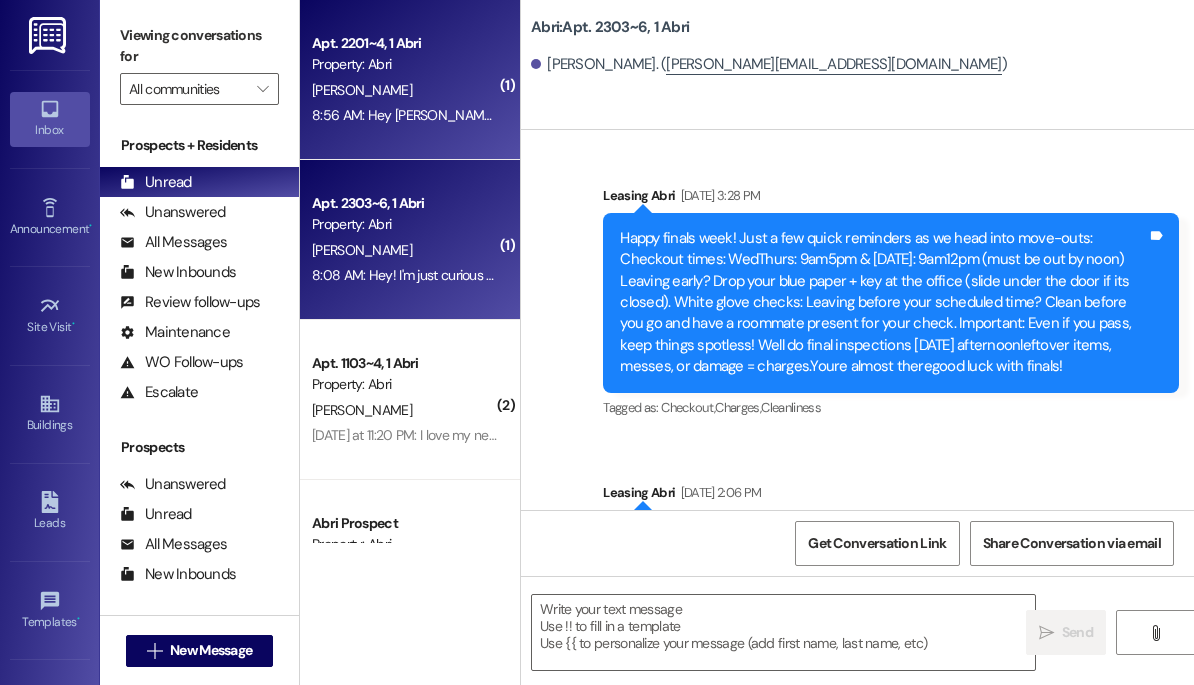 click on "8:56 AM: Hey Kayla, I was out of town when white glove was done and for some reason I got marked down on basically everything, I was wondering if at final checks you'll re go over how much we are getting charged, if not I was wondering if somehow I could get a recheck 8:56 AM: Hey Kayla, I was out of town when white glove was done and for some reason I got marked down on basically everything, I was wondering if at final checks you'll re go over how much we are getting charged, if not I was wondering if somehow I could get a recheck" at bounding box center (404, 115) 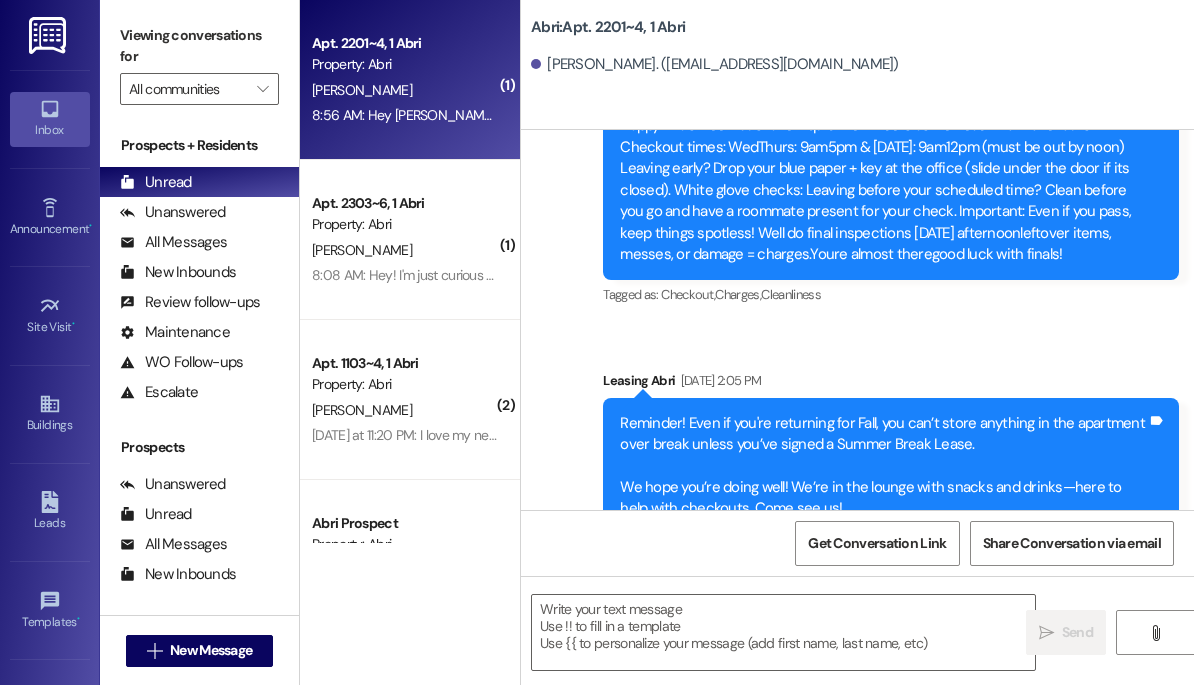 scroll, scrollTop: 20437, scrollLeft: 0, axis: vertical 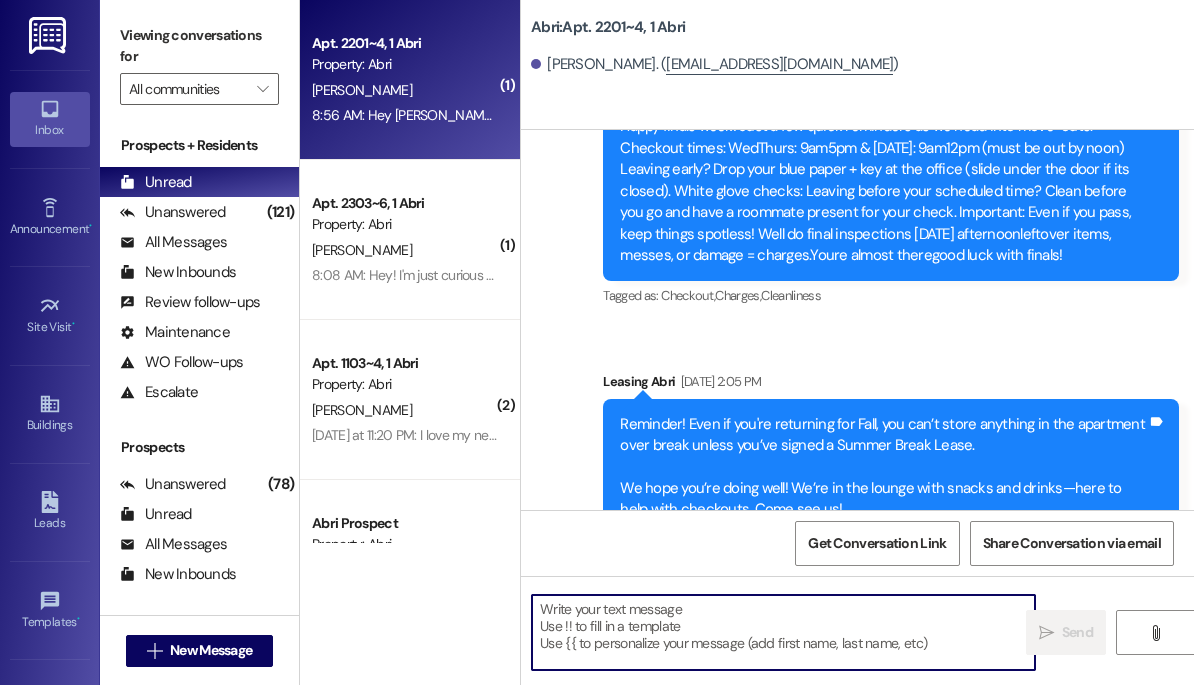 click at bounding box center (783, 632) 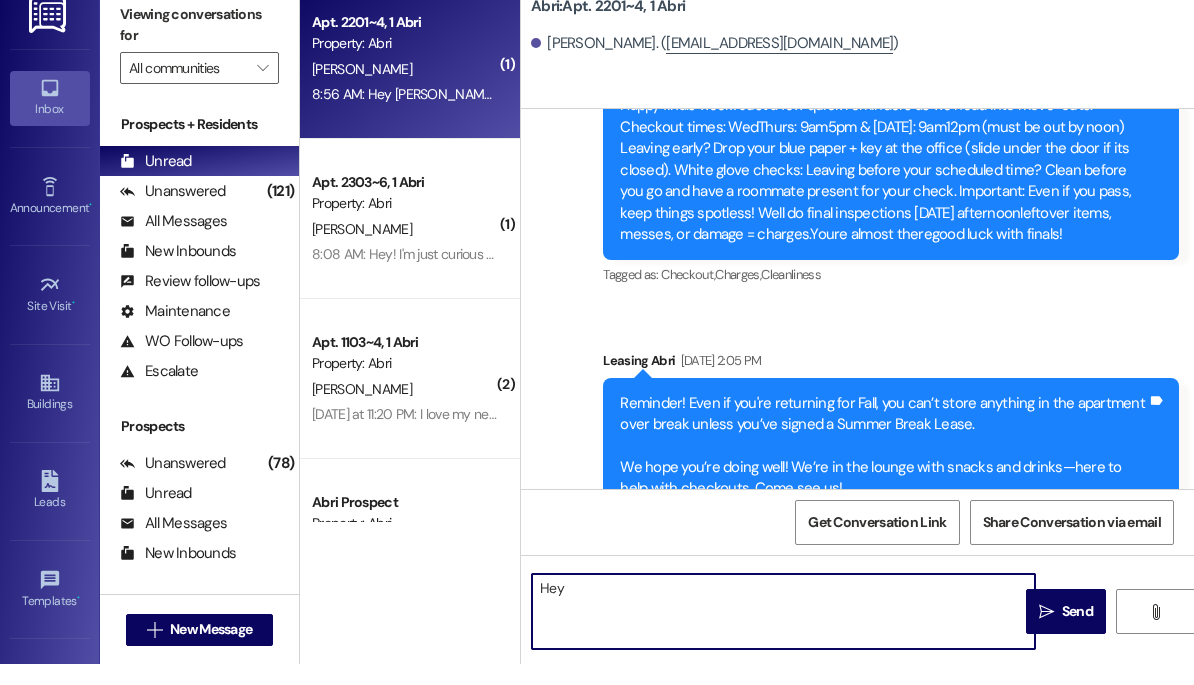 scroll, scrollTop: 0, scrollLeft: 0, axis: both 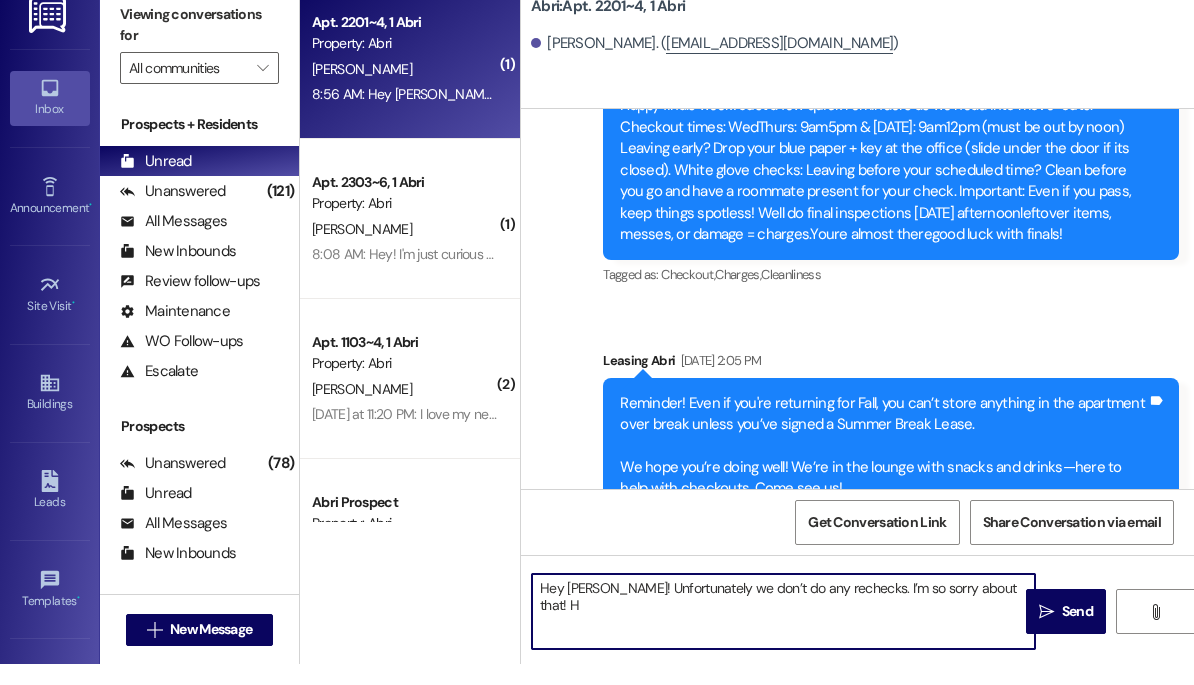 type on "Hey [PERSON_NAME]! Unfortunately we don’t do any rechecks. I’m so sorry about that!" 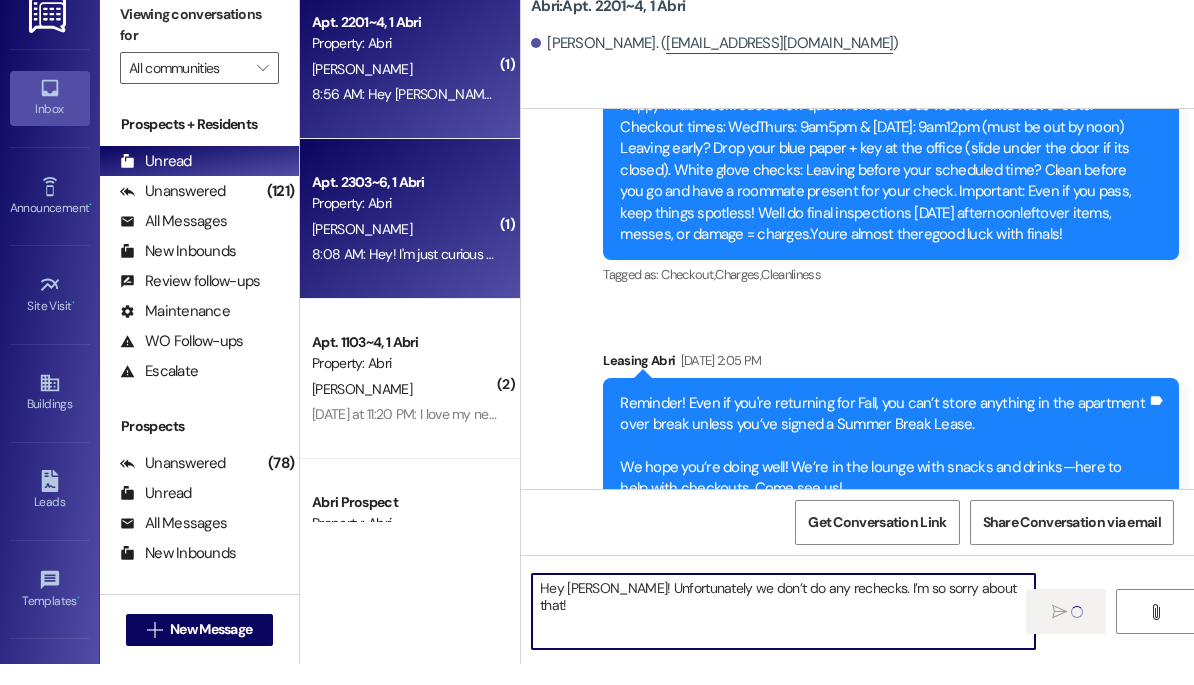type 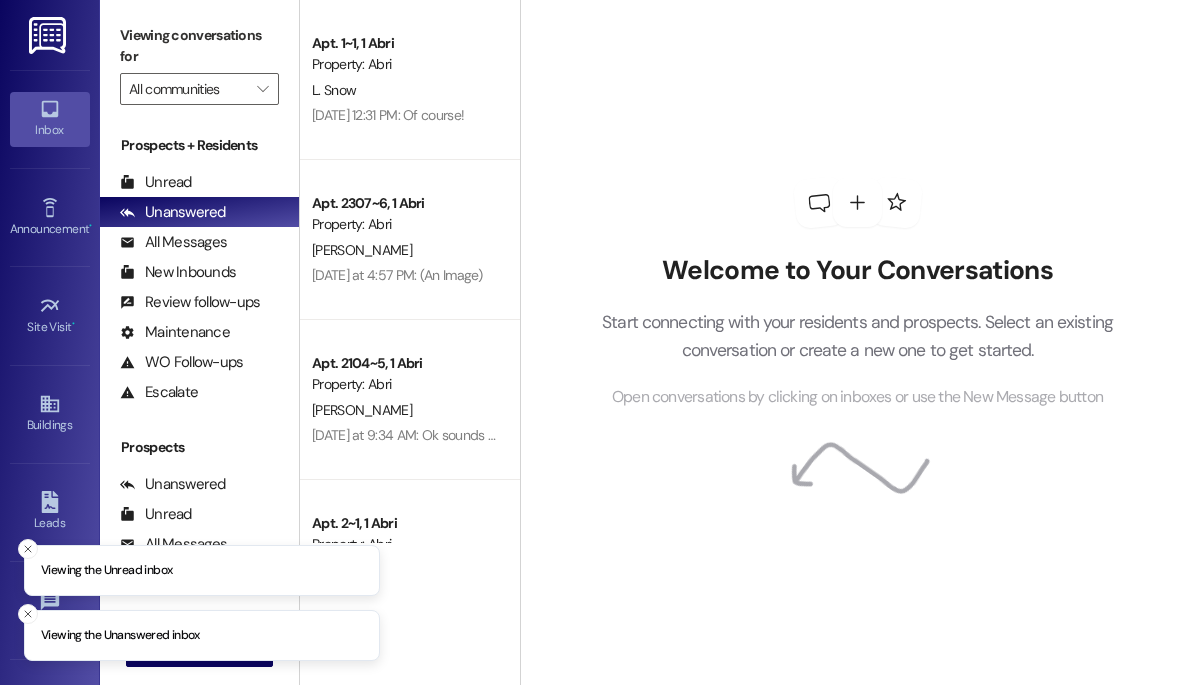 scroll, scrollTop: 0, scrollLeft: 0, axis: both 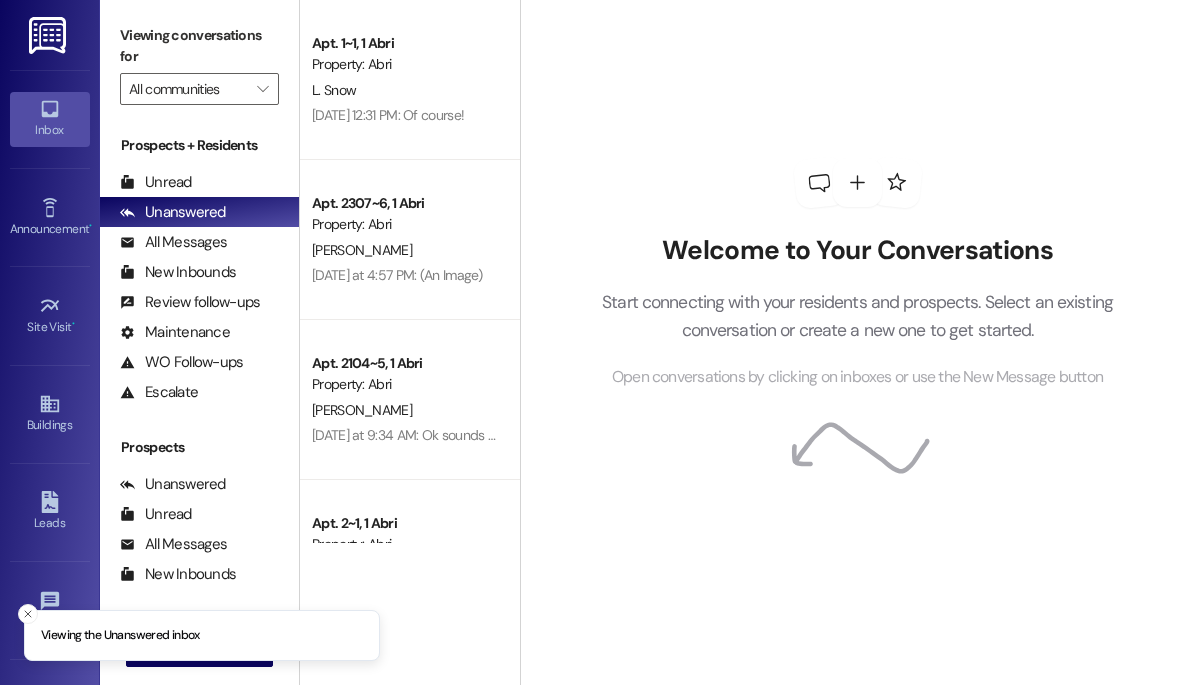 click on "Announcement   • Send A Text Announcement" at bounding box center [50, 217] 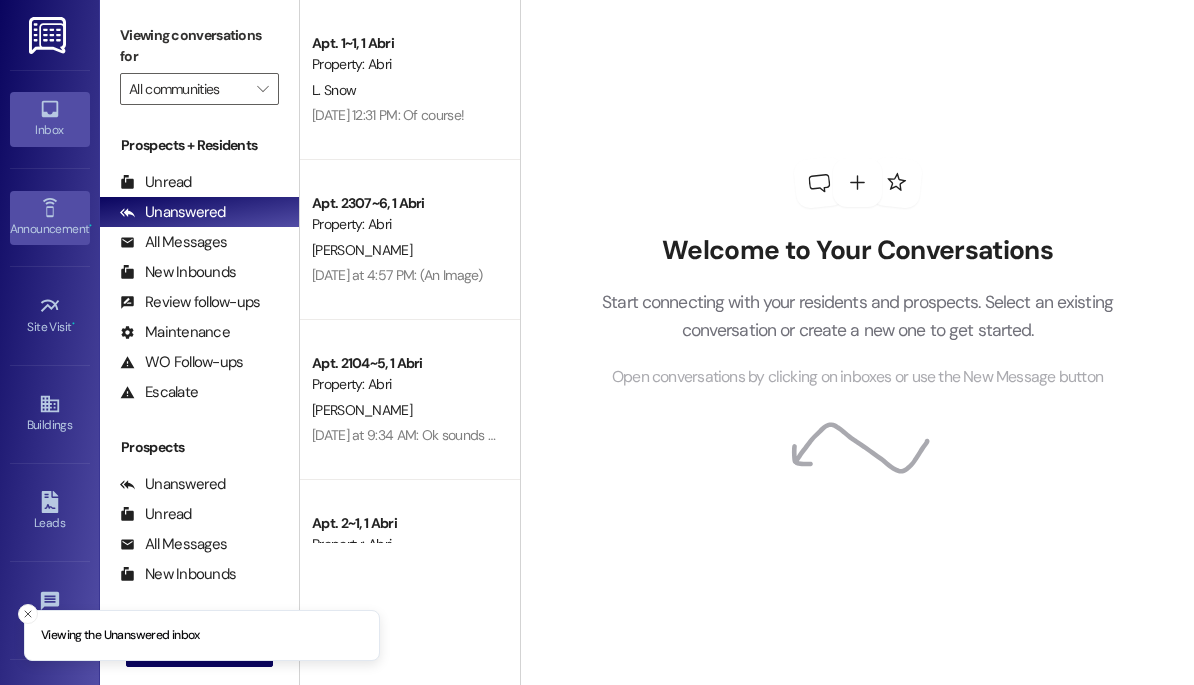 click 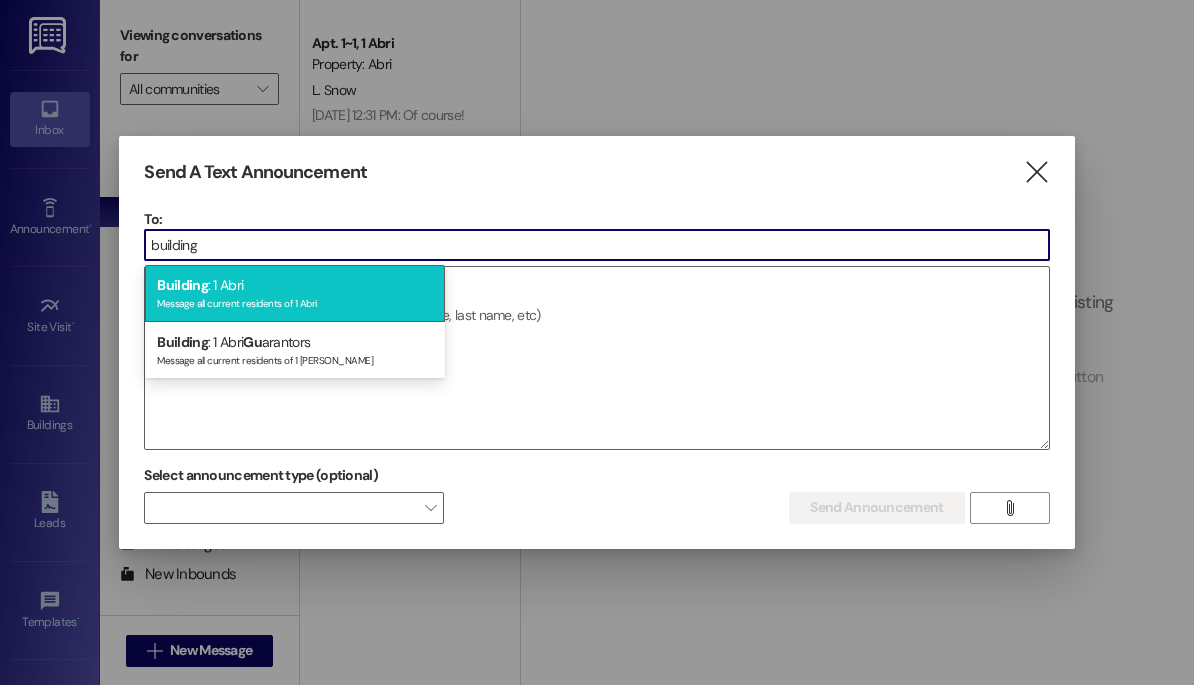 type on "building" 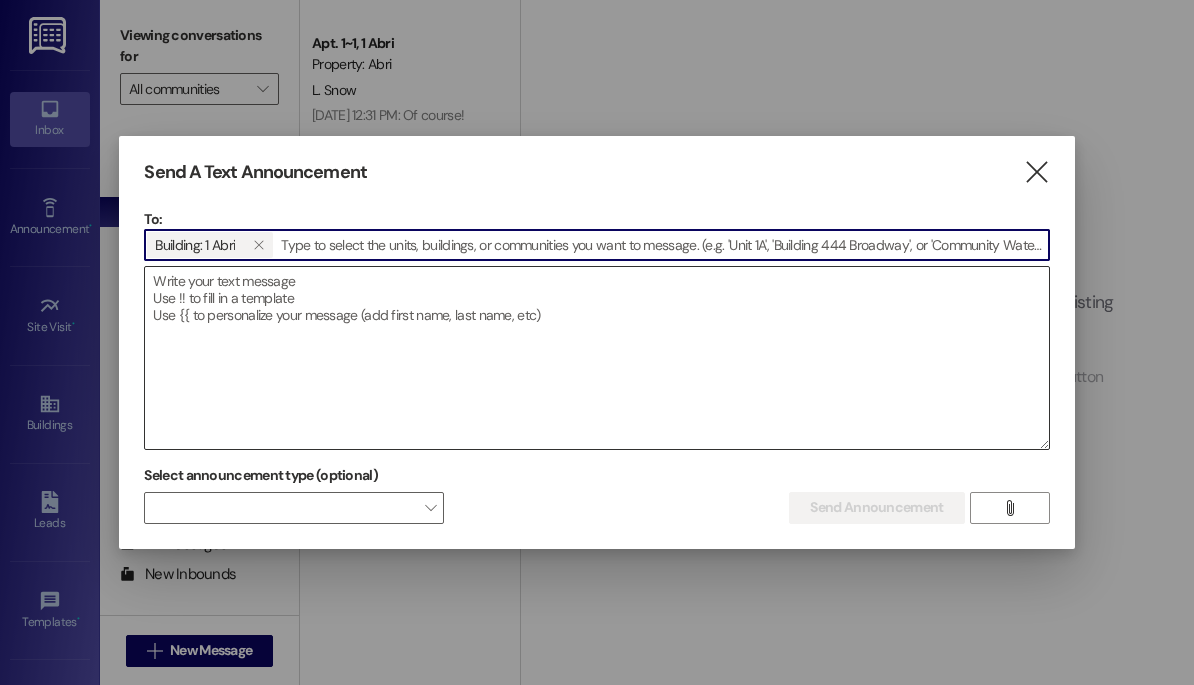 click at bounding box center (596, 358) 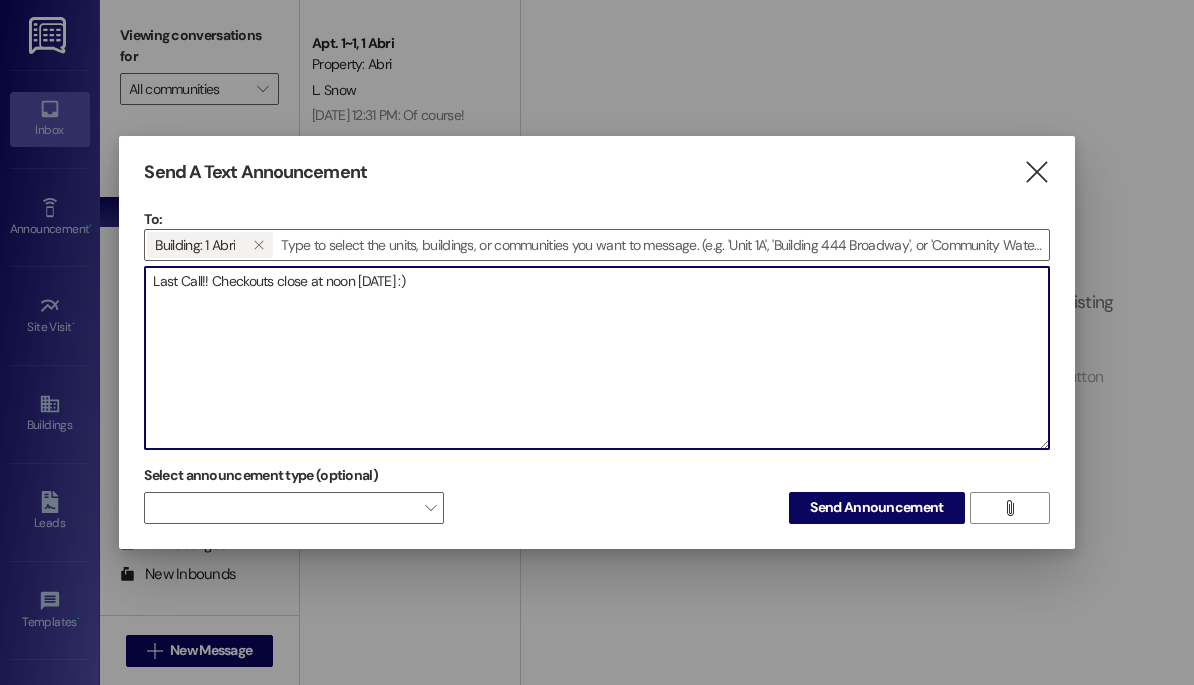 click on "Last Call!! Checkouts close at noon today :)" at bounding box center (596, 358) 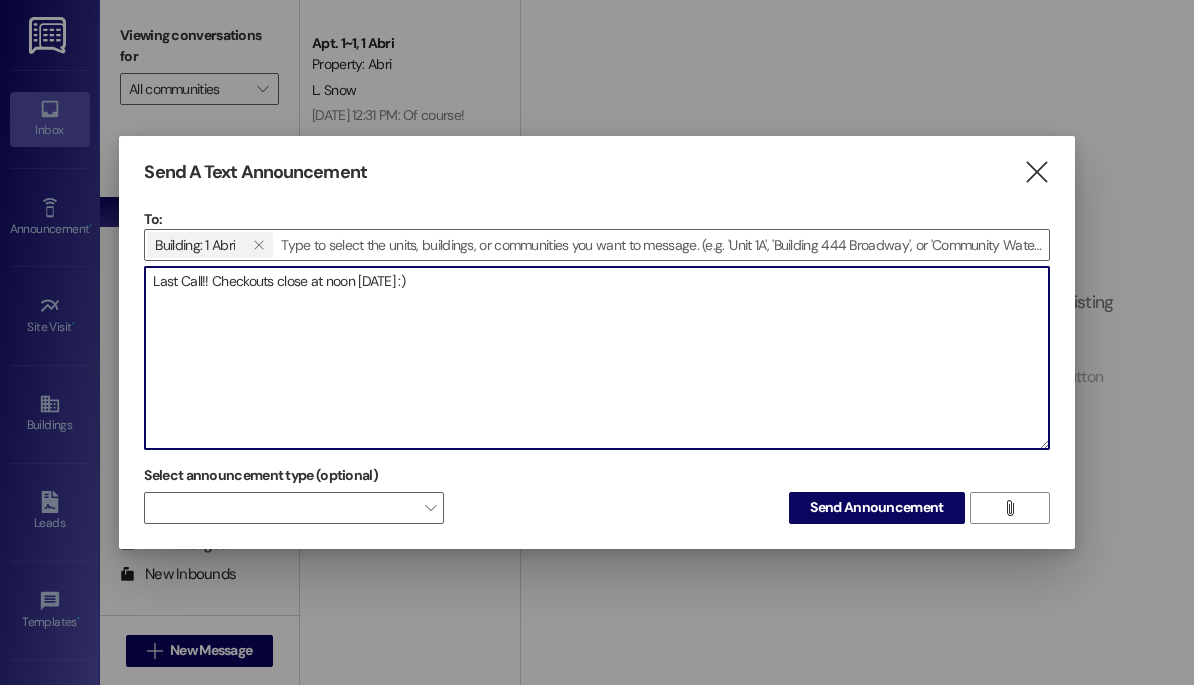 click on "Last Call!! Checkouts close at noon today :)" at bounding box center (596, 358) 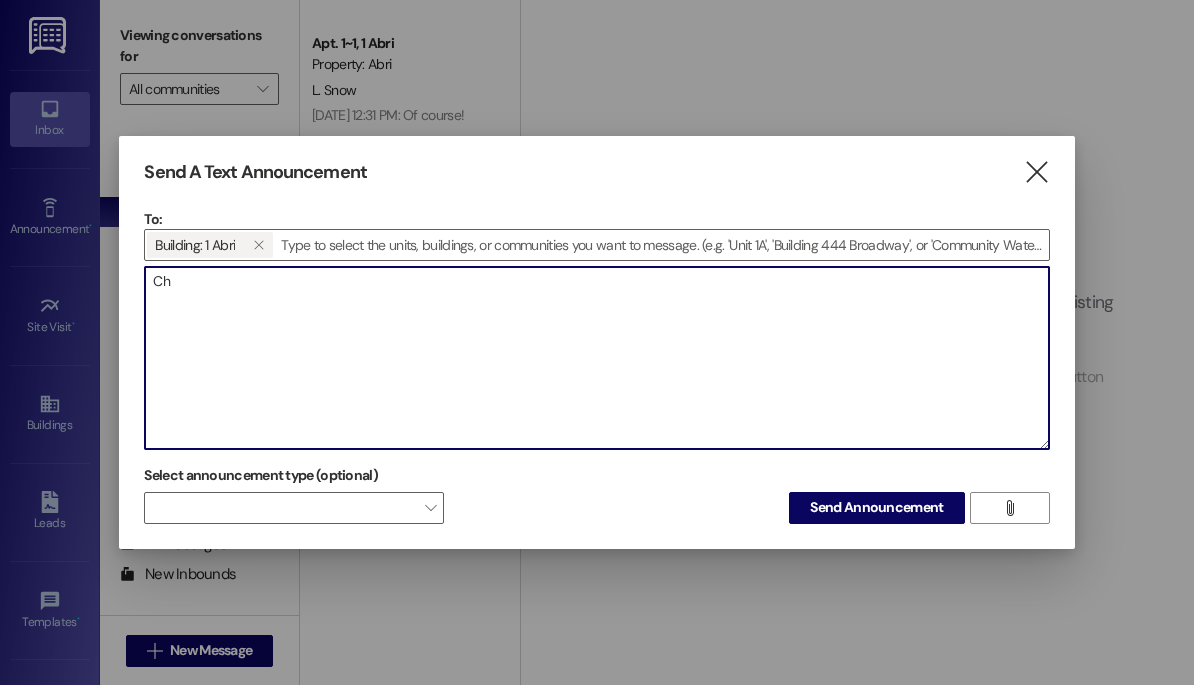 type on "C" 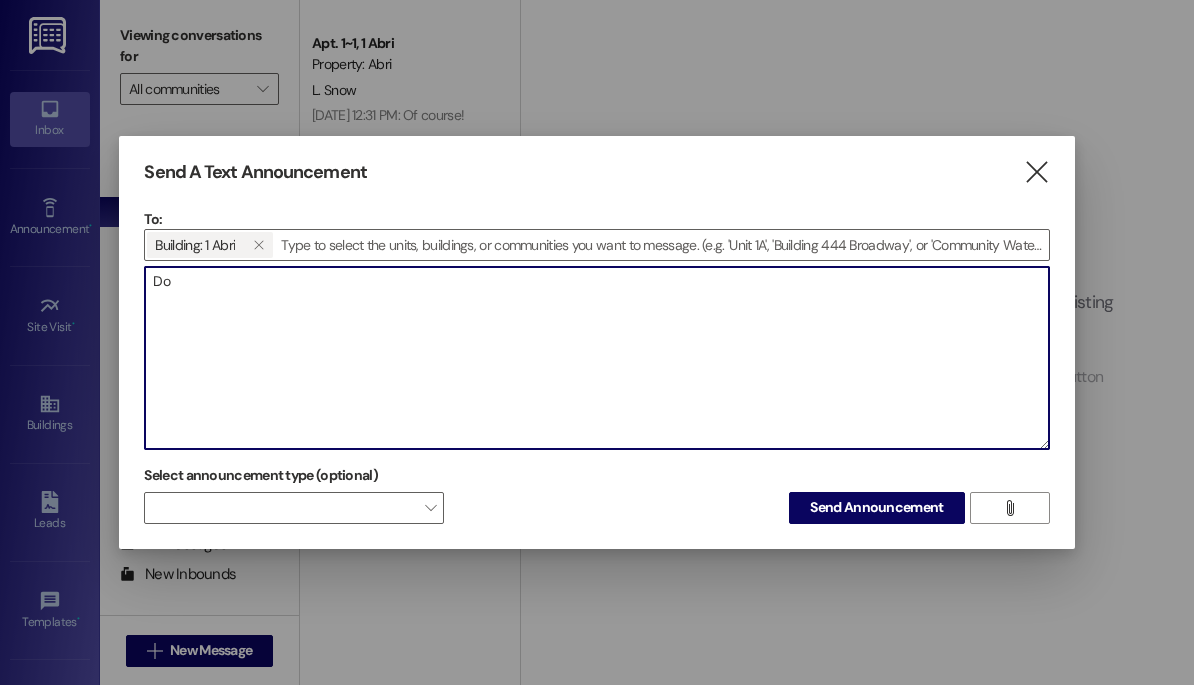 type on "D" 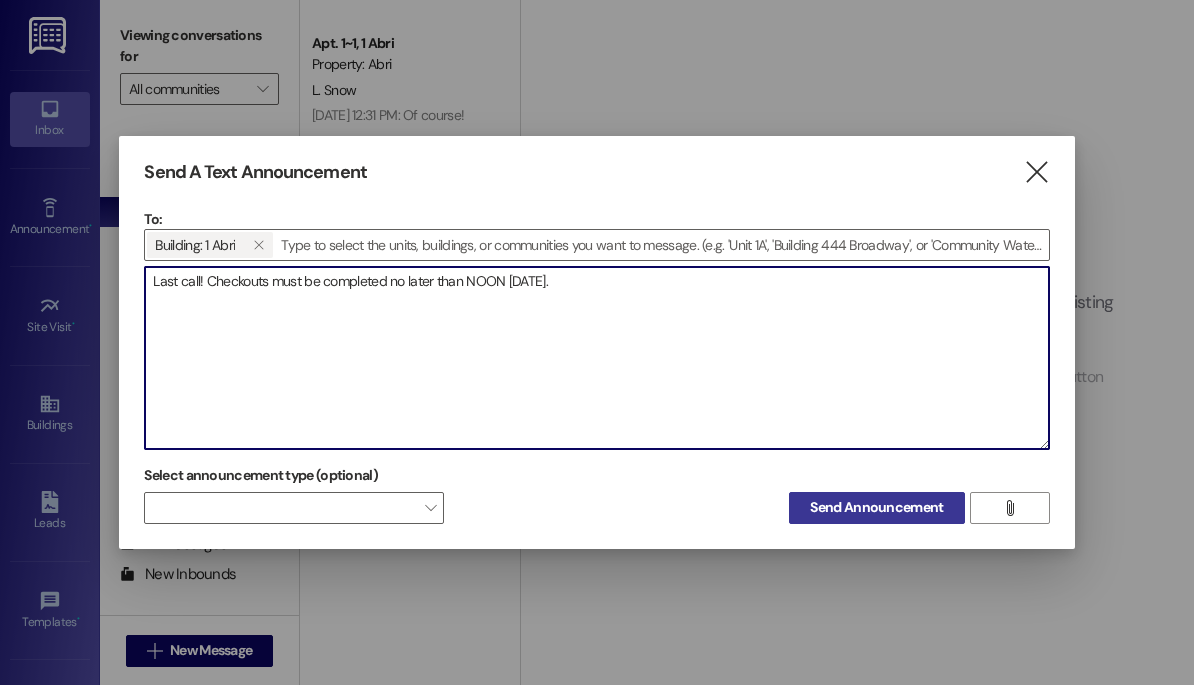 type on "Last call! Checkouts must be completed no later than NOON [DATE]." 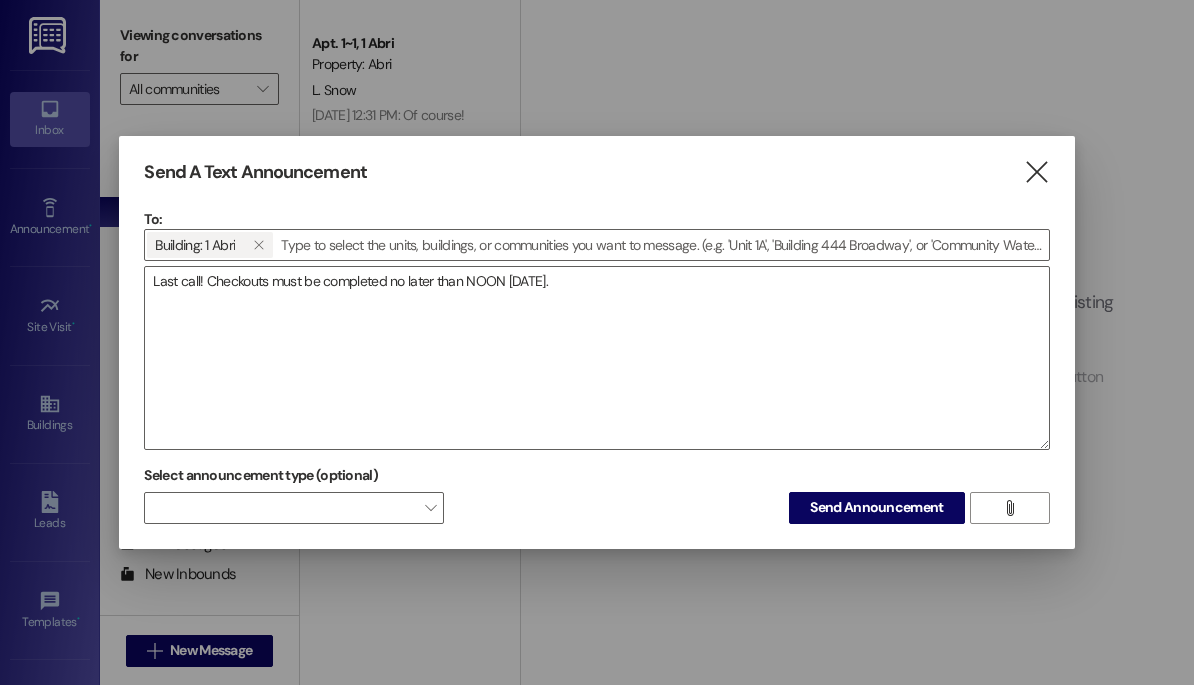 click on "Send Announcement" at bounding box center (876, 507) 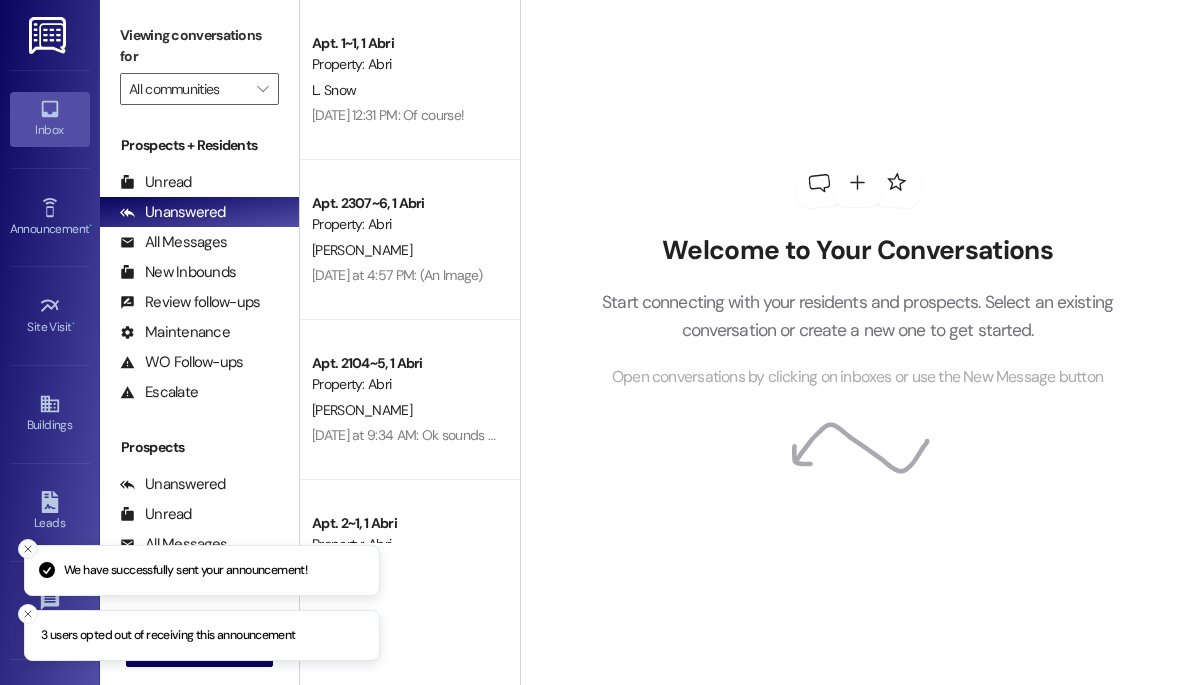 click 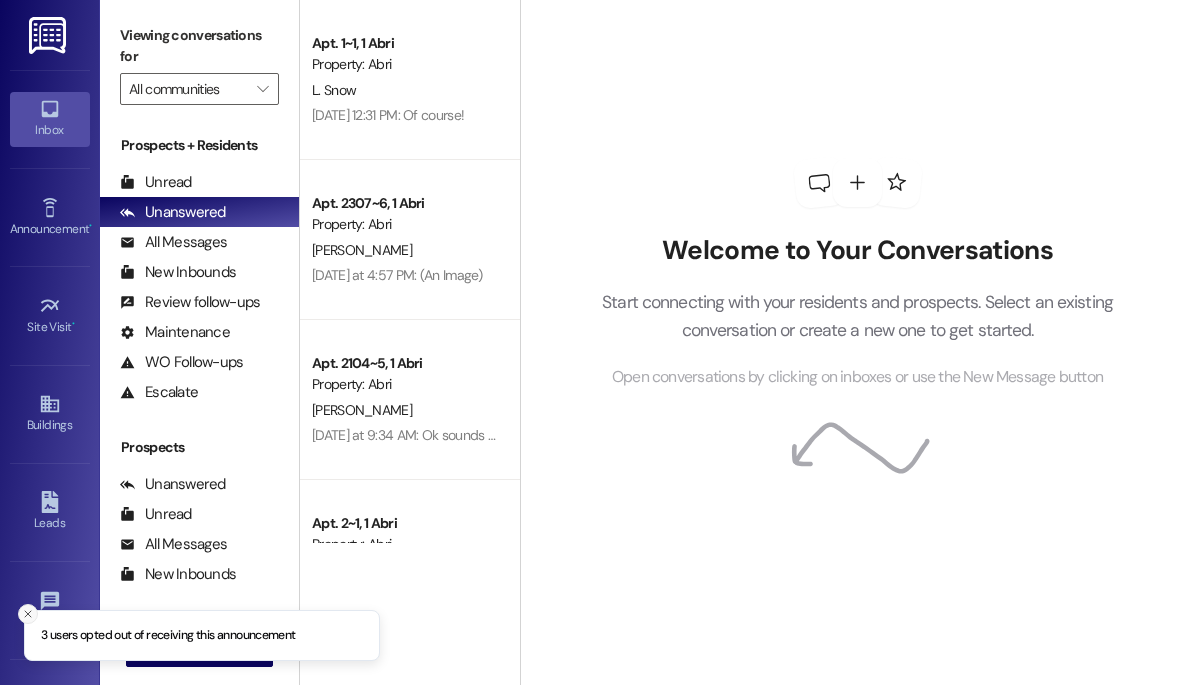 click 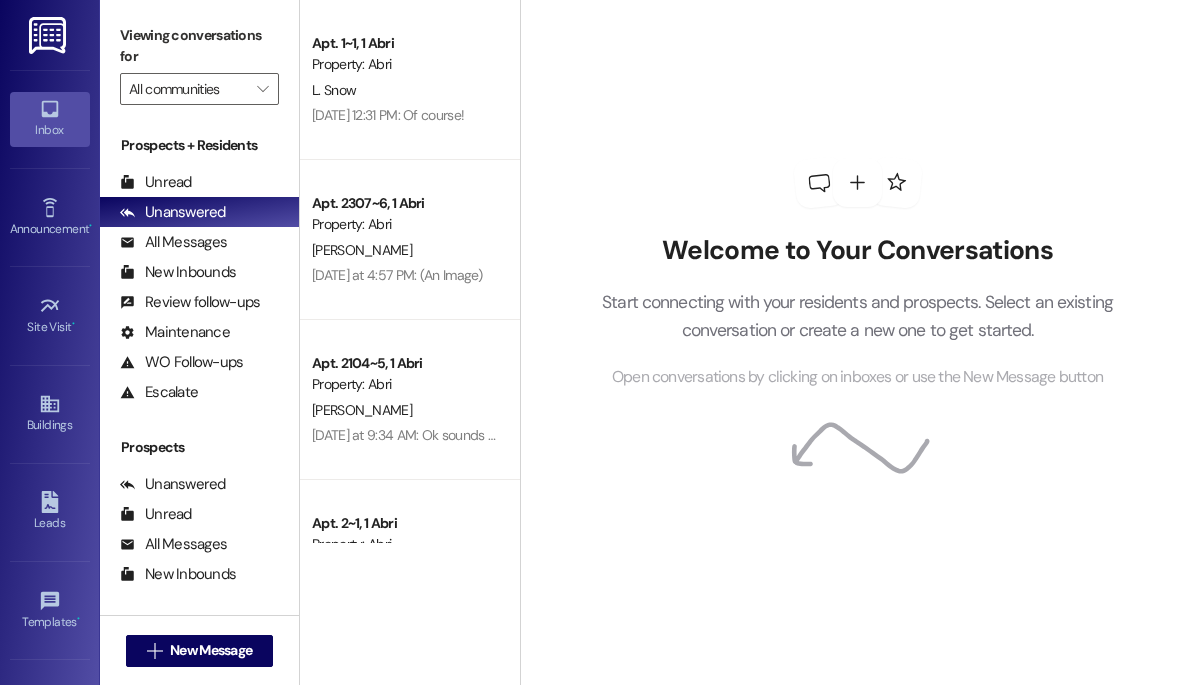 click on " New Message" at bounding box center (200, 651) 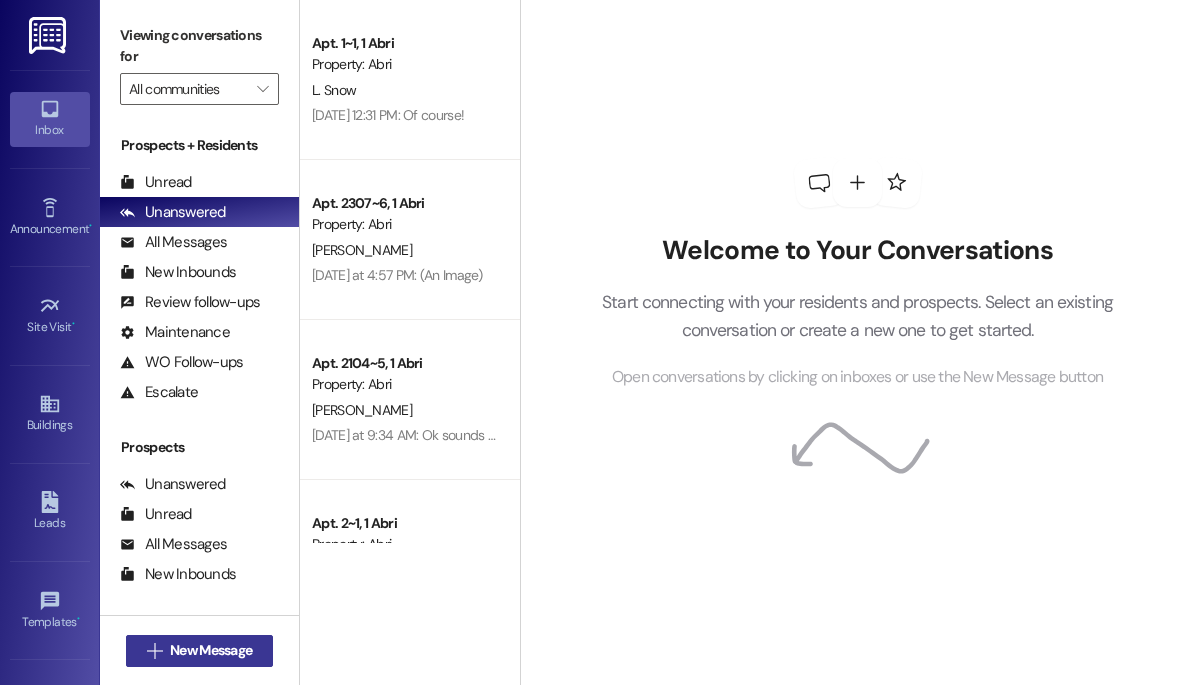click on "New Message" at bounding box center (211, 650) 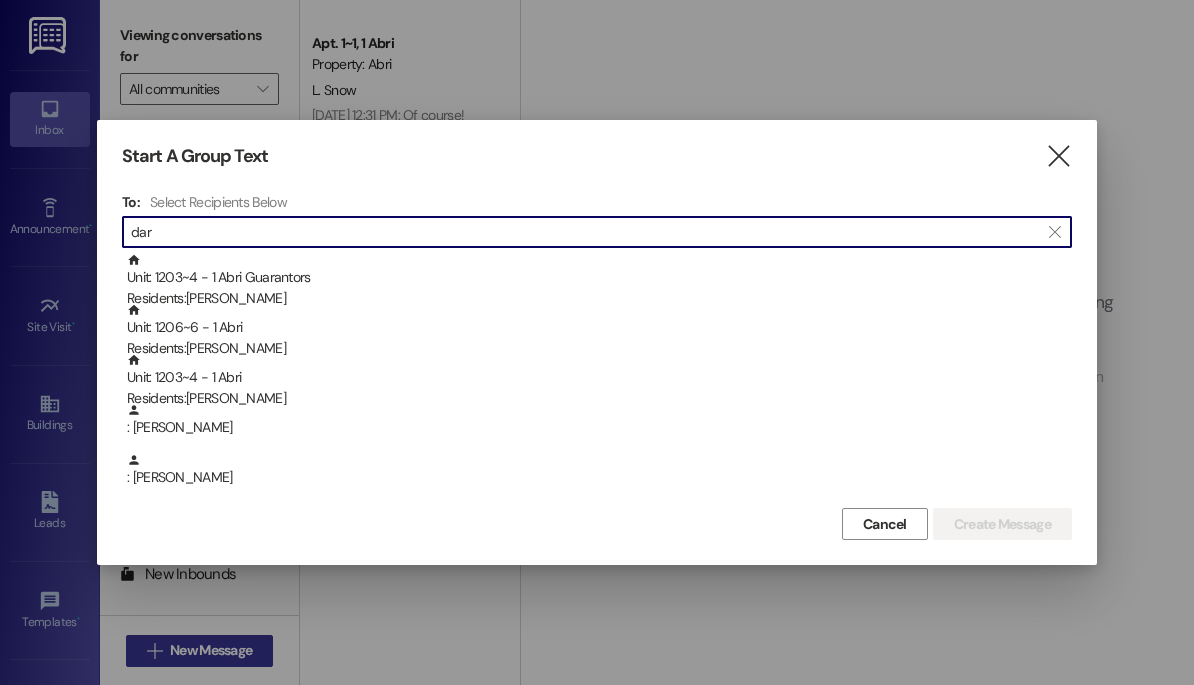 type on "dar" 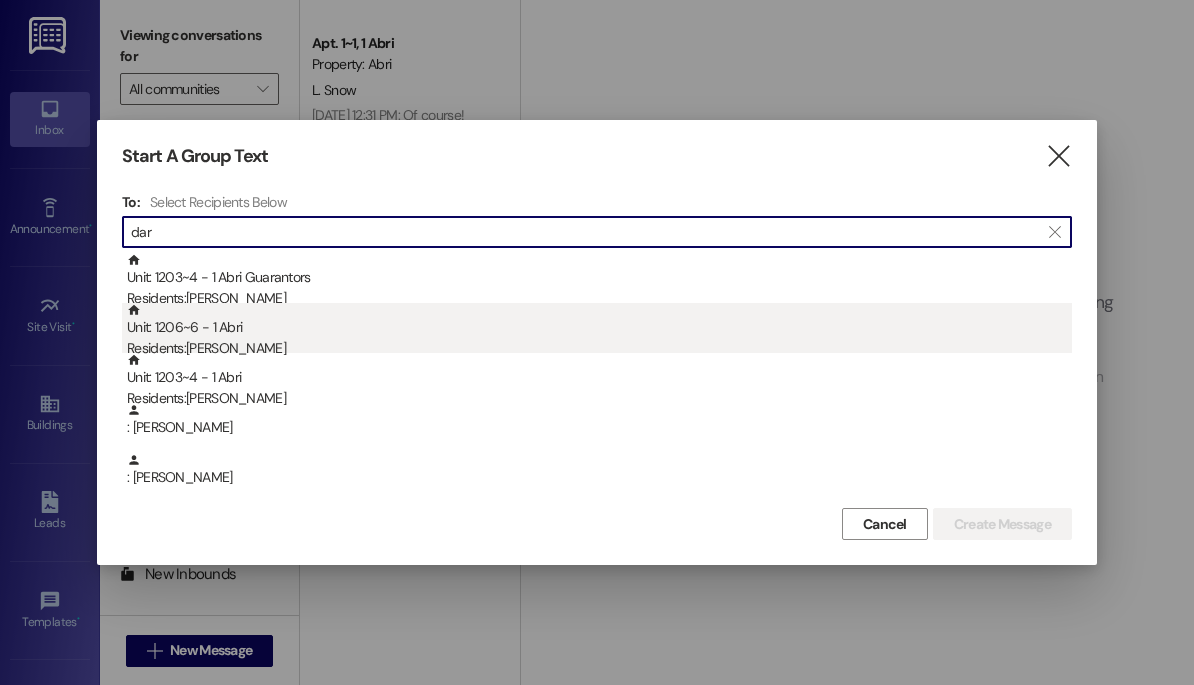 drag, startPoint x: 188, startPoint y: 647, endPoint x: 237, endPoint y: 343, distance: 307.9237 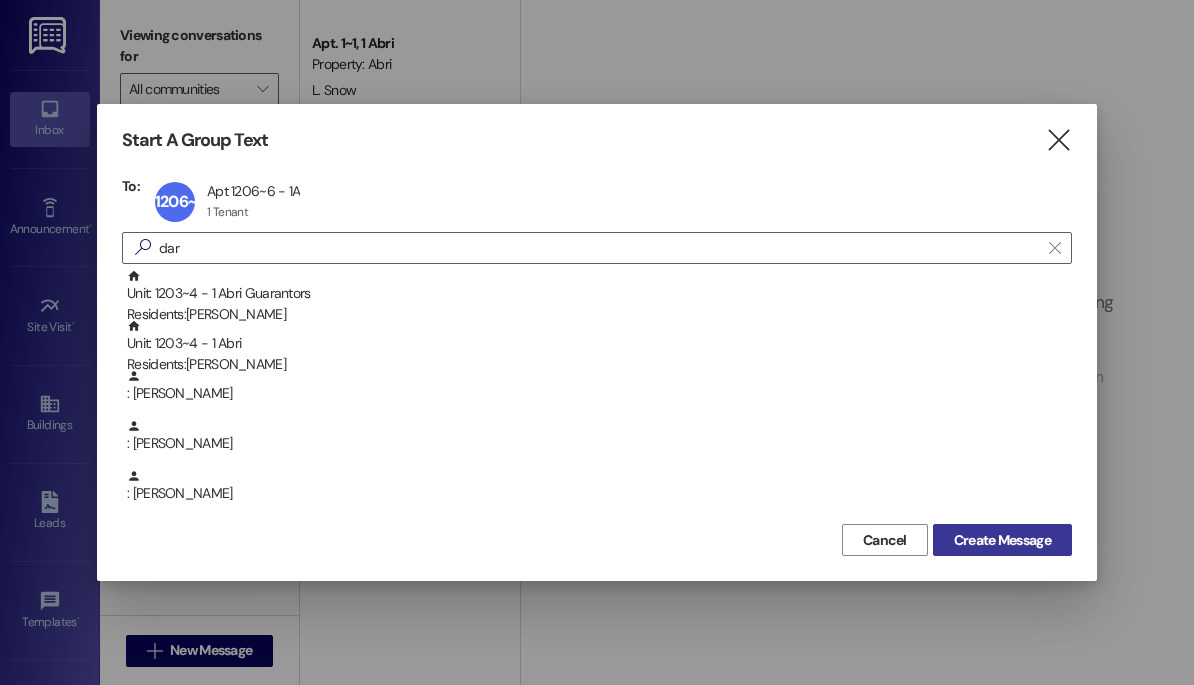 click on "Create Message" at bounding box center (1002, 540) 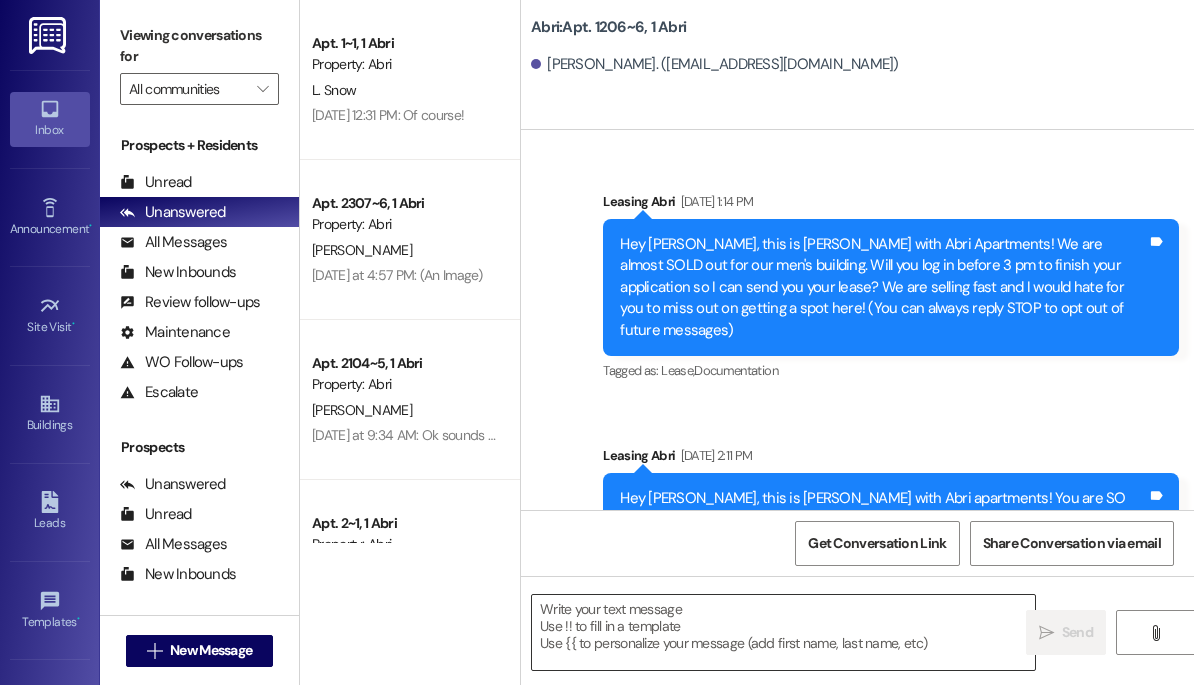 scroll, scrollTop: 29300, scrollLeft: 0, axis: vertical 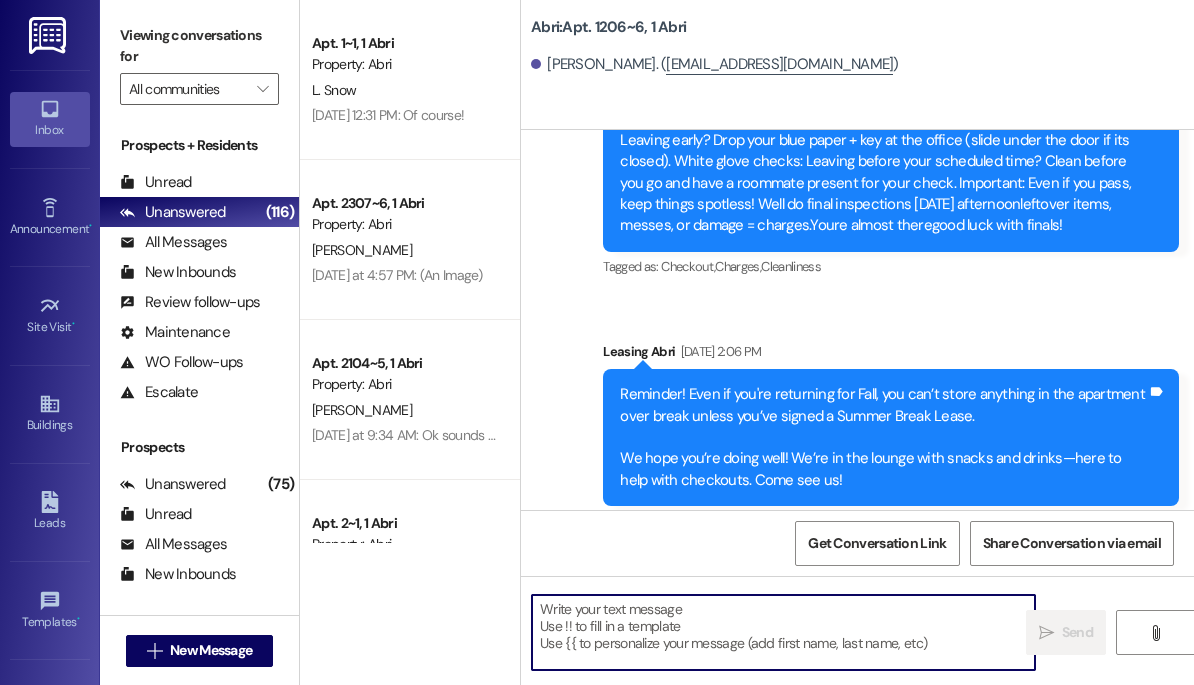 click at bounding box center [783, 632] 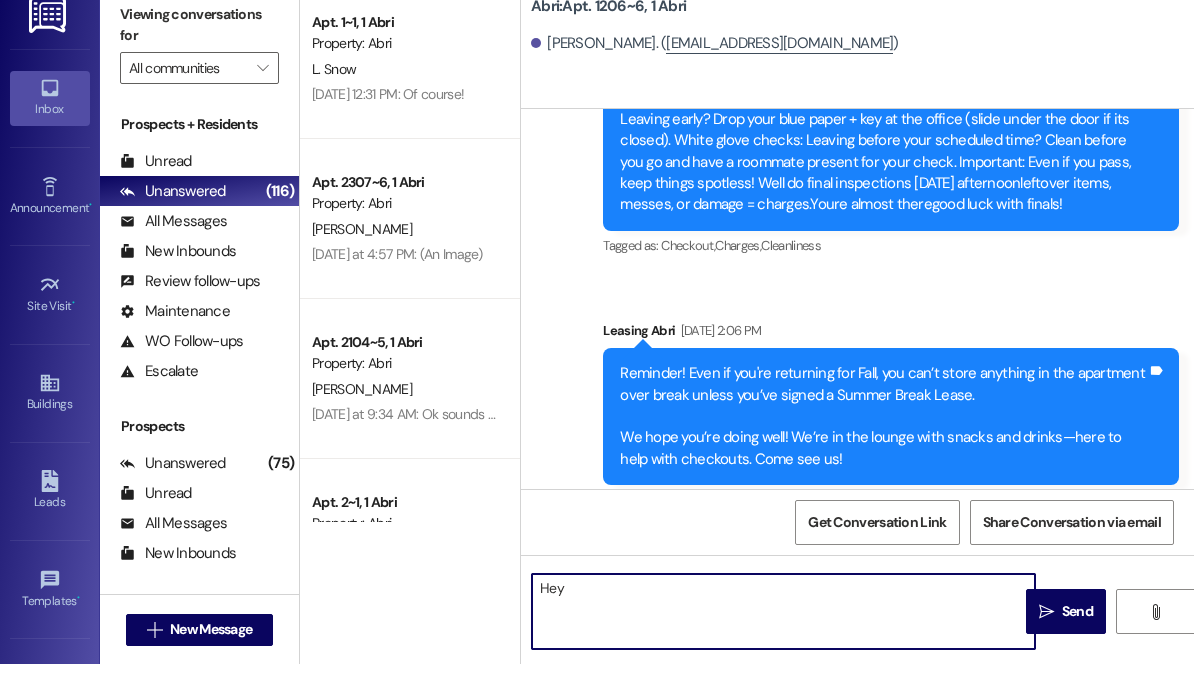 scroll, scrollTop: 0, scrollLeft: 0, axis: both 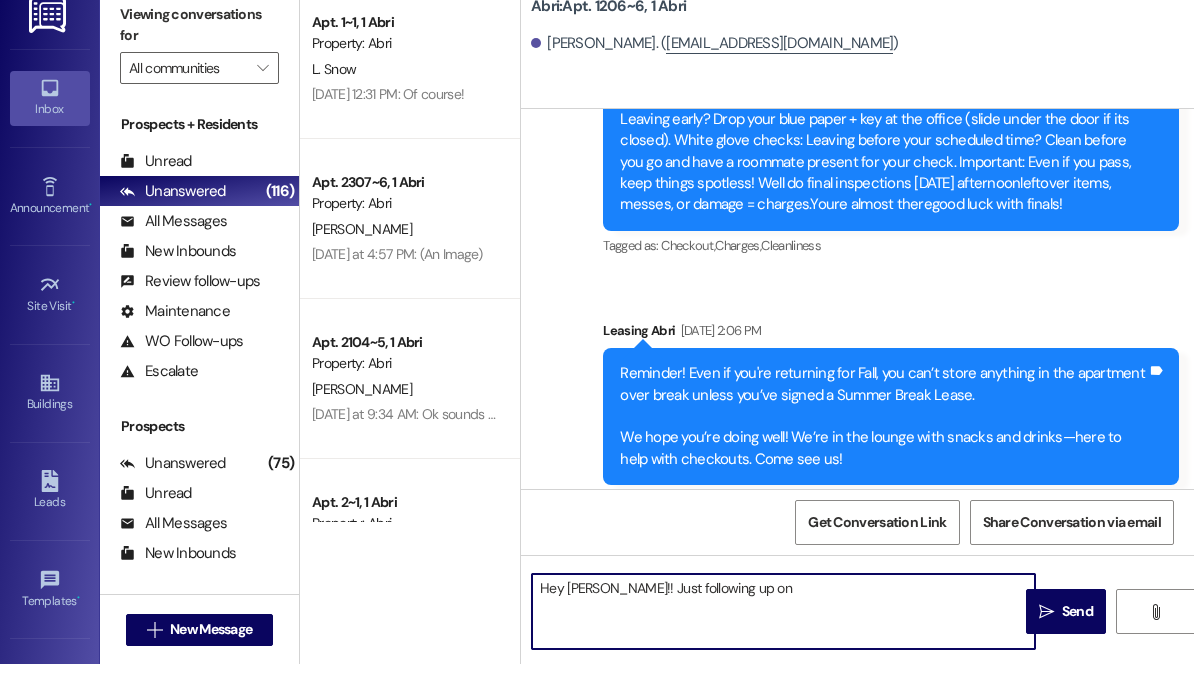 click on "Hey Daren!! Just following up on   Send " at bounding box center (857, 651) 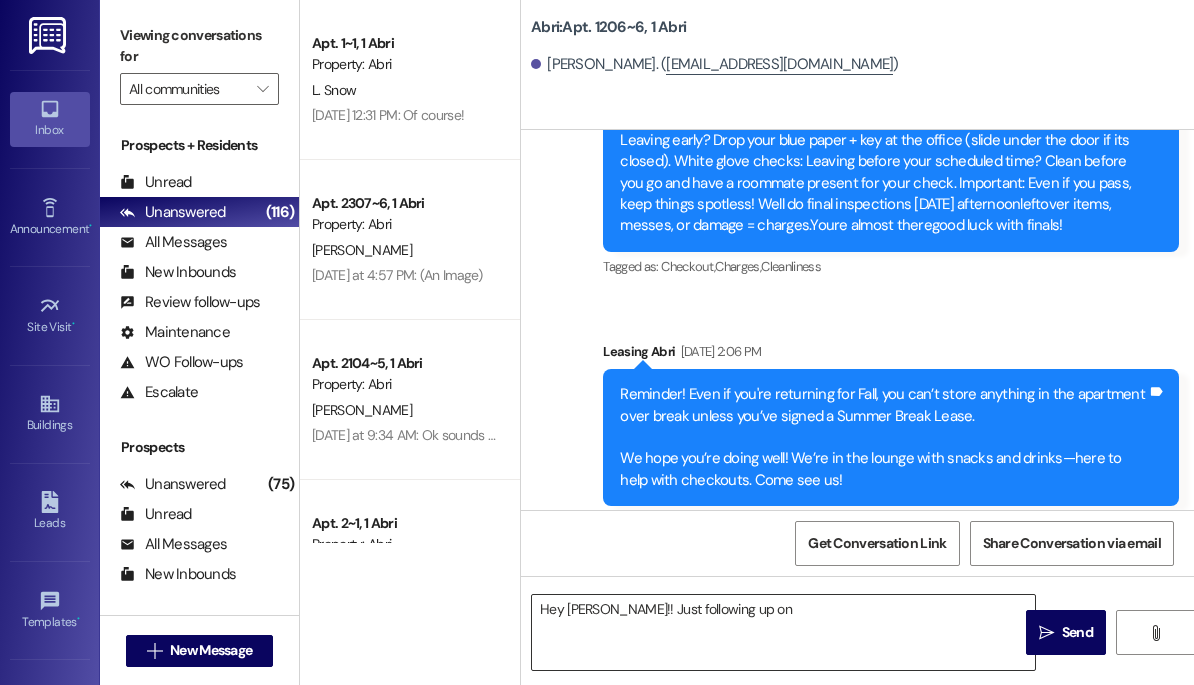 click on "Hey Daren!! Just following up on" at bounding box center (783, 632) 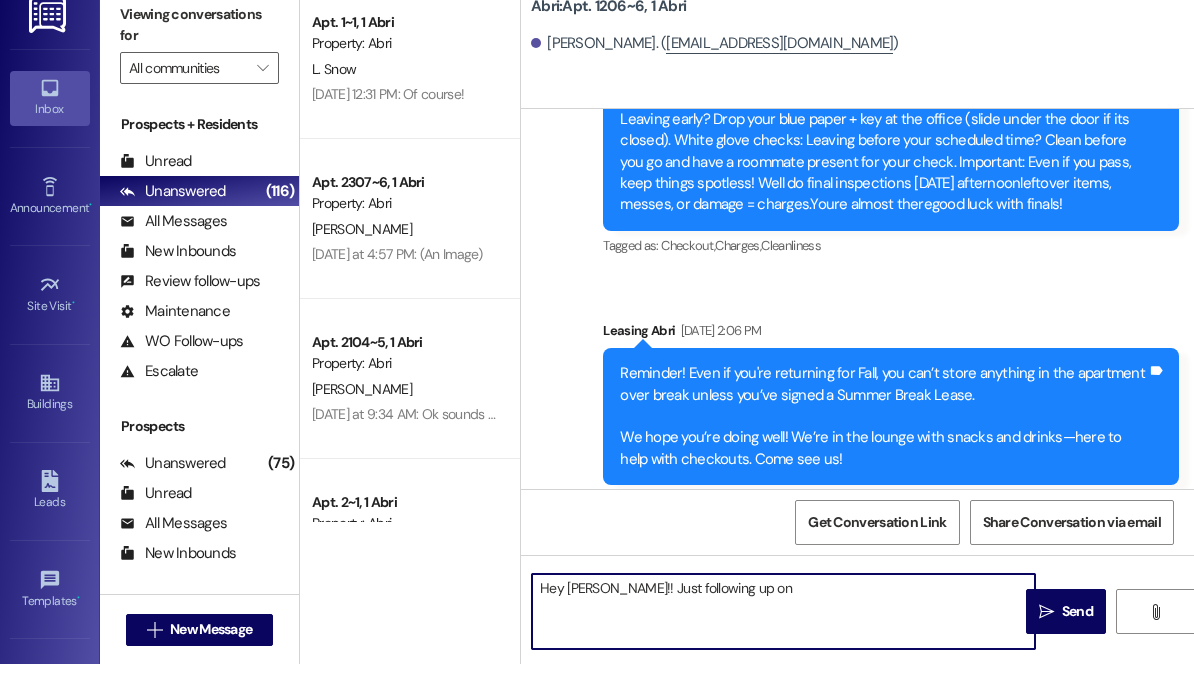 click on "Hey Daren!! Just following up on" at bounding box center (783, 632) 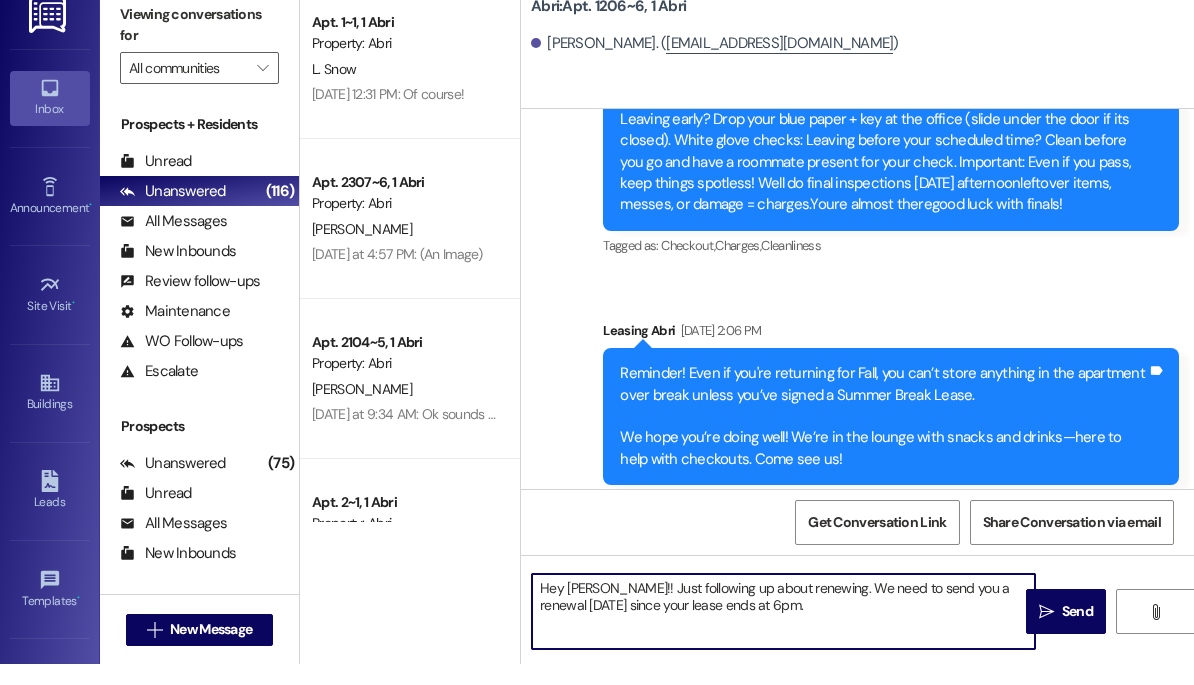 click on "Hey Daren!! Just following up about renewing. We need to send you a renewal TODAY since your lease ends at 6pm." at bounding box center (783, 632) 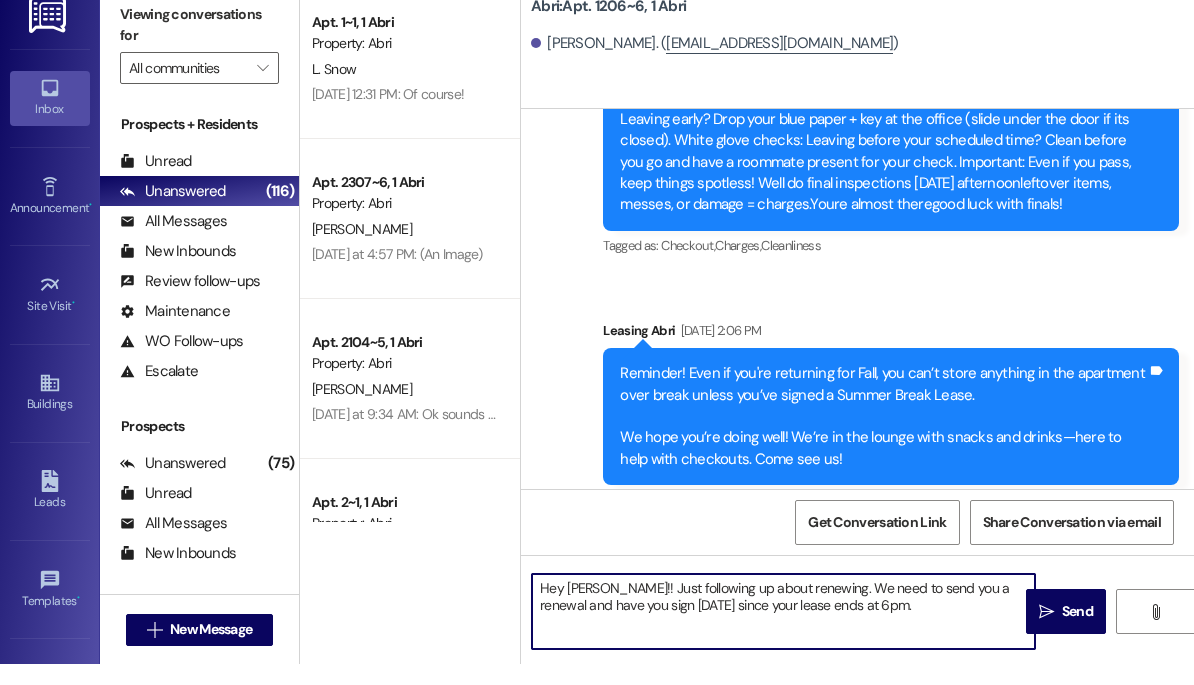 click on "Hey Daren!! Just following up about renewing. We need to send you a renewal and have you sign TODAY since your lease ends at 6pm." at bounding box center [783, 632] 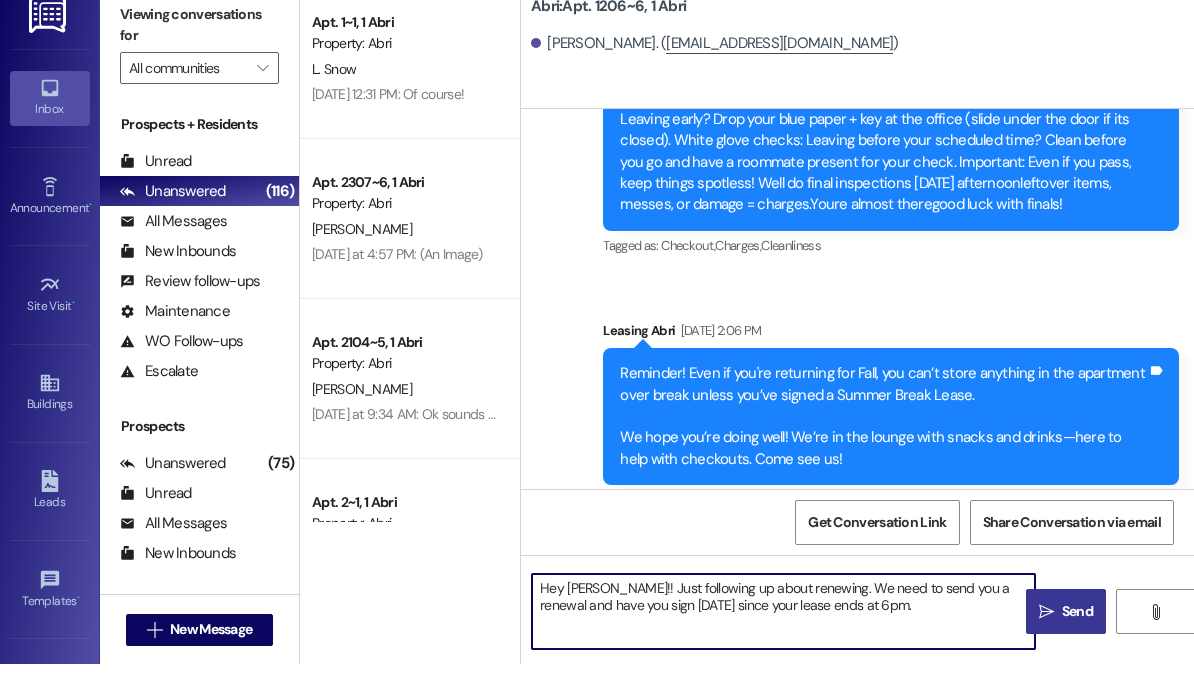 type on "Hey Daren!! Just following up about renewing. We need to send you a renewal and have you sign TODAY since your lease ends at 6pm." 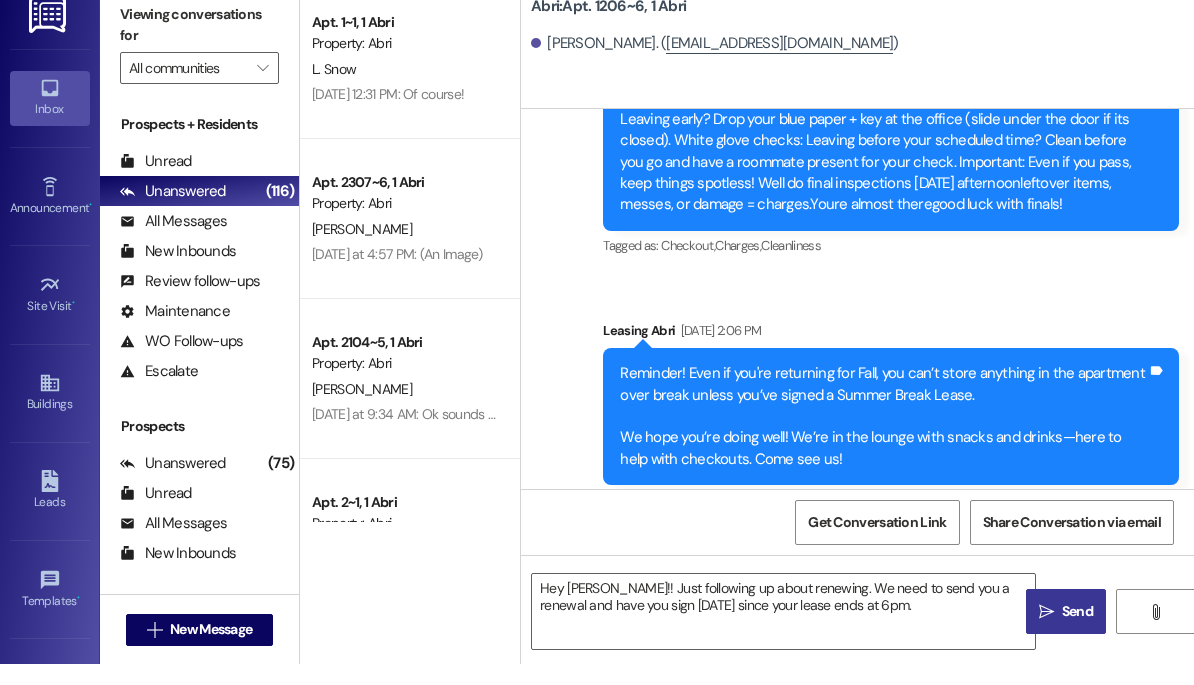 click on "Send" at bounding box center (1077, 632) 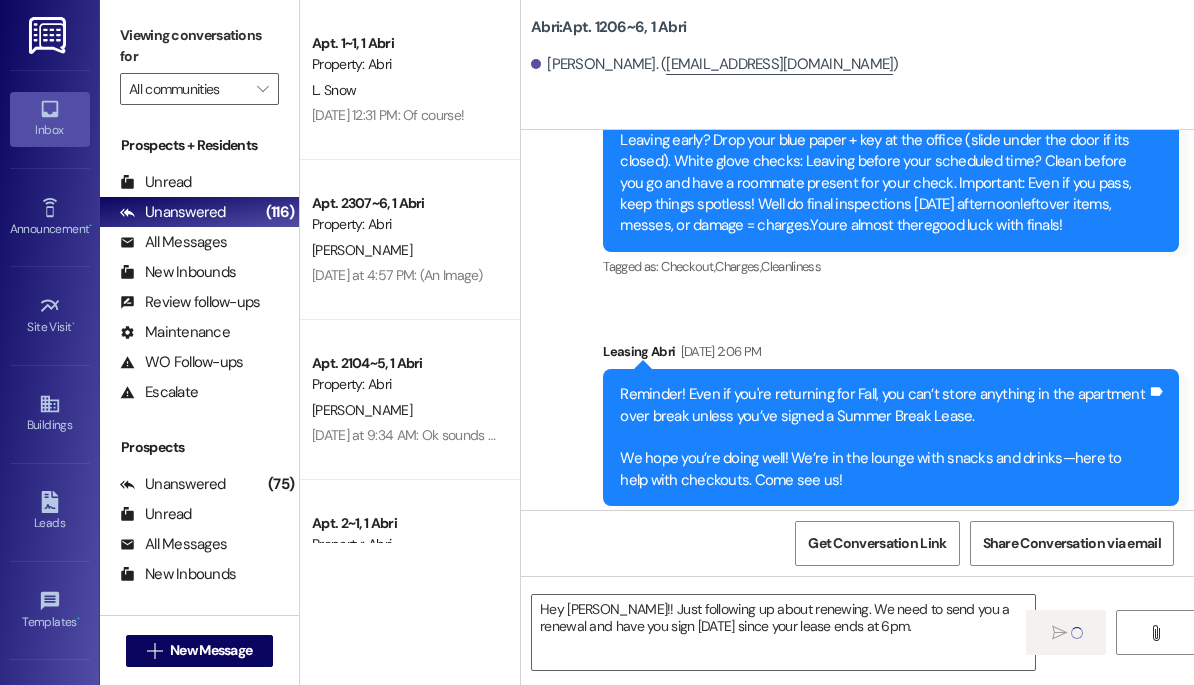 type 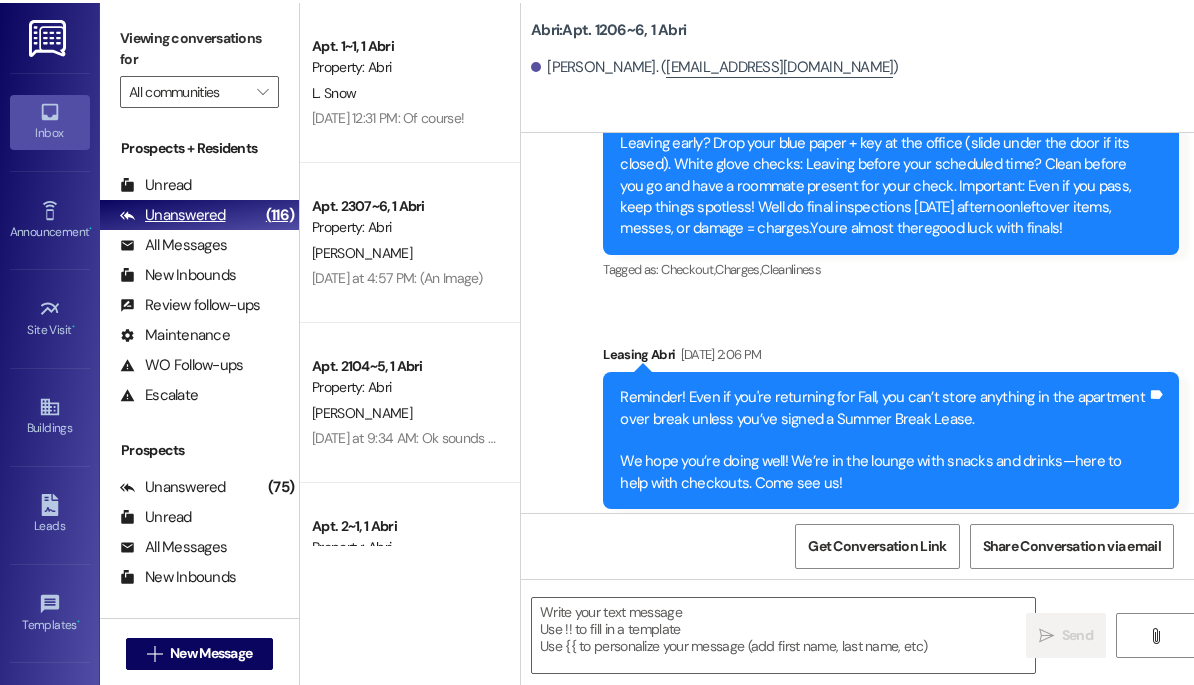 click on "Unanswered (116)" at bounding box center [199, 212] 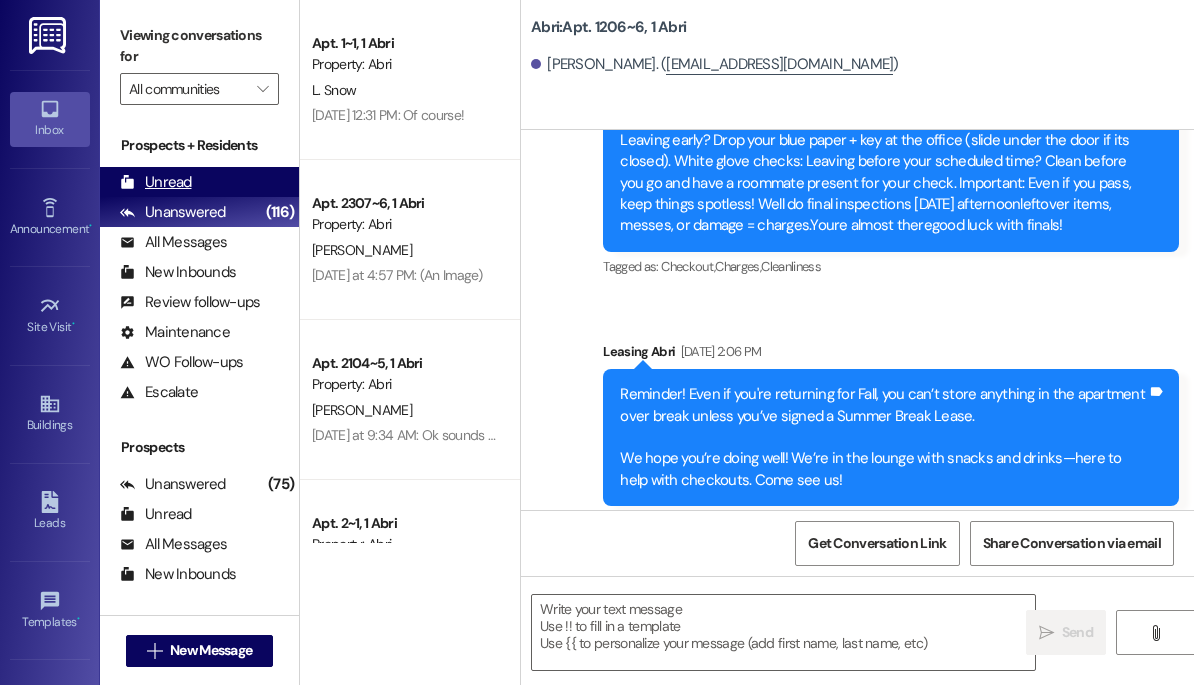 click on "Unread (0)" at bounding box center [199, 182] 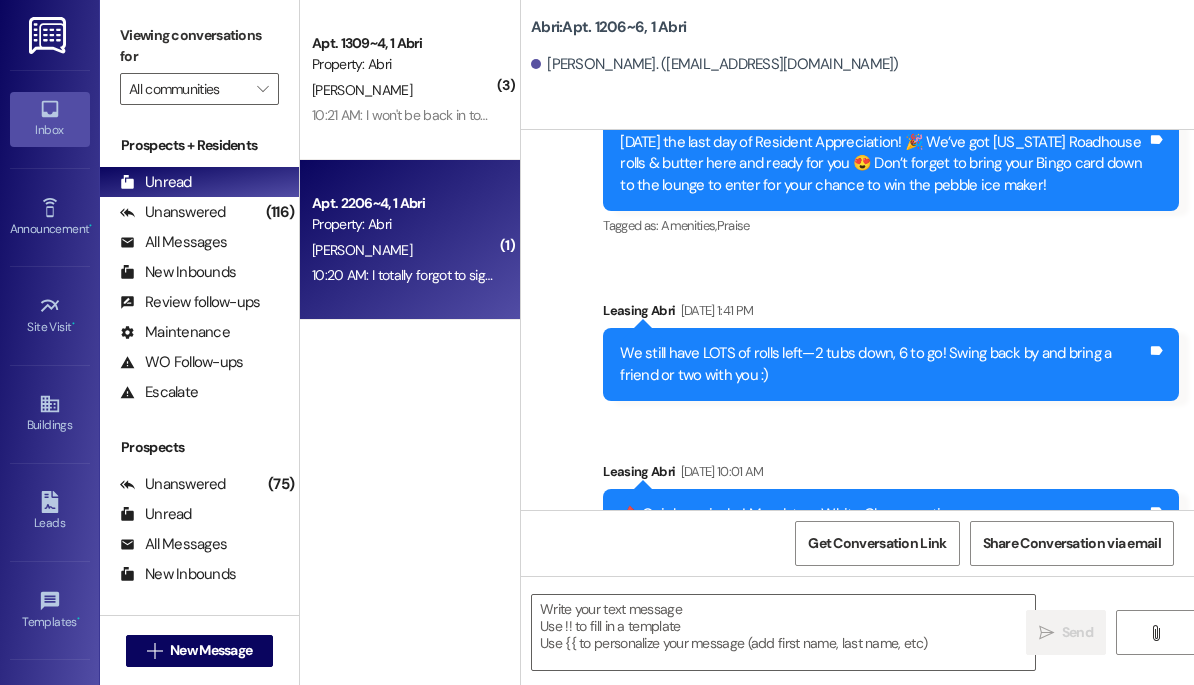 click on "P. Young" at bounding box center (404, 250) 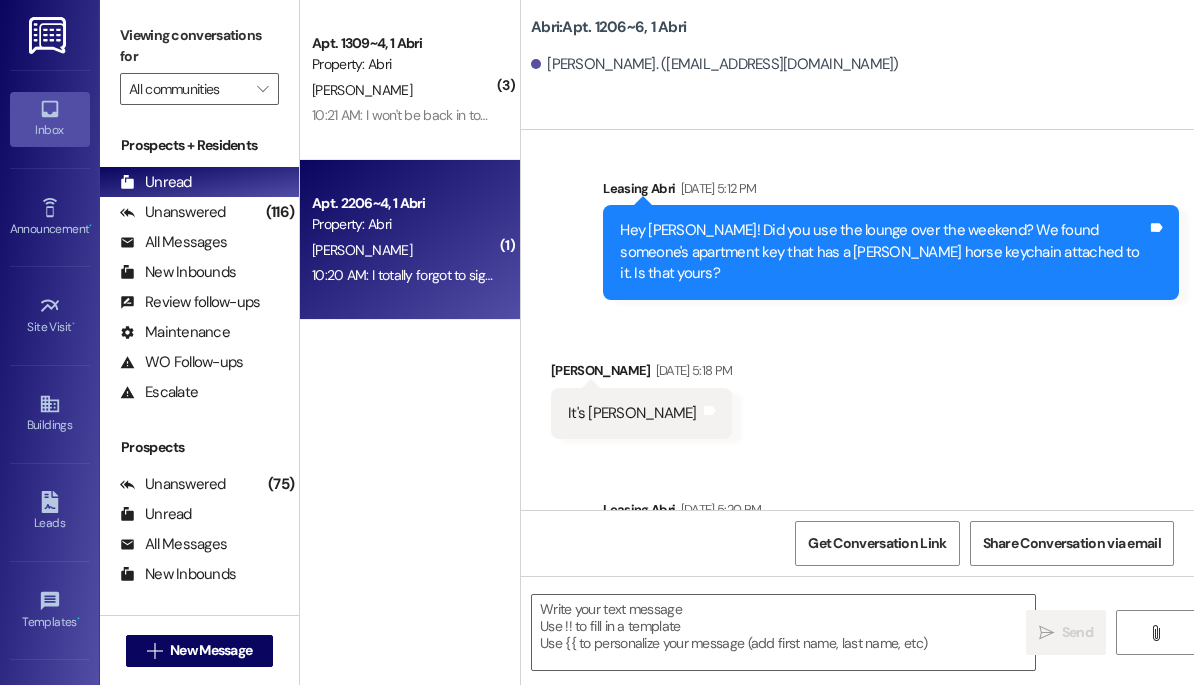 scroll, scrollTop: 22966, scrollLeft: 0, axis: vertical 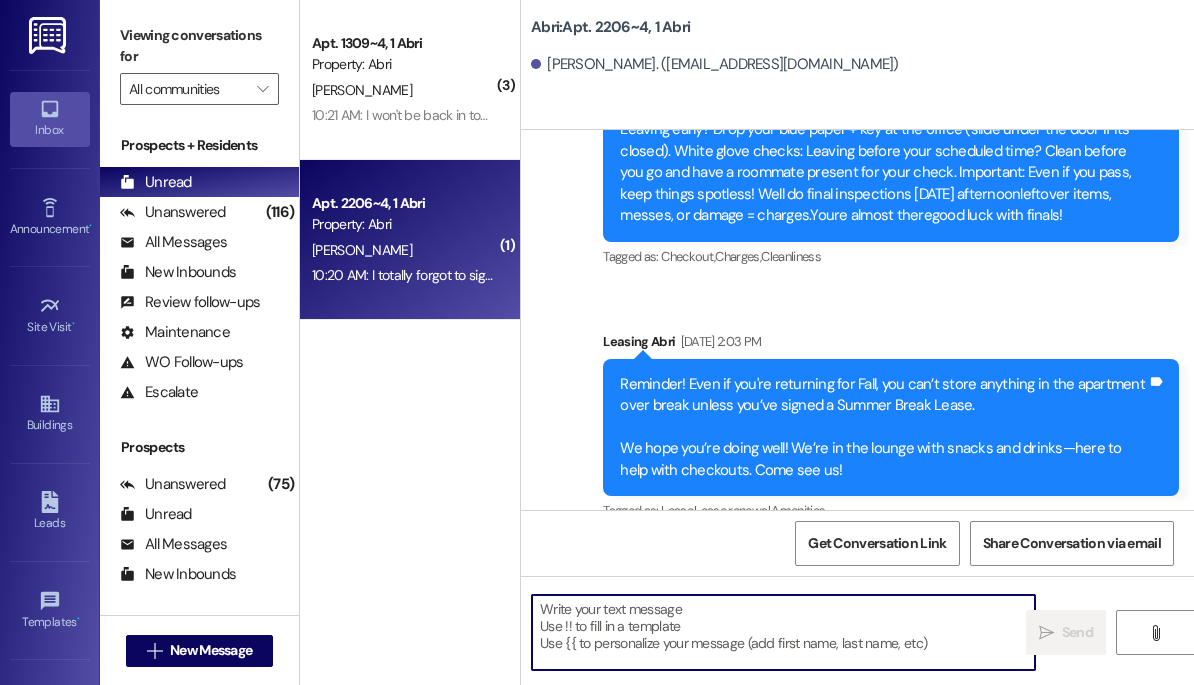 click at bounding box center [783, 632] 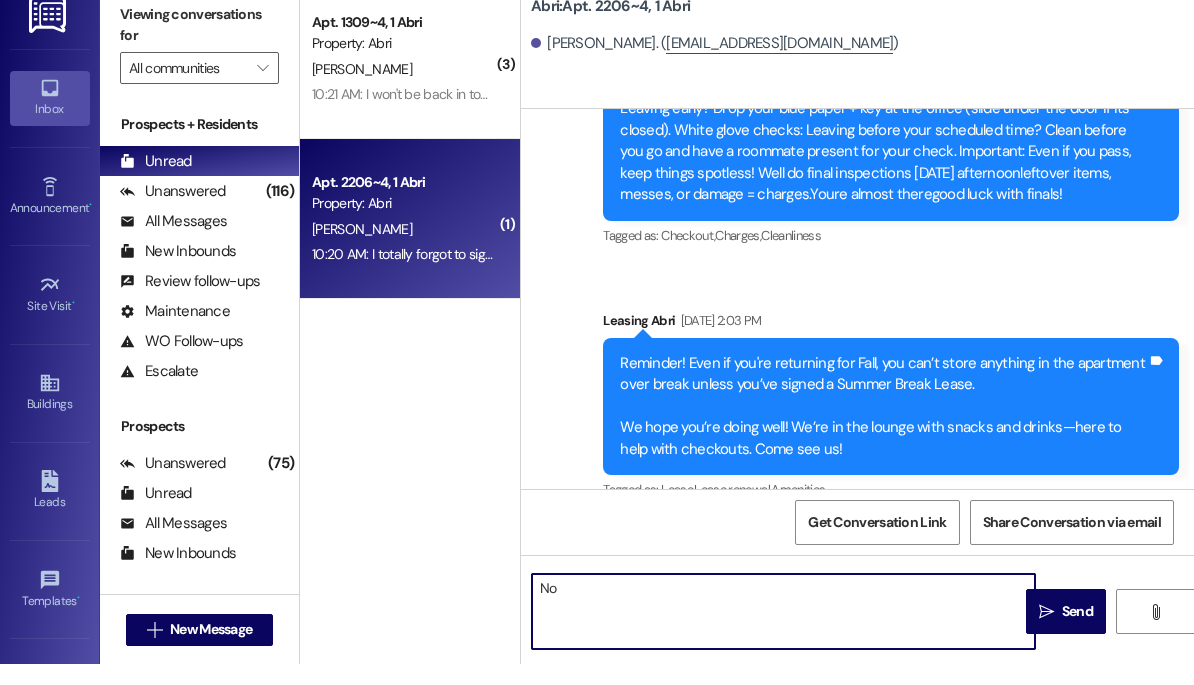 scroll, scrollTop: 0, scrollLeft: 0, axis: both 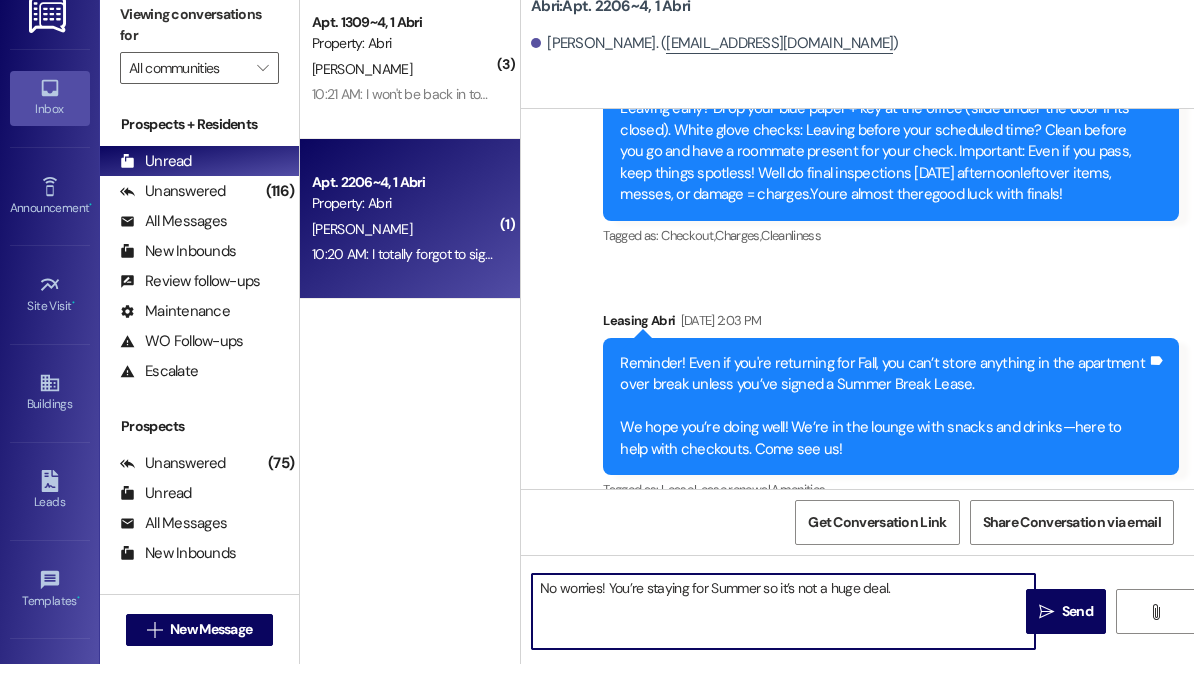 type on "No worries! You’re staying for Summer so it’s not a huge deal." 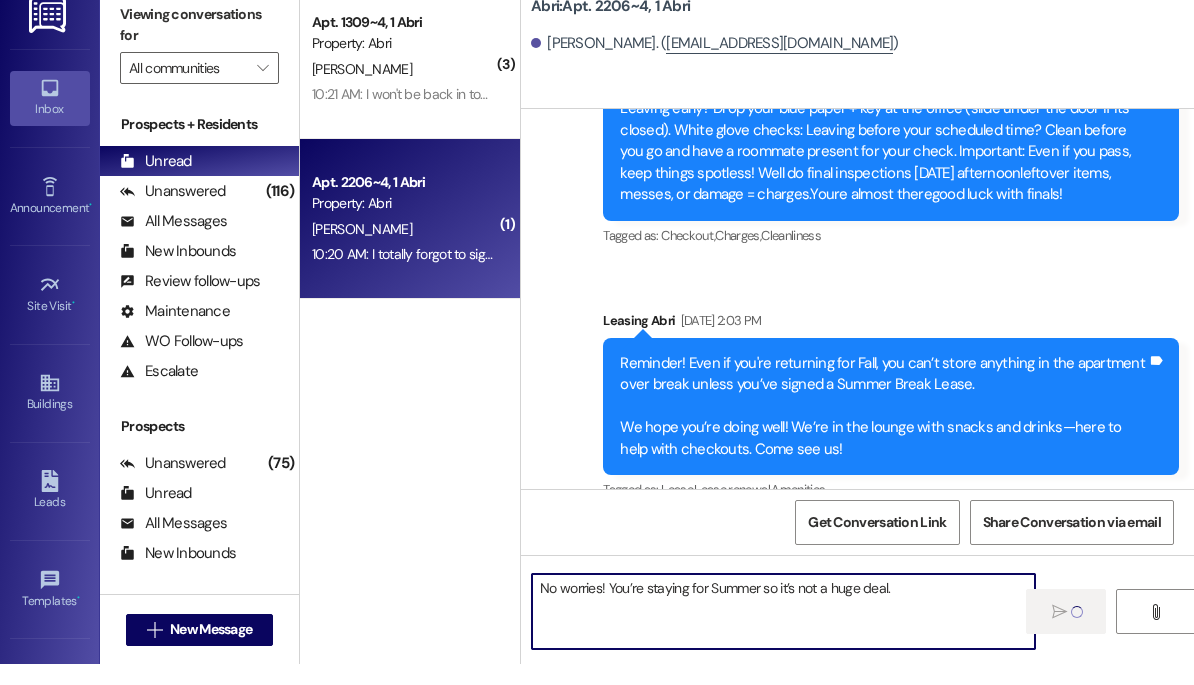 type 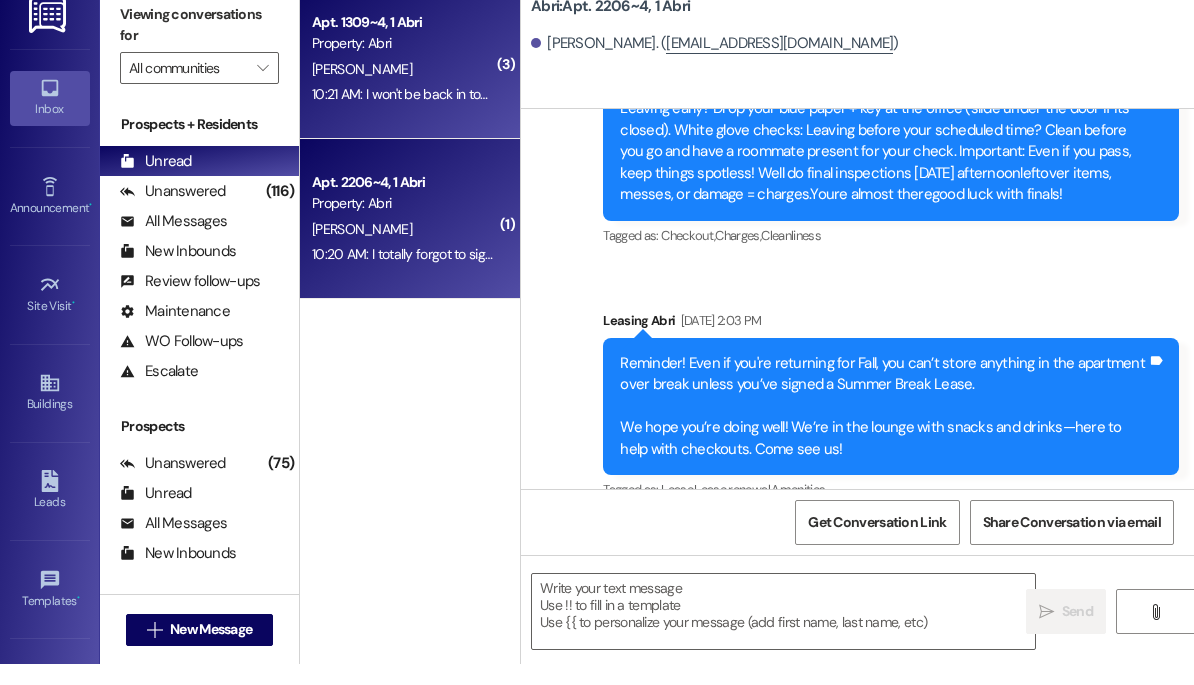 click on "Apt. 1309~4, 1 Abri Property: Abri Z. Allred 10:21 AM: I won't be back in town till 4:30-5 10:21 AM: I won't be back in town till 4:30-5" at bounding box center (410, 80) 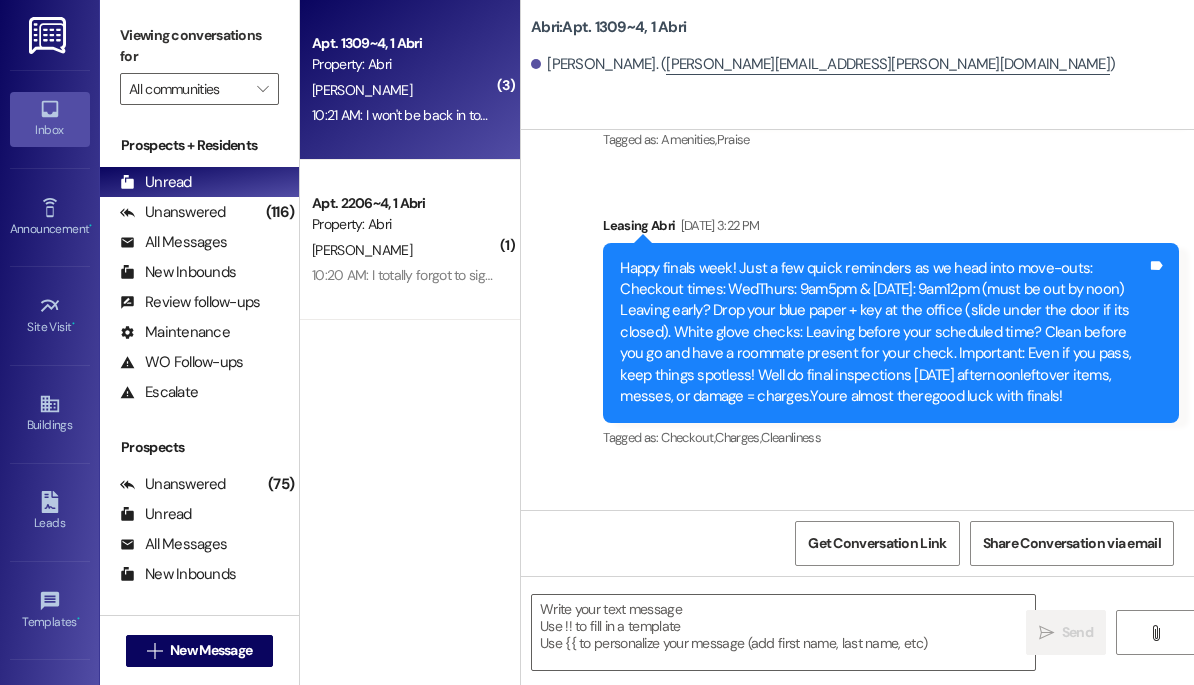 scroll, scrollTop: 57424, scrollLeft: 0, axis: vertical 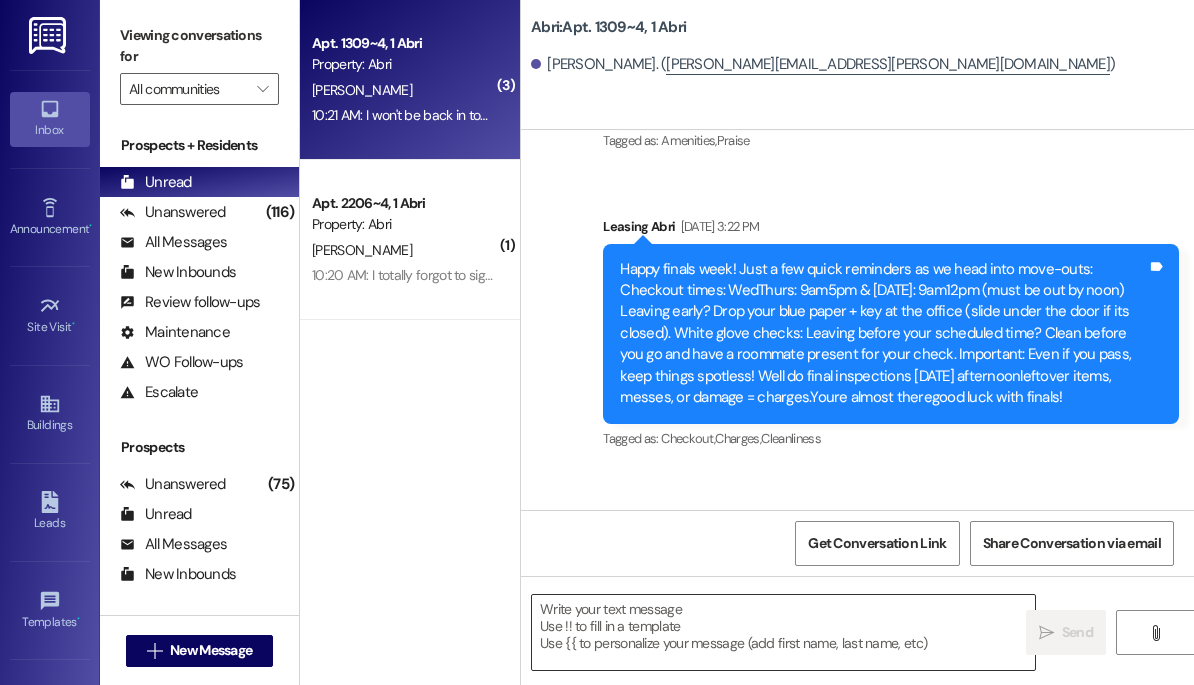 click at bounding box center [783, 632] 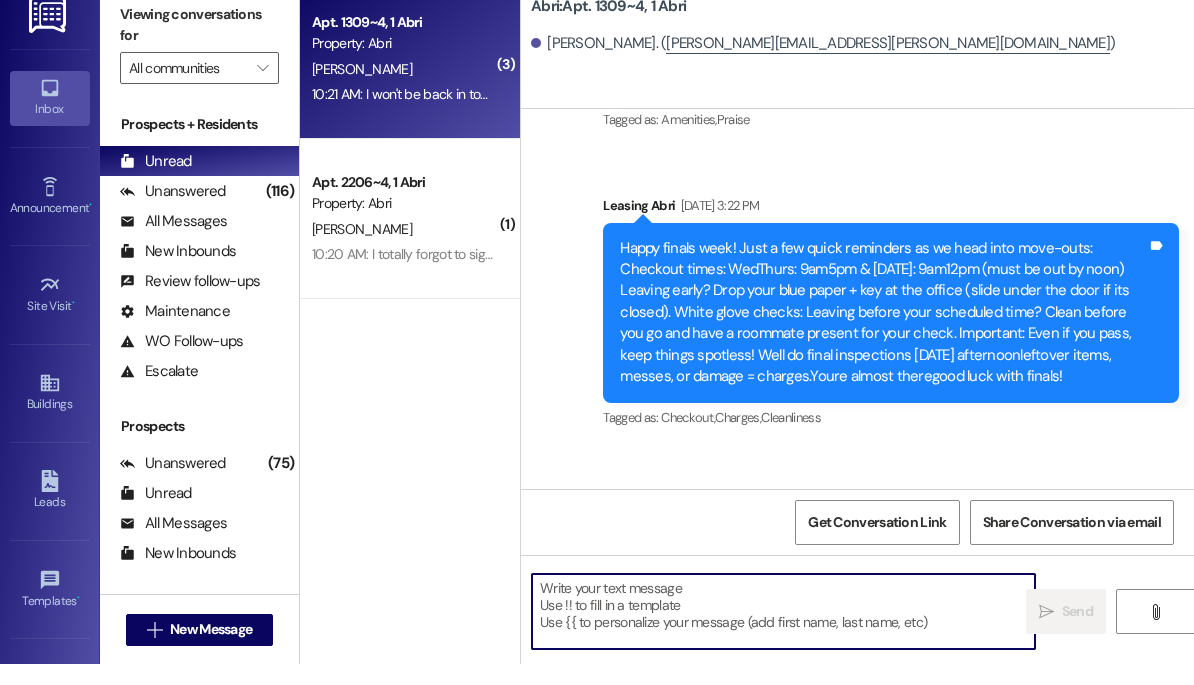 scroll, scrollTop: 0, scrollLeft: 0, axis: both 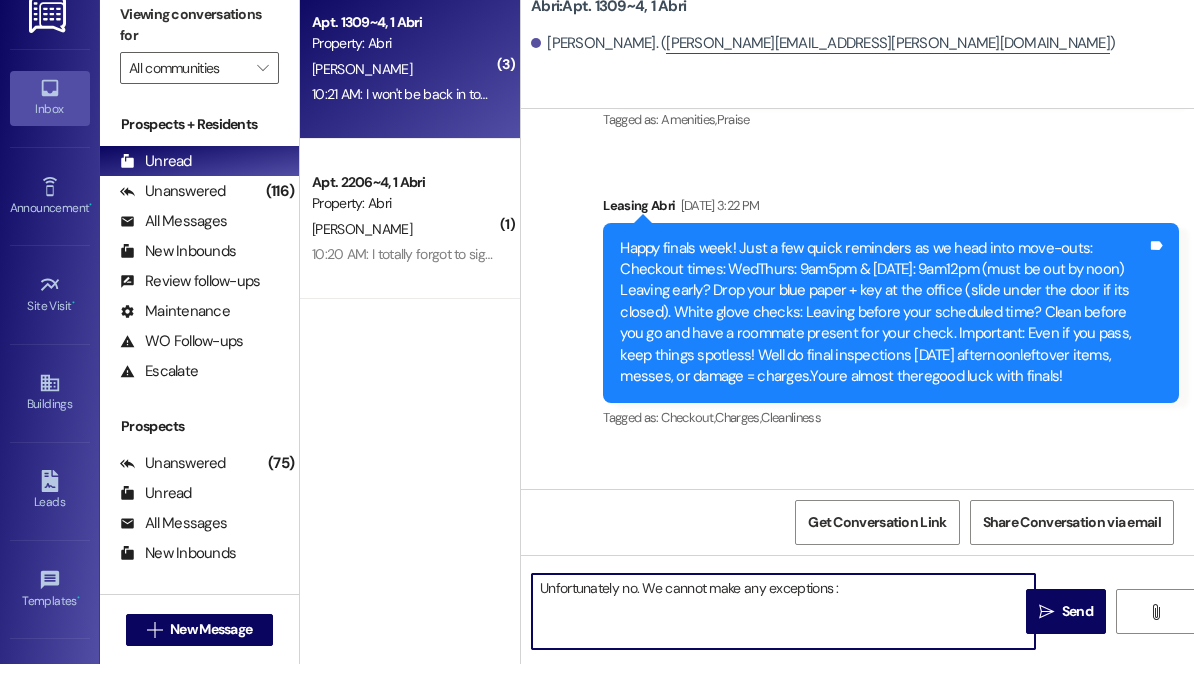 type on "Unfortunately no. We cannot make any exceptions :/" 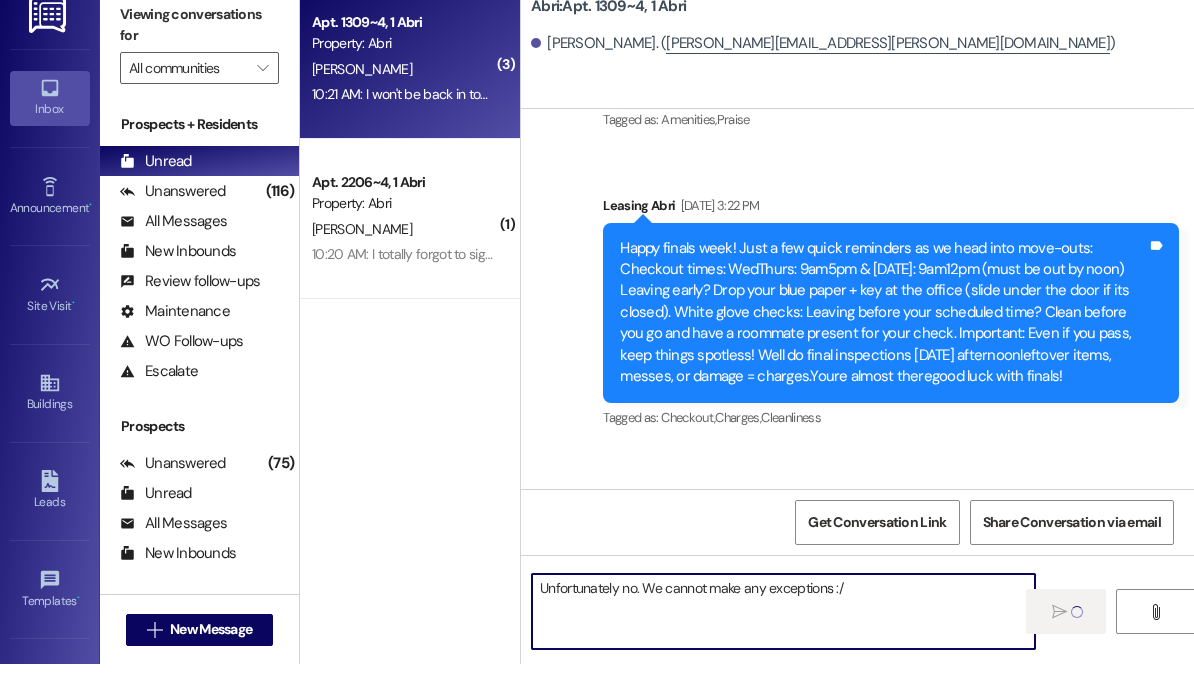type 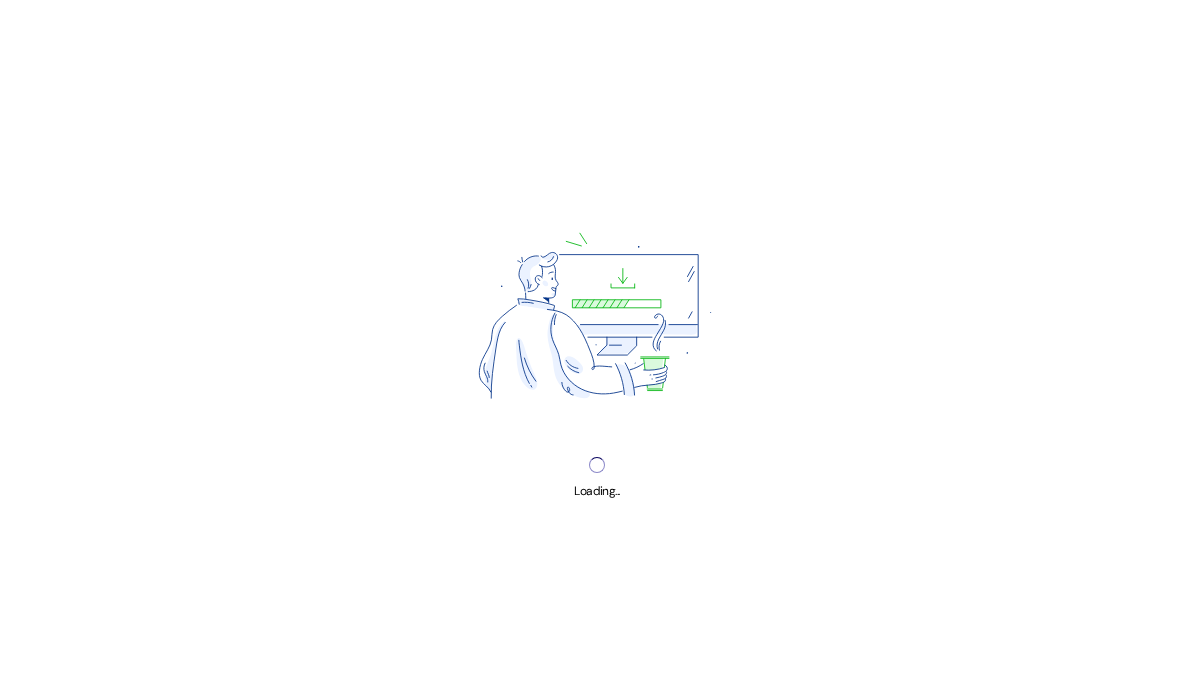 scroll, scrollTop: 0, scrollLeft: 0, axis: both 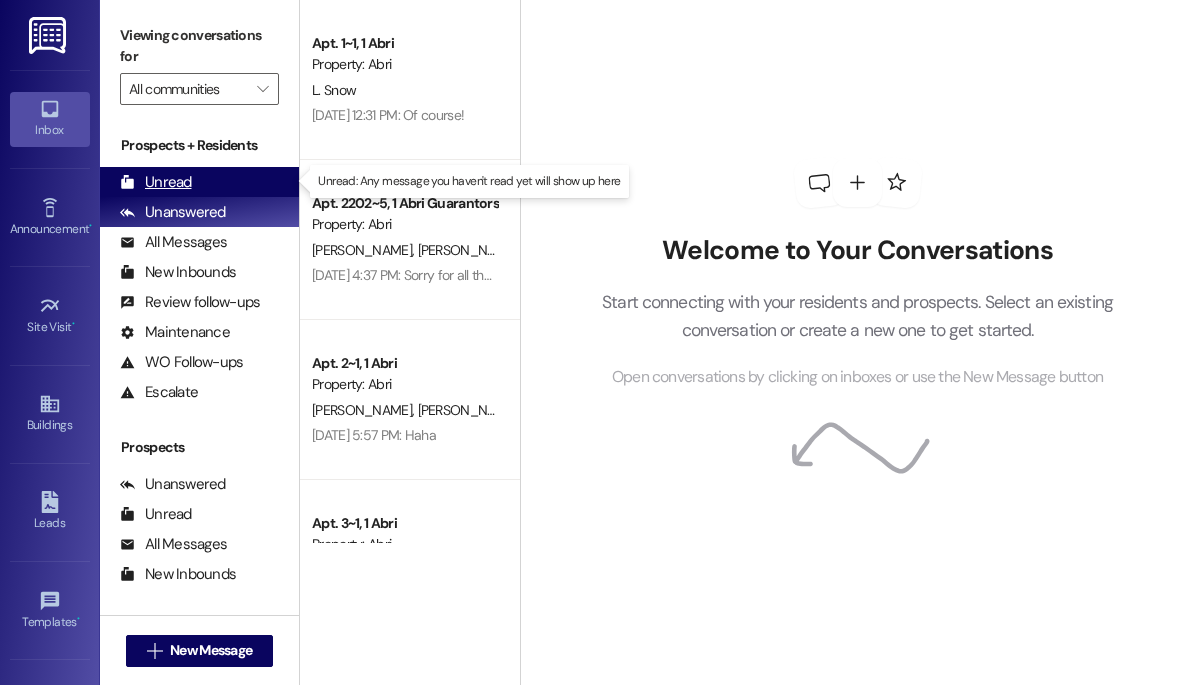 click on "Unread" at bounding box center [156, 182] 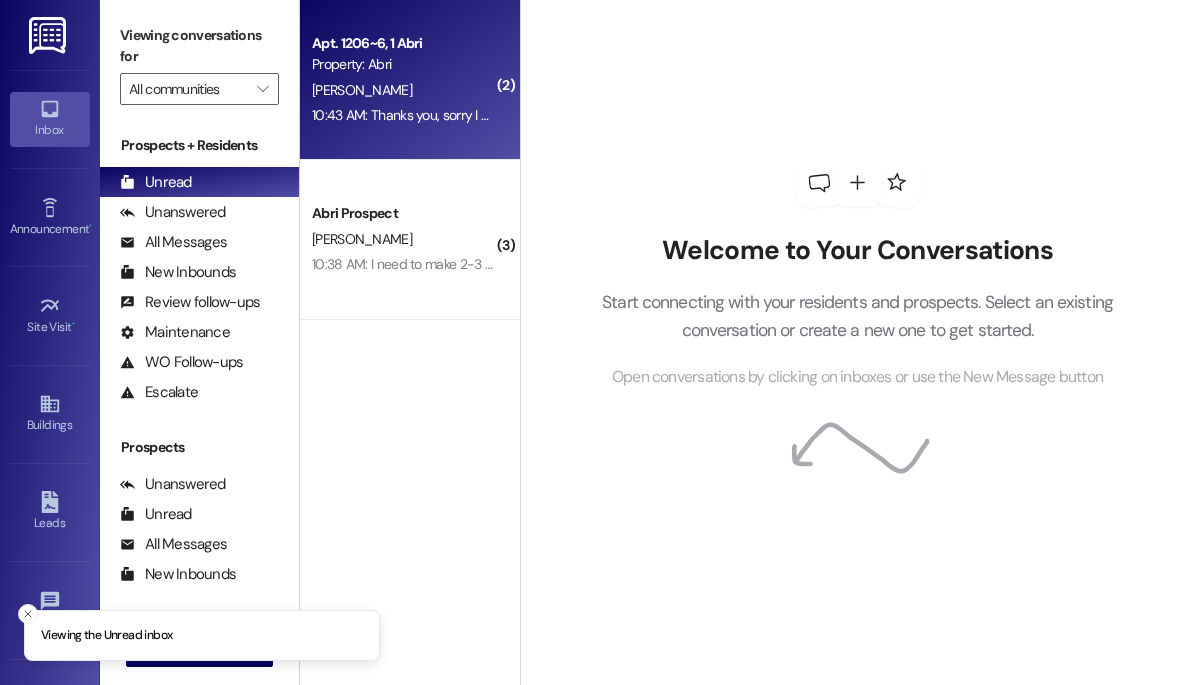 click on "10:43 AM: Thanks you, sorry I was driving 10:43 AM: Thanks you, sorry I was driving" at bounding box center [429, 115] 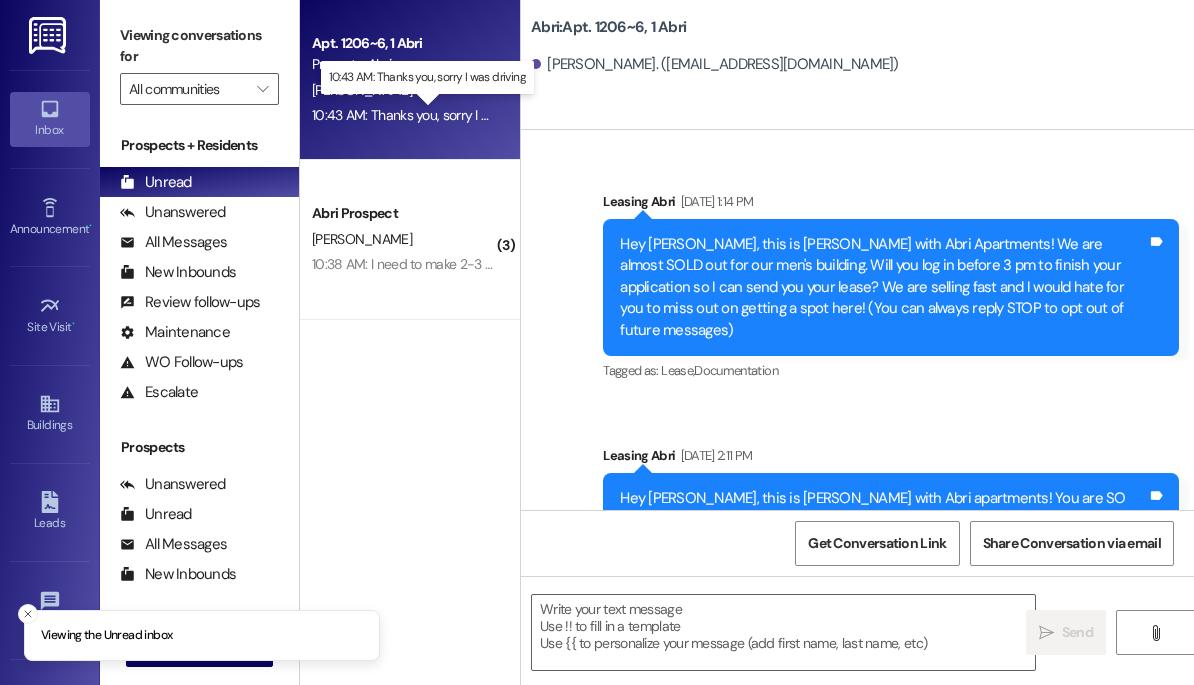 scroll, scrollTop: 29767, scrollLeft: 0, axis: vertical 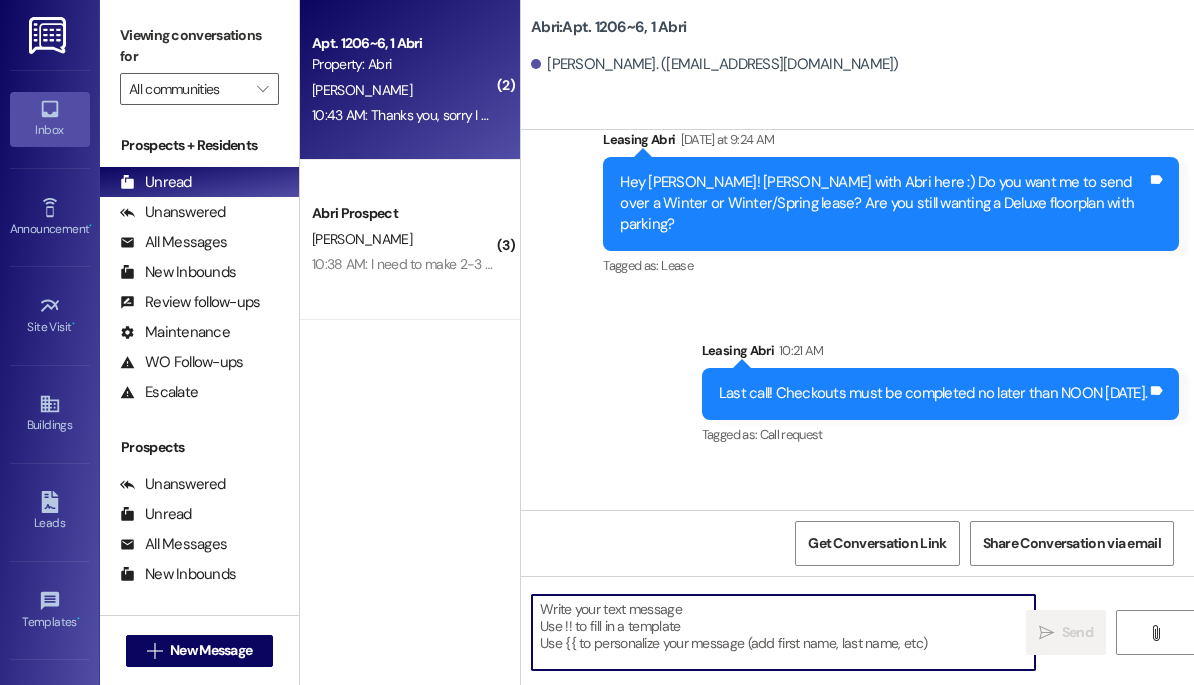 click at bounding box center (783, 632) 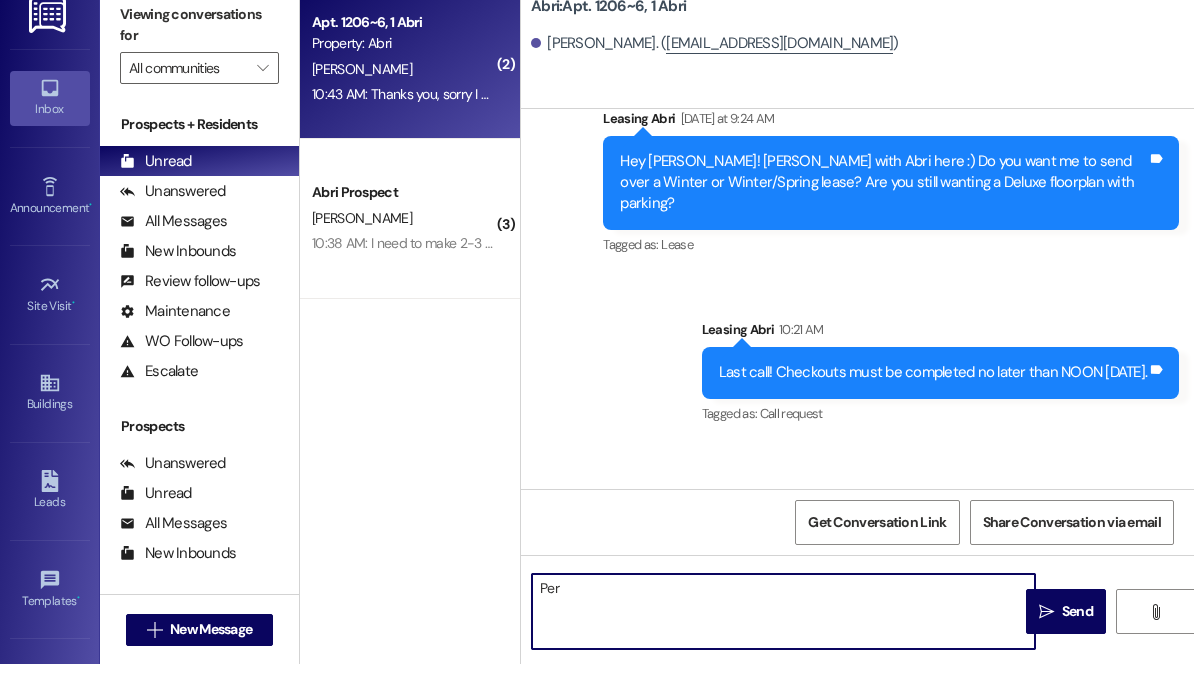 scroll, scrollTop: 0, scrollLeft: 0, axis: both 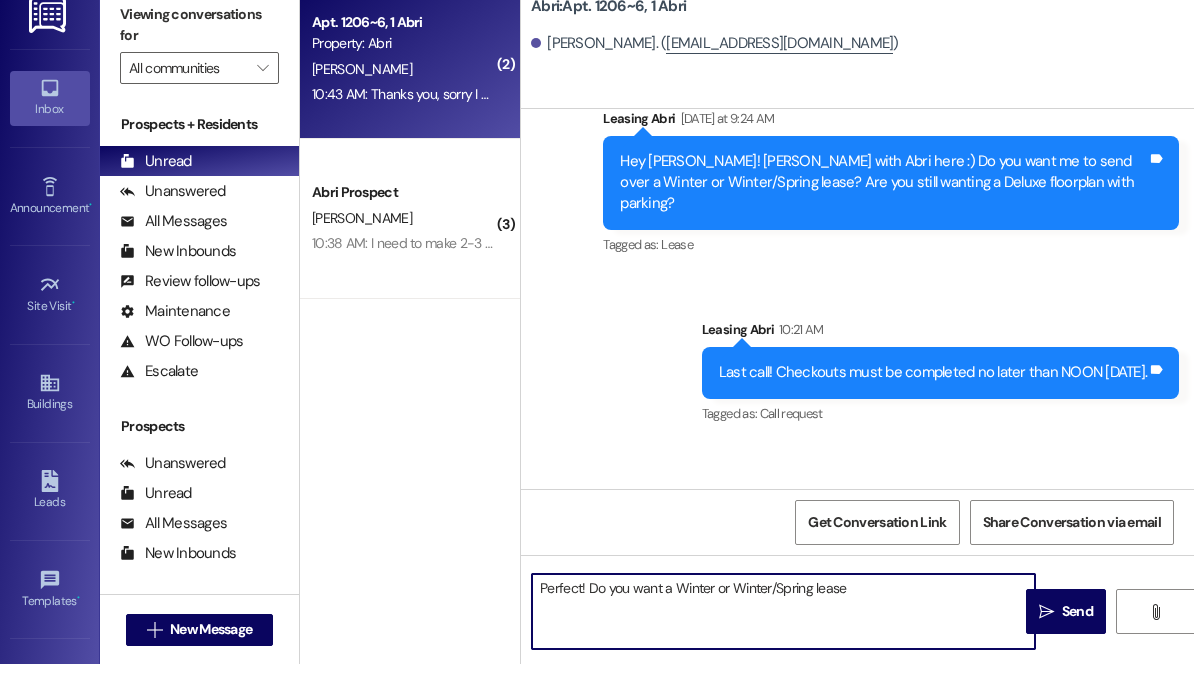 type on "Perfect! Do you want a Winter or Winter/Spring lease?" 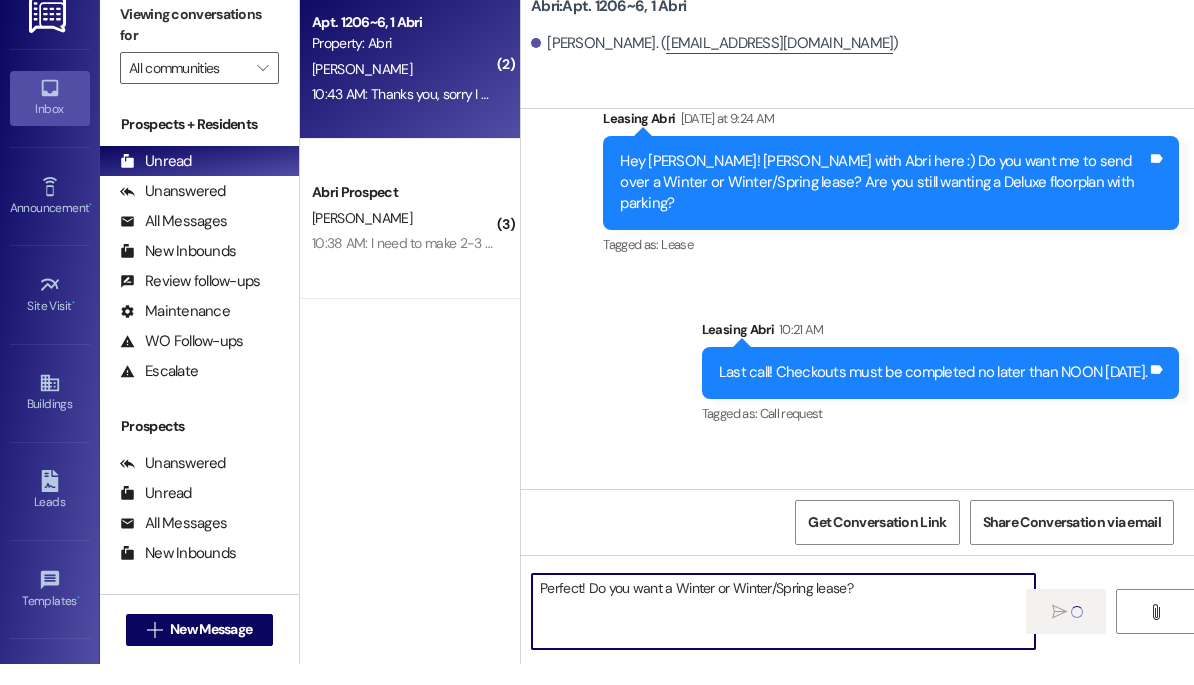type 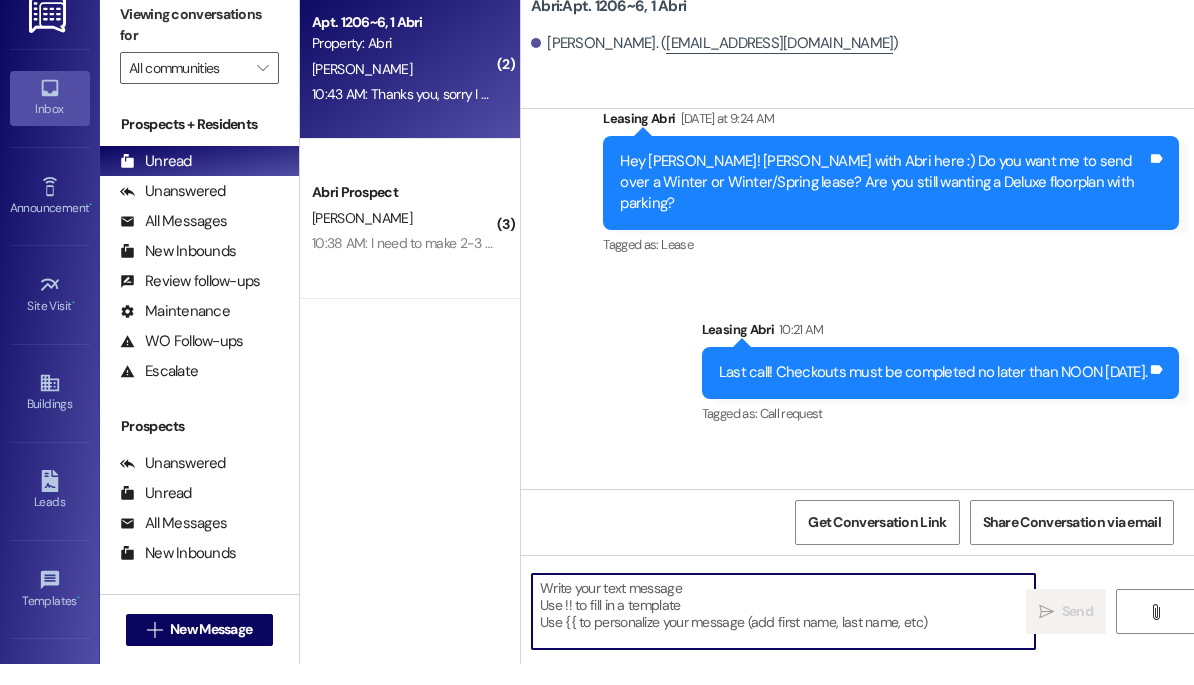 click on "Received via SMS Daren Fuller 10:42 AM Yes, I would like too  Tags and notes Tagged as:   Positive response Click to highlight conversations about Positive response Received via SMS 10:43 AM Daren Fuller 10:43 AM Thanks you, sorry I was driving Tags and notes" at bounding box center (857, 794) 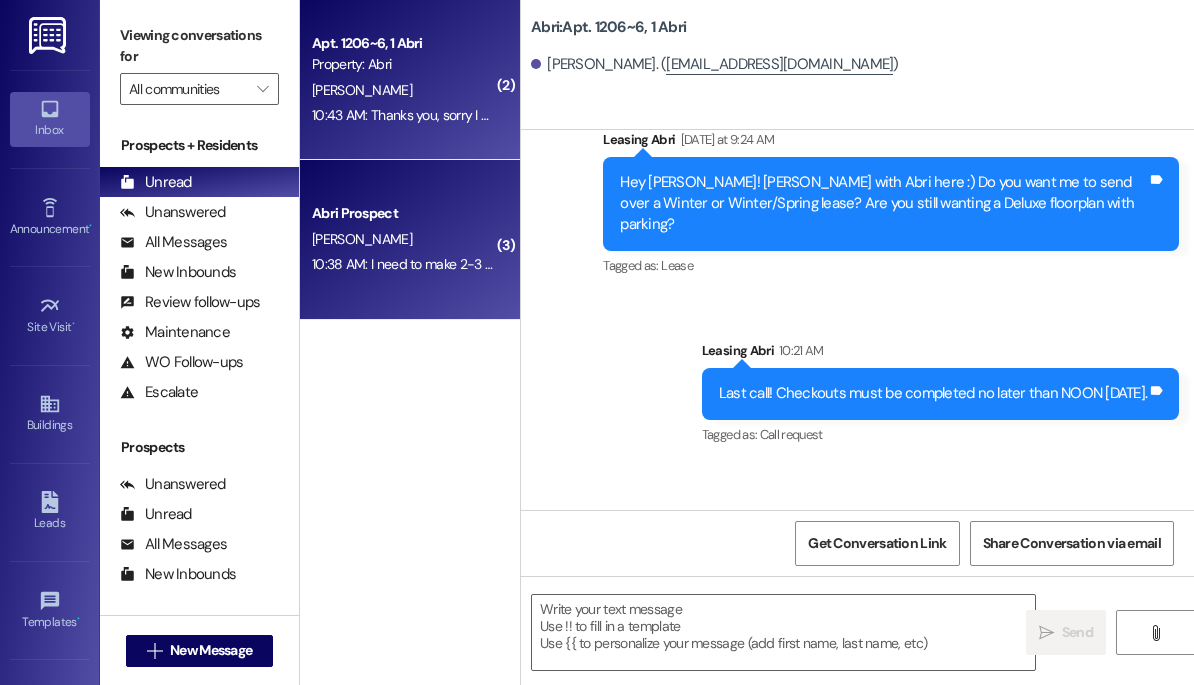 click on "Abri Prospect A. Francis 10:38 AM: I need to make 2-3 trips back and forth with a car.  10:38 AM: I need to make 2-3 trips back and forth with a car." at bounding box center [410, 240] 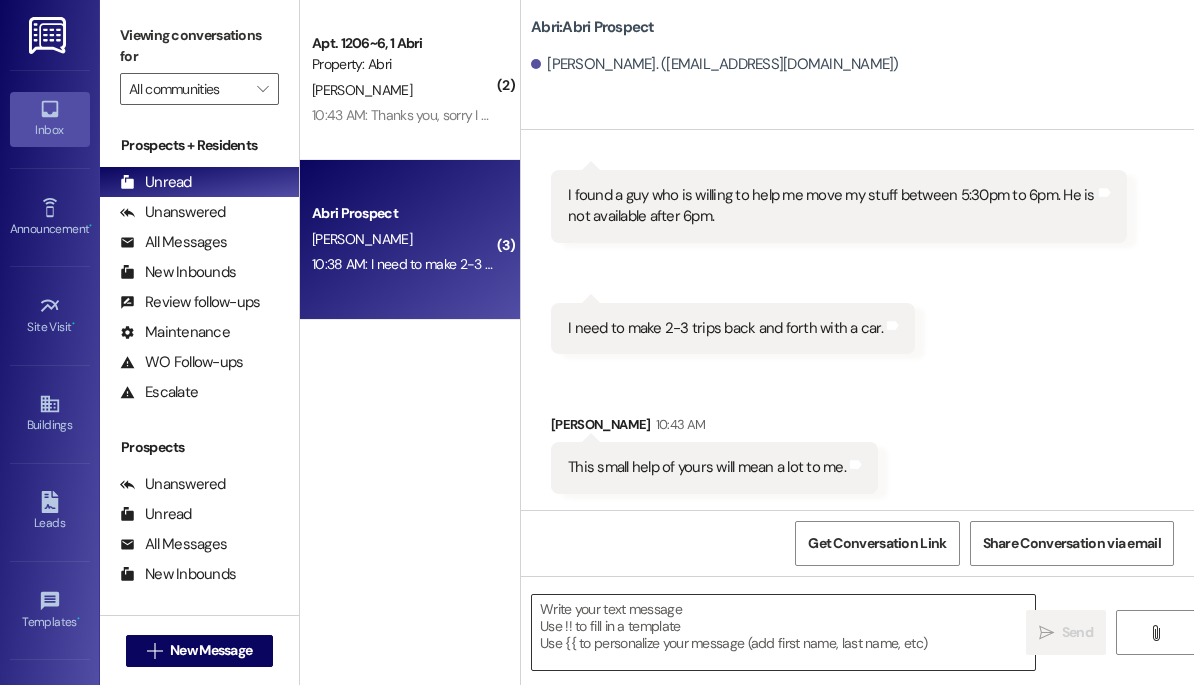 scroll, scrollTop: 8034, scrollLeft: 0, axis: vertical 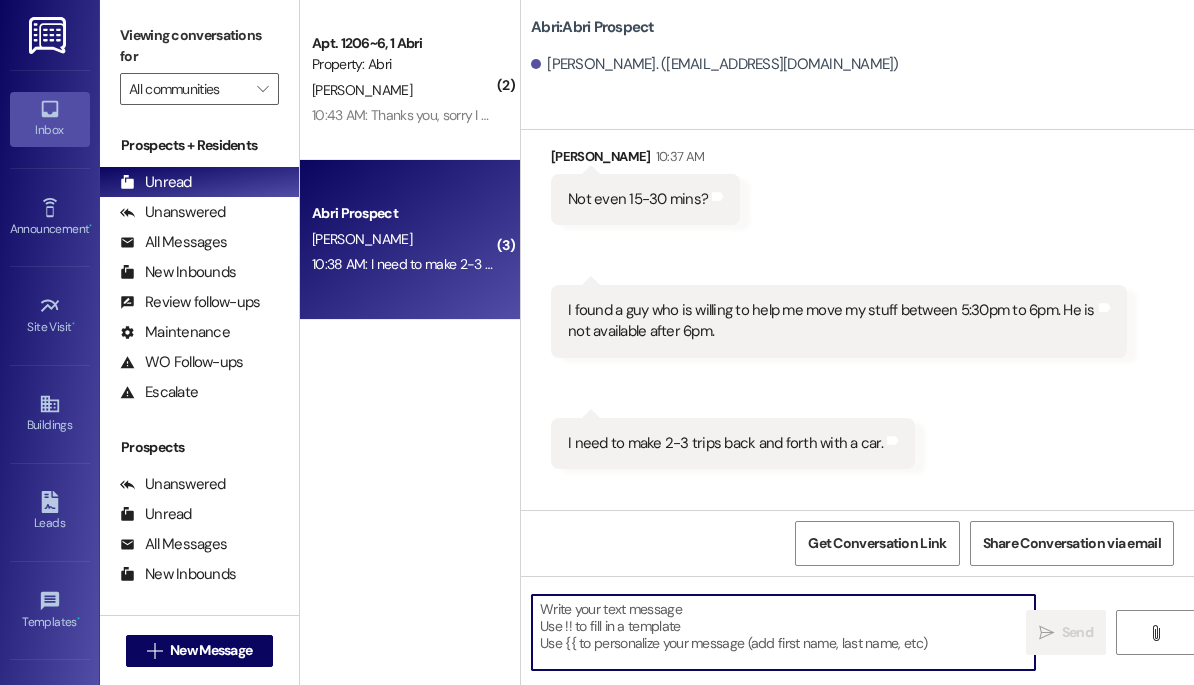 click at bounding box center [783, 632] 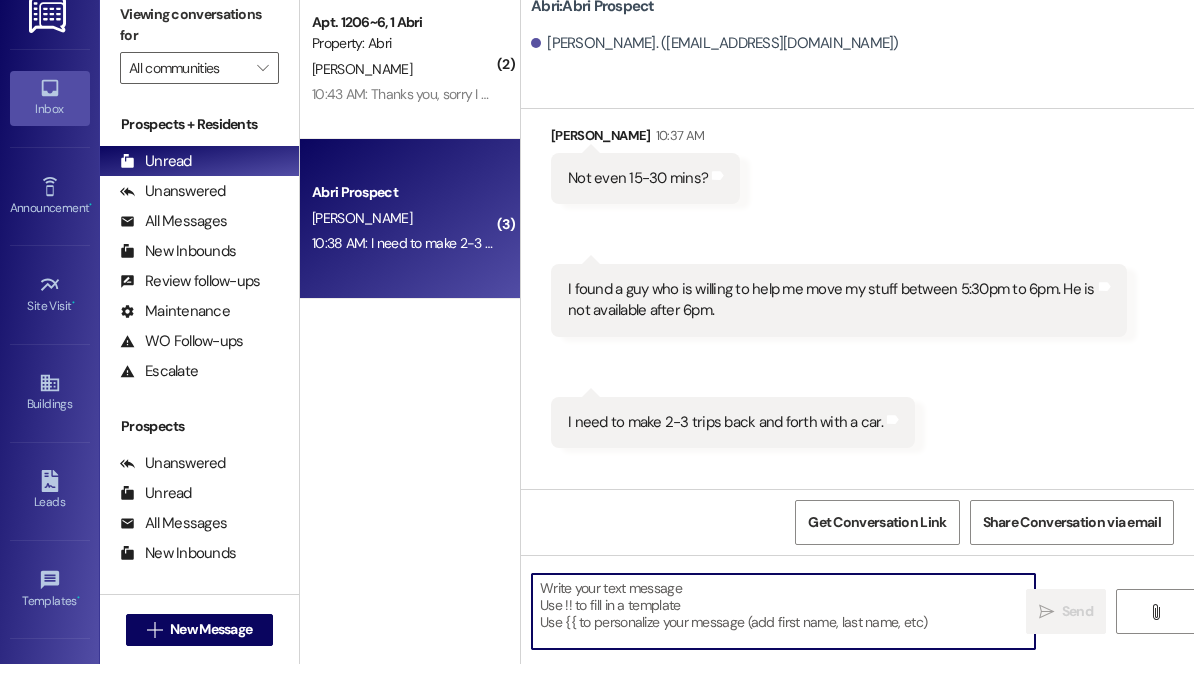 scroll, scrollTop: 0, scrollLeft: 0, axis: both 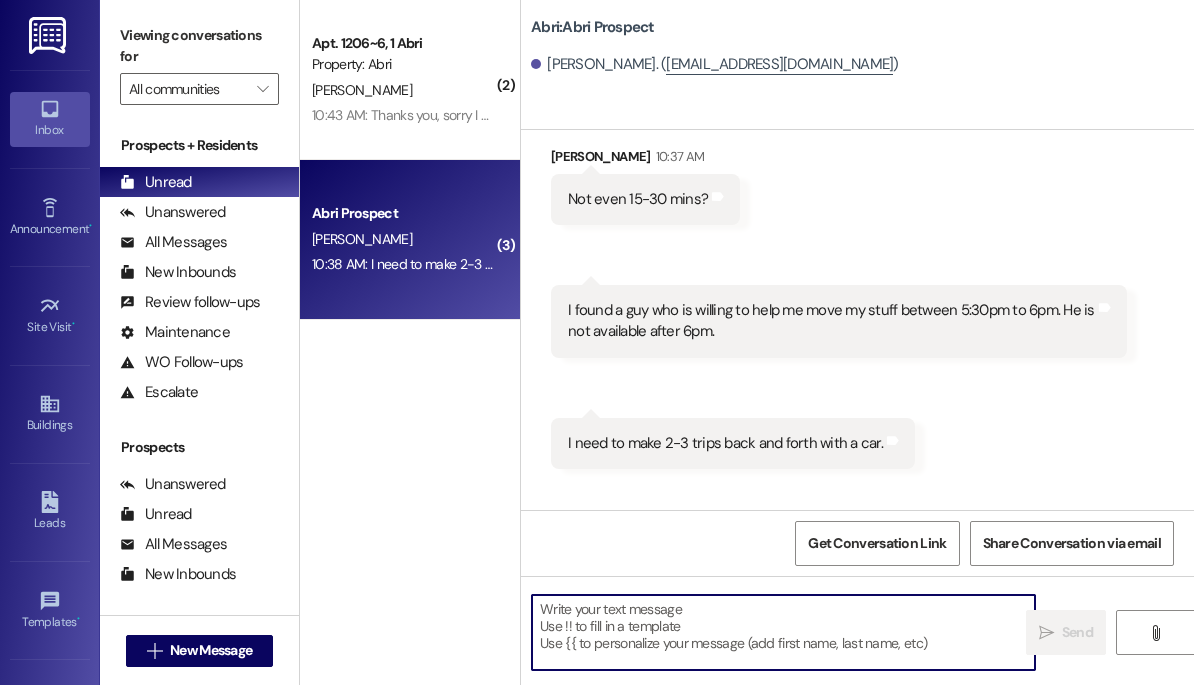 click at bounding box center (783, 632) 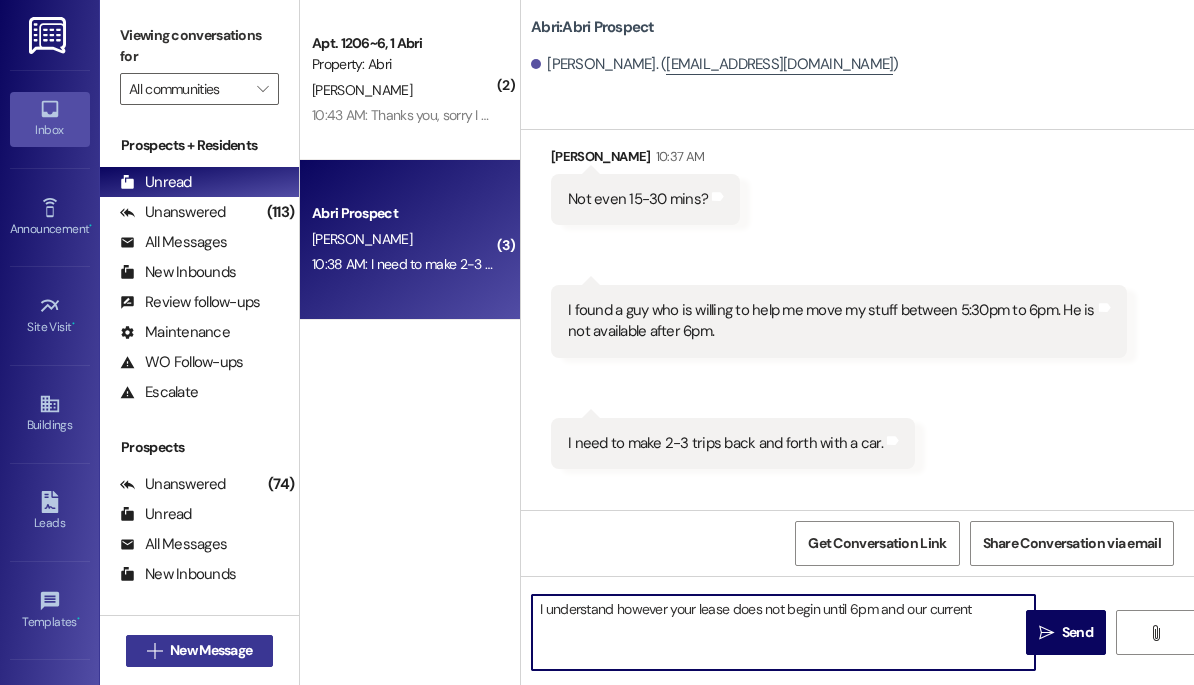 type on "I understand however your lease does not begin until 6pm and our current" 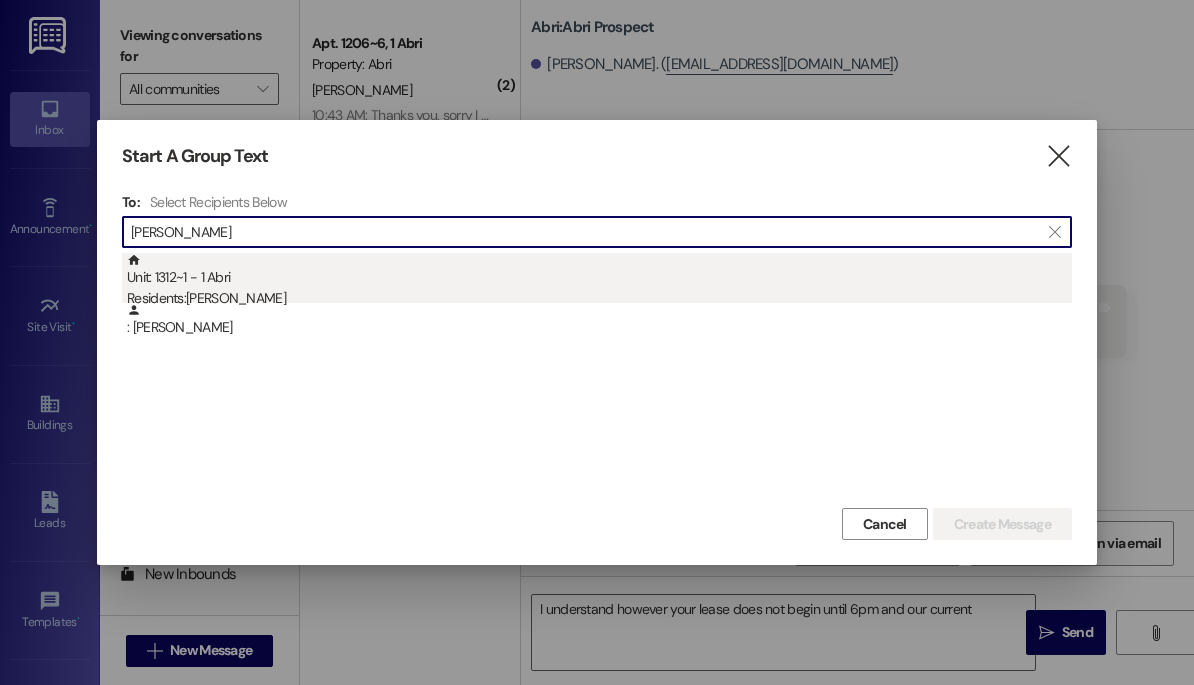 type on "Preston" 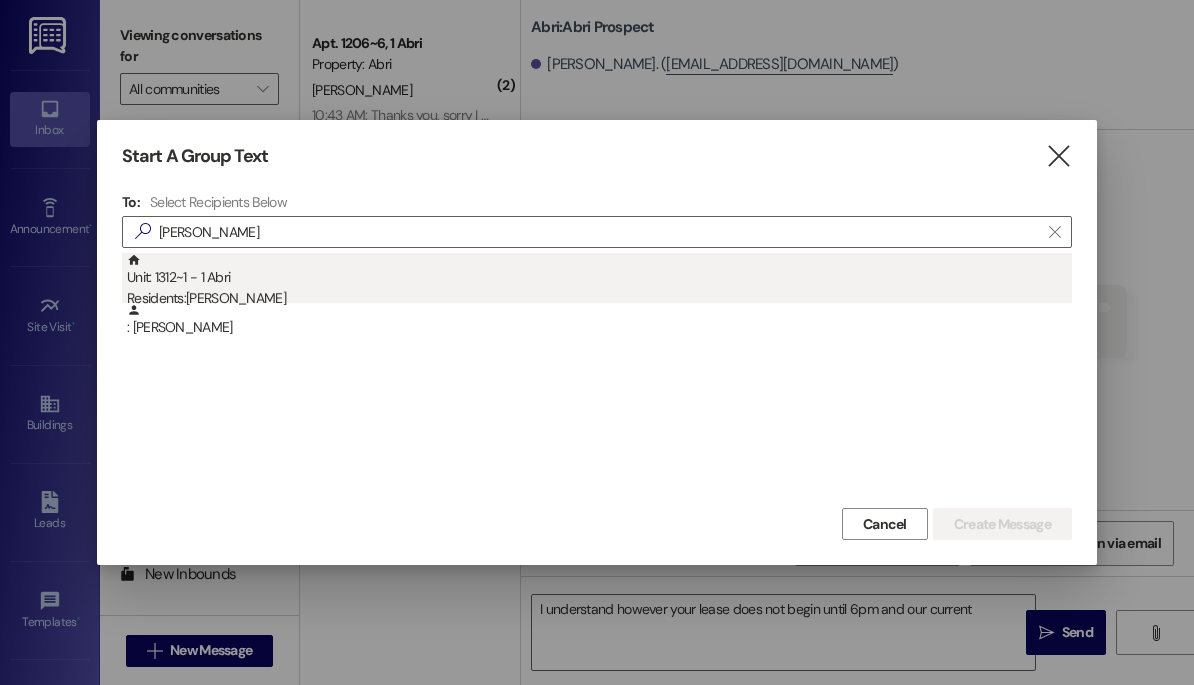 click on "Unit: 1312~1 - 1 Abri Residents:  Preston Coons" at bounding box center [599, 281] 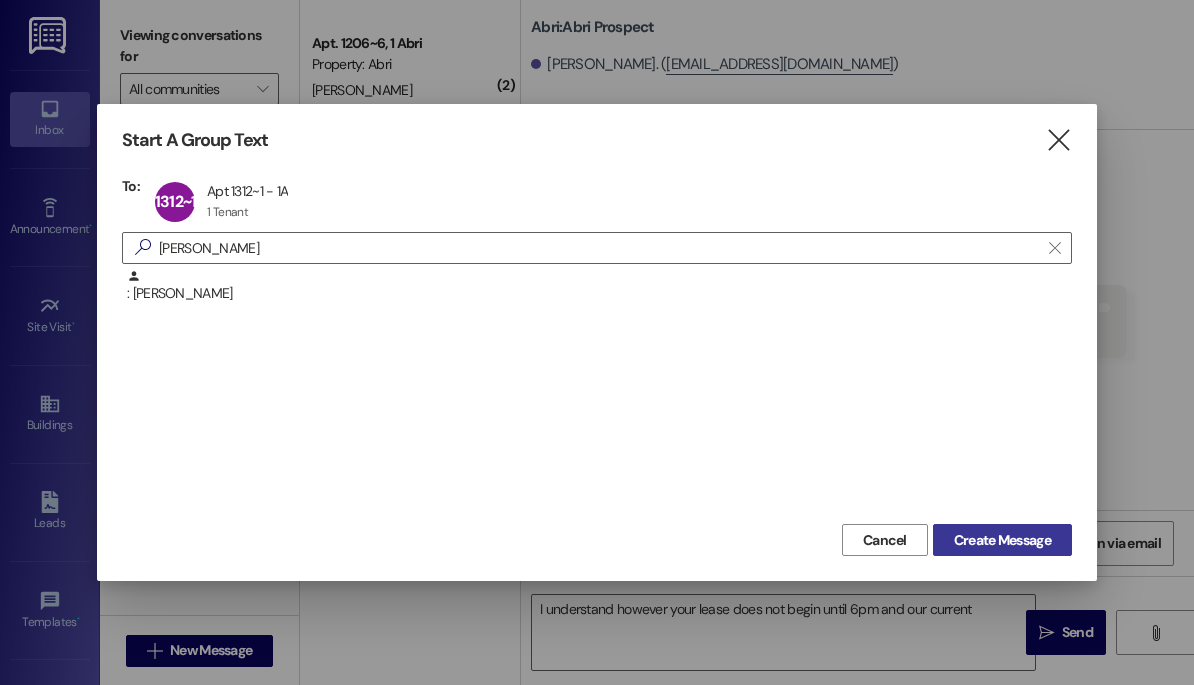 click on "Create Message" at bounding box center (1002, 540) 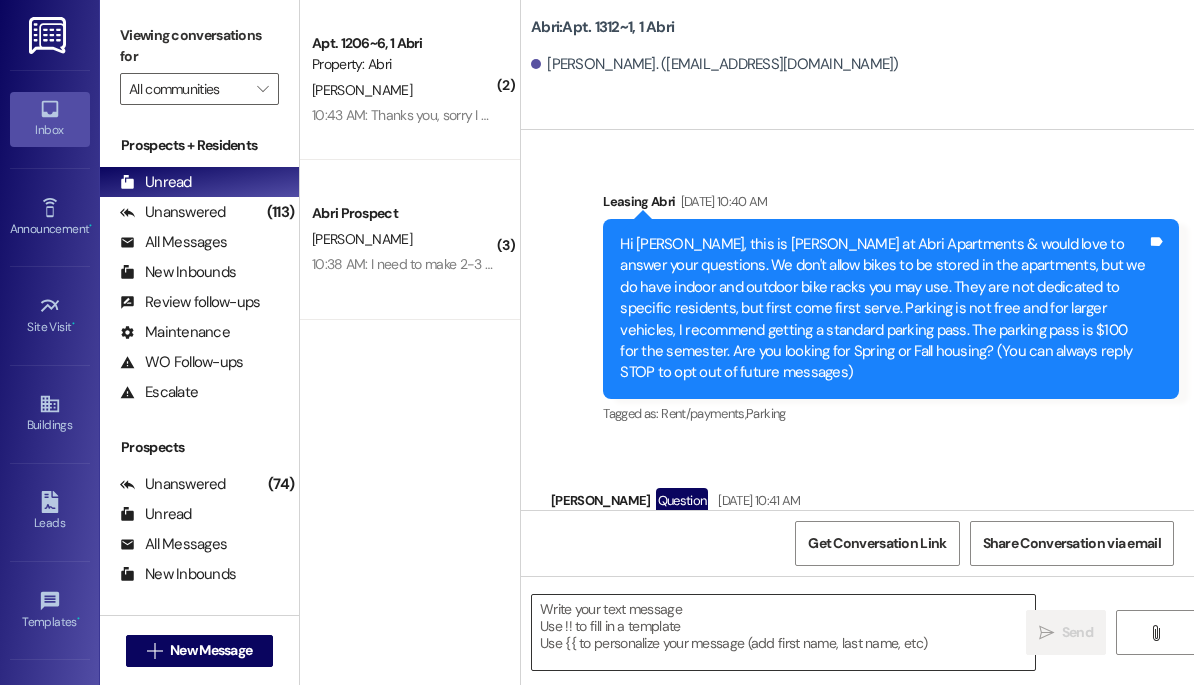 scroll, scrollTop: 0, scrollLeft: 0, axis: both 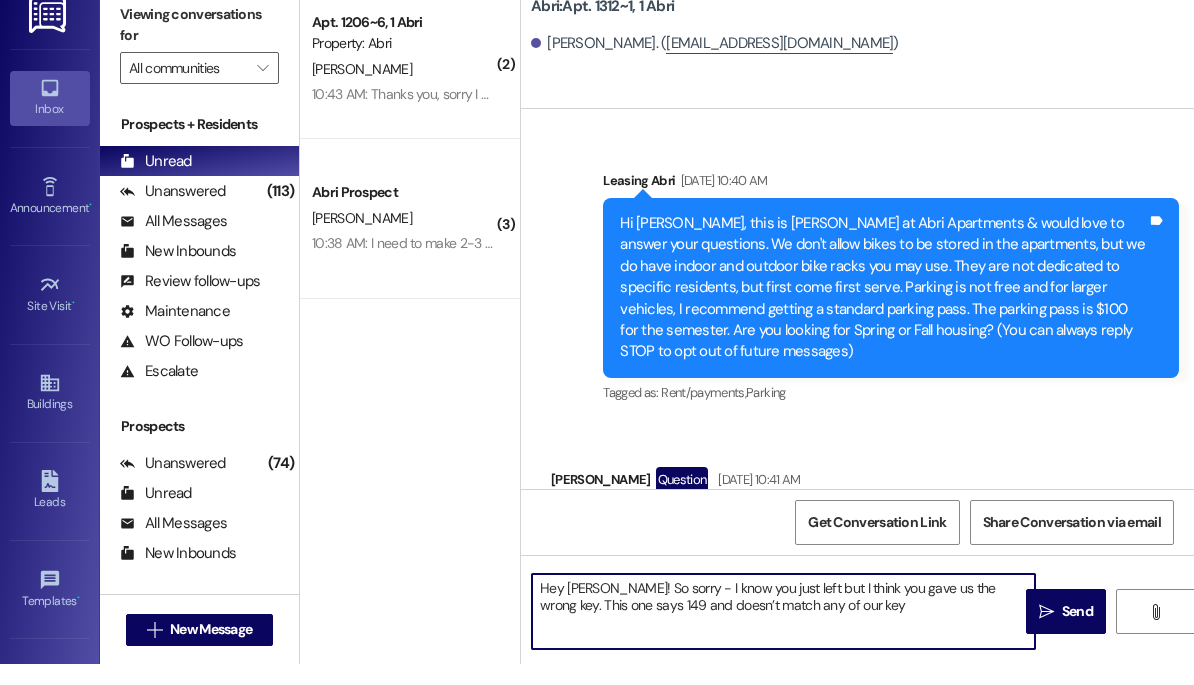 type on "Hey Preston! So sorry - I know you just left but I think you gave us the wrong key. This one says 149 and doesn’t match any of our keys" 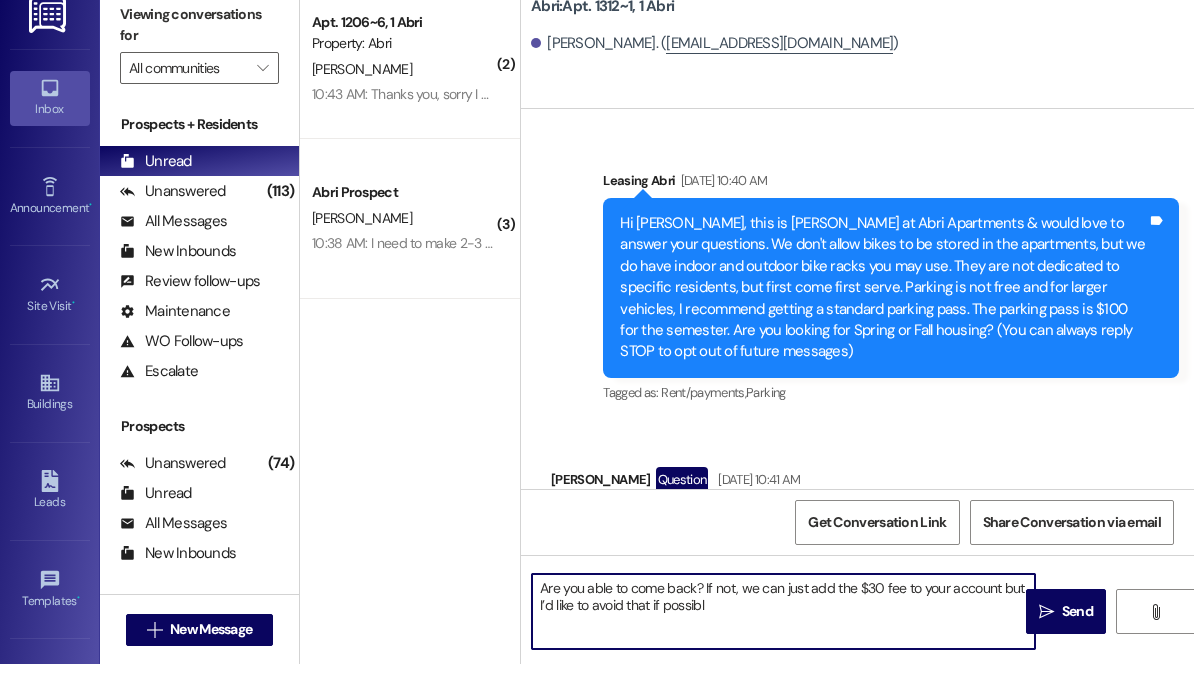 type on "Are you able to come back? If not, we can just add the $30 fee to your account but I’d like to avoid that if possible" 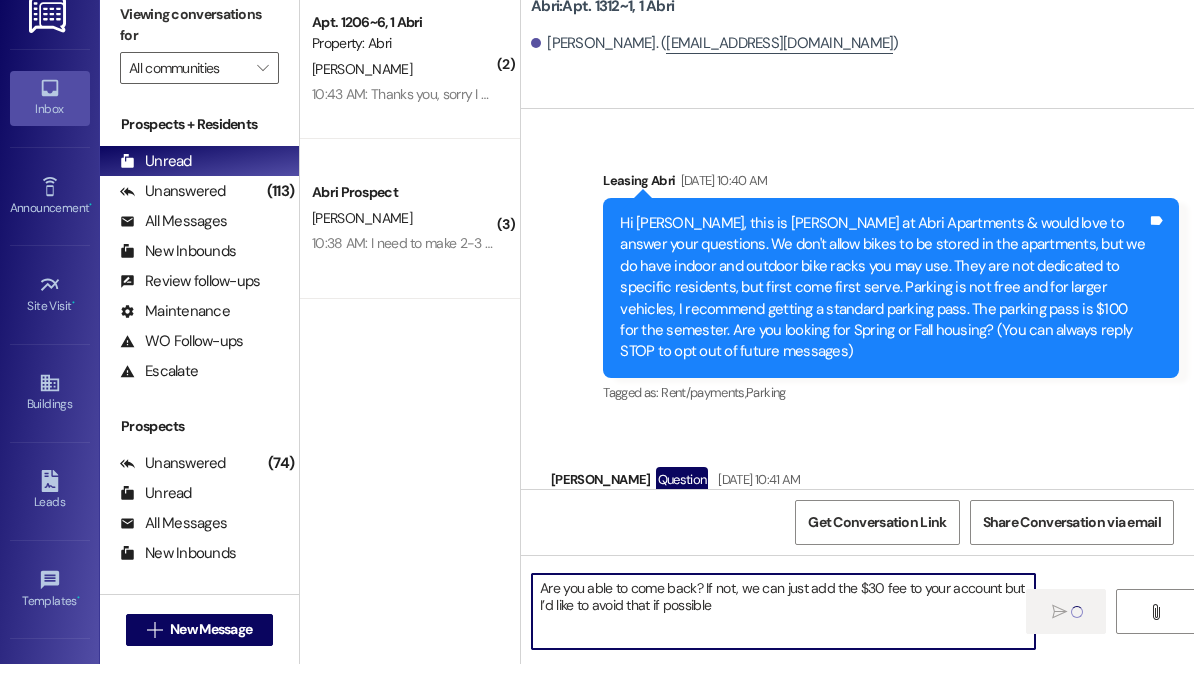 type 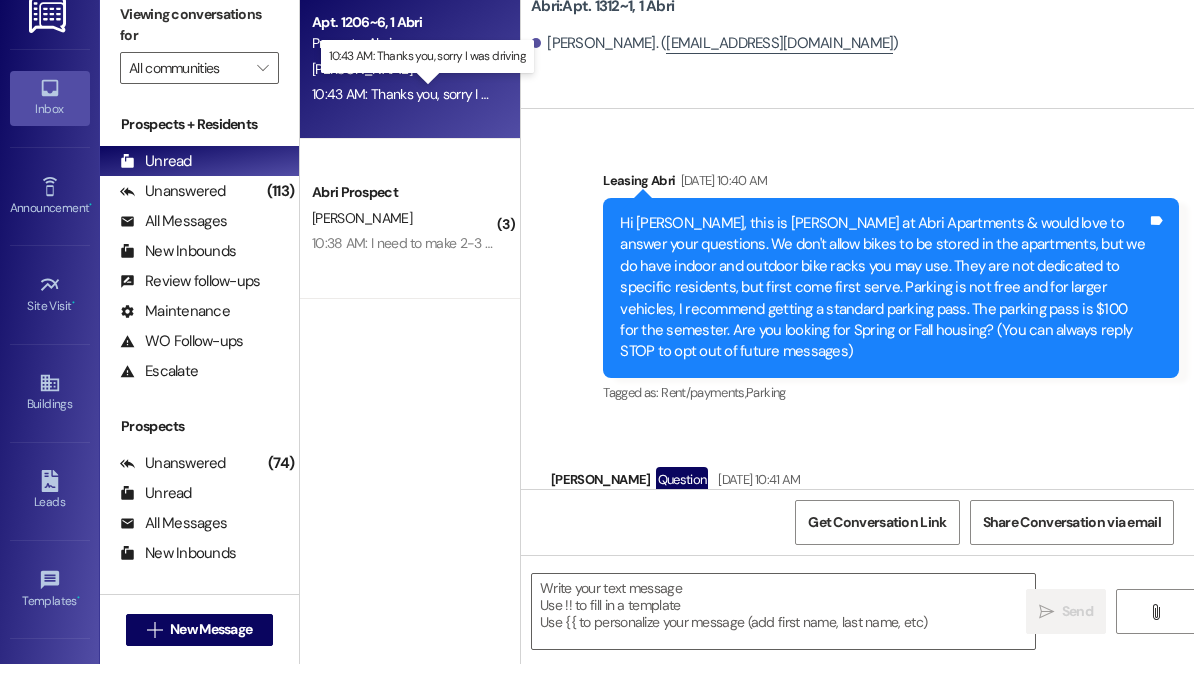click on "10:43 AM: Thanks you, sorry I was driving 10:43 AM: Thanks you, sorry I was driving" at bounding box center [429, 115] 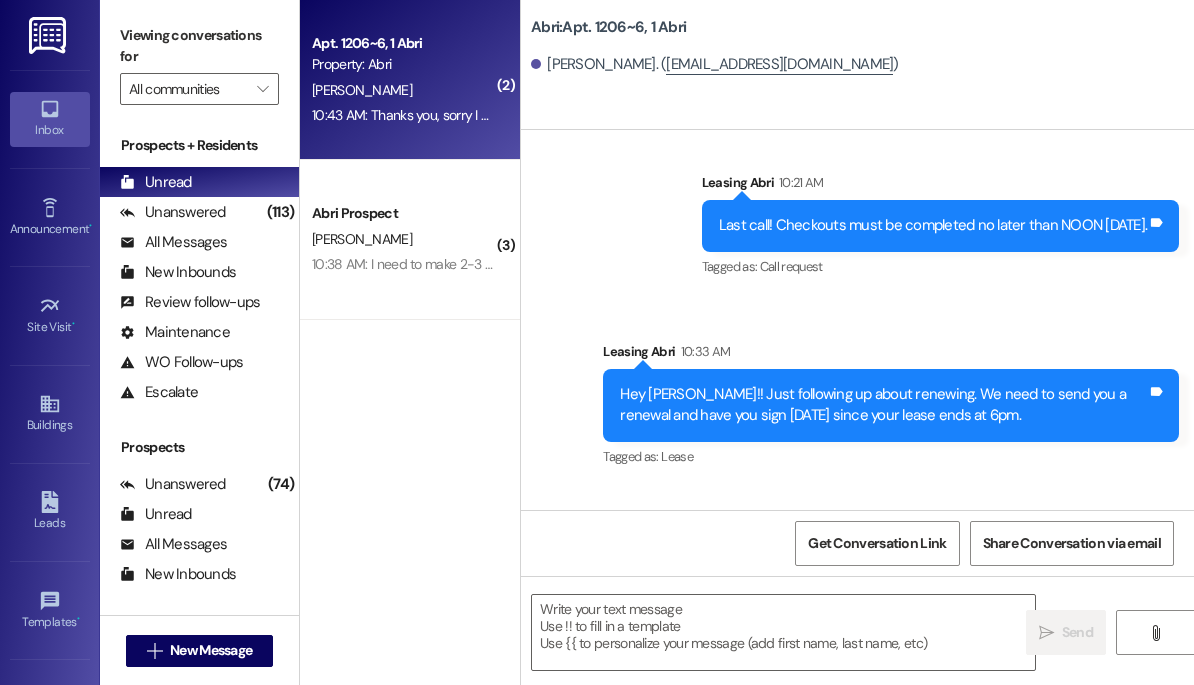 scroll, scrollTop: 29934, scrollLeft: 0, axis: vertical 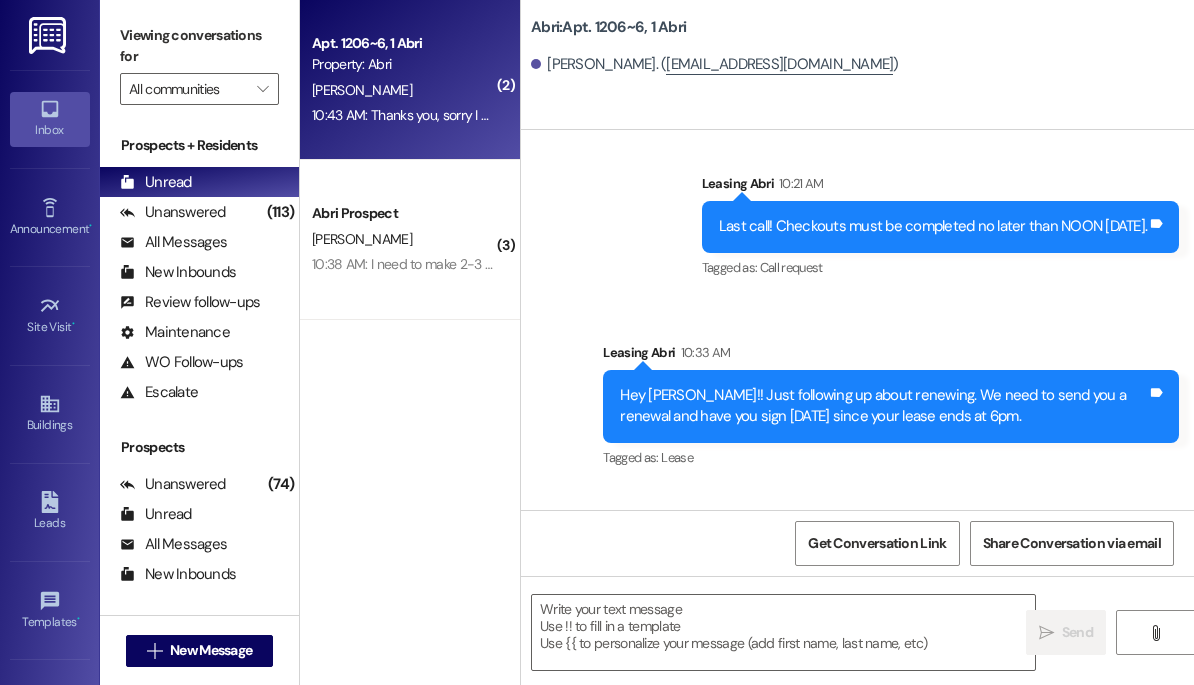 click on "Received via SMS Daren Fuller 10:42 AM Yes, I would like too  Tags and notes Tagged as:   Positive response Click to highlight conversations about Positive response Received via SMS 10:43 AM Daren Fuller 10:43 AM Thanks you, sorry I was driving Tags and notes" at bounding box center (857, 627) 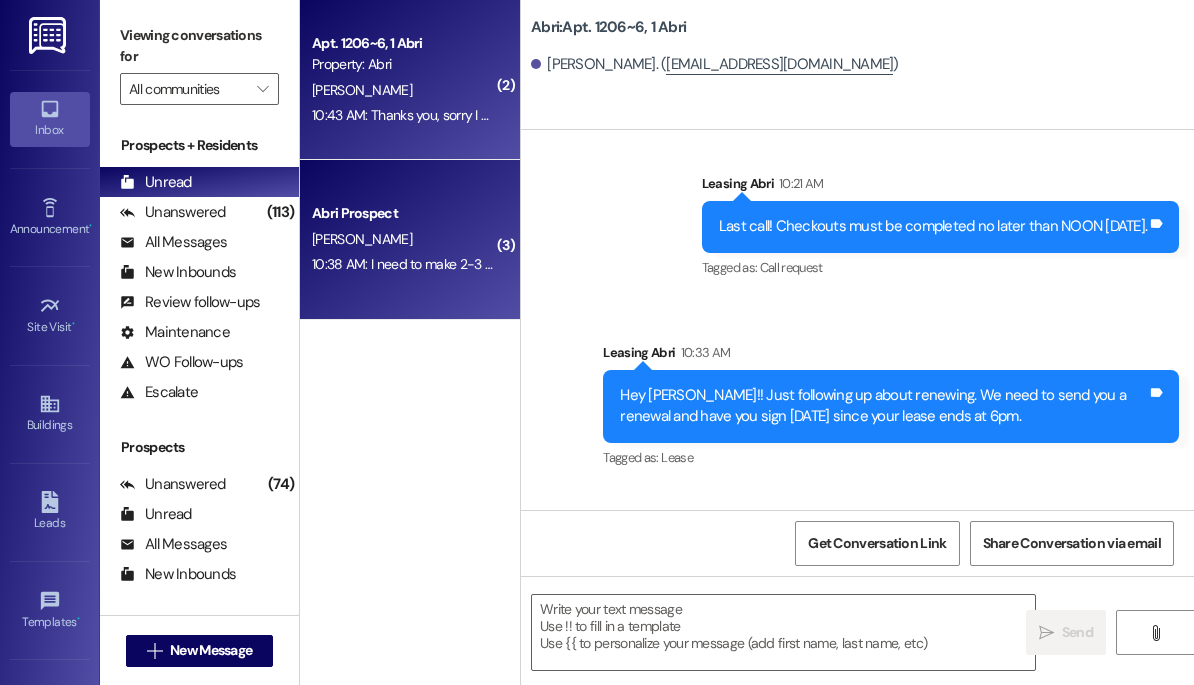 click on "[PERSON_NAME]" at bounding box center [362, 239] 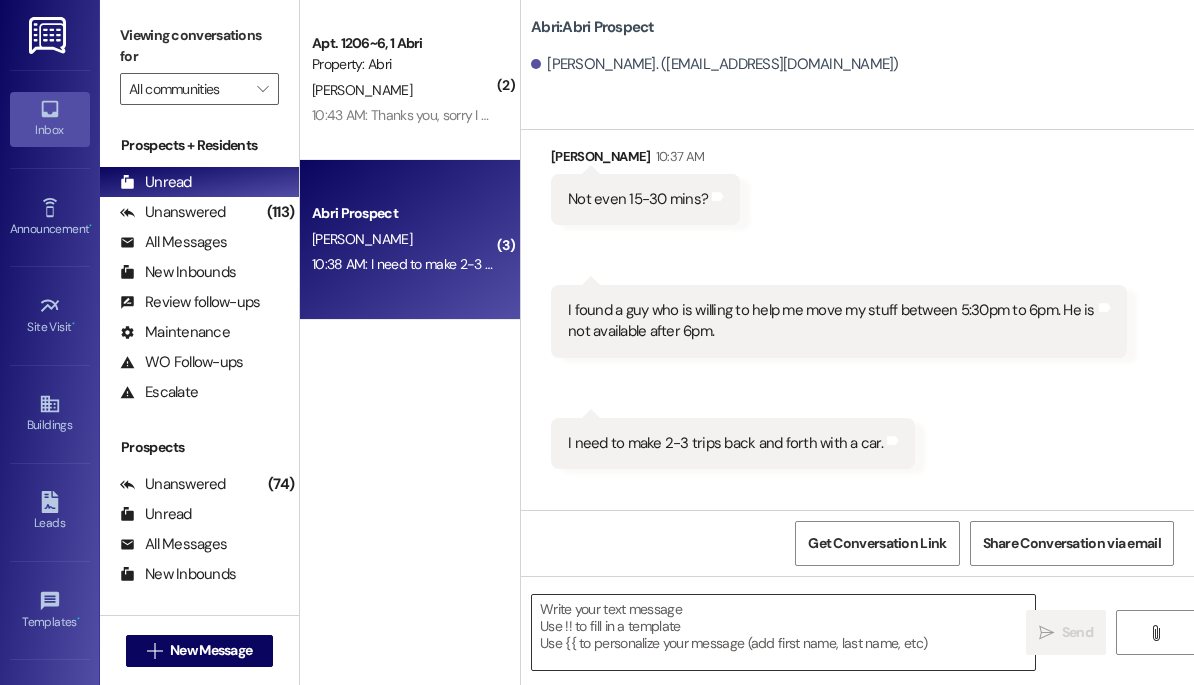 scroll, scrollTop: 8033, scrollLeft: 0, axis: vertical 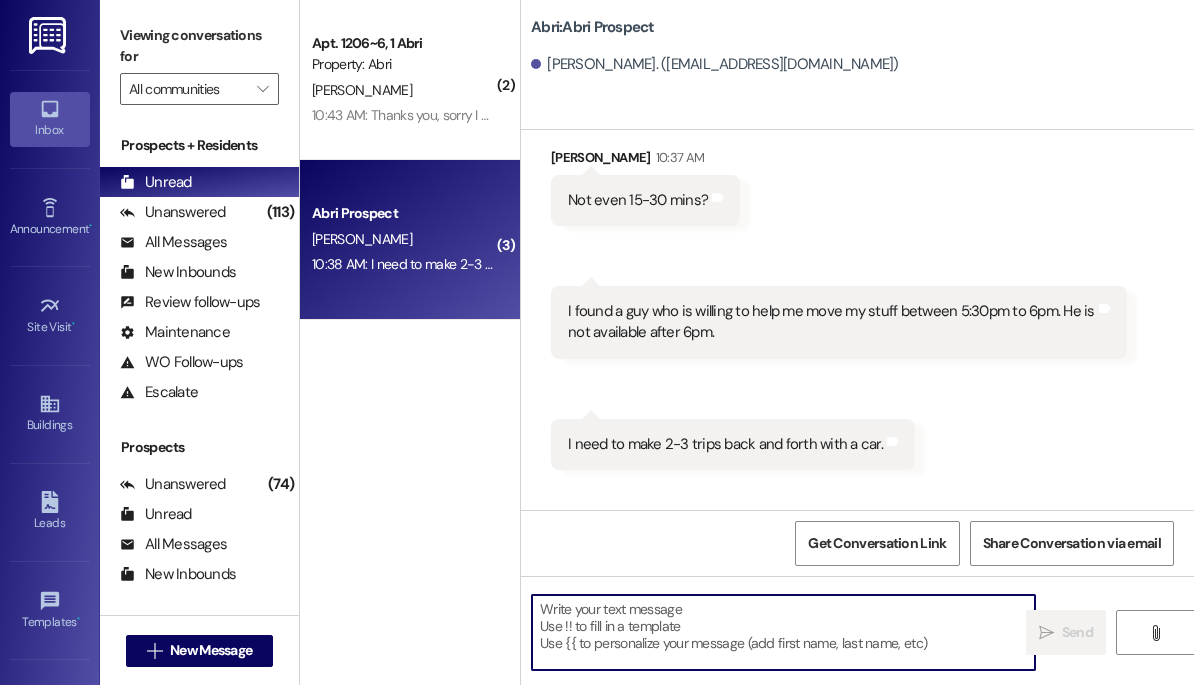 click at bounding box center [783, 632] 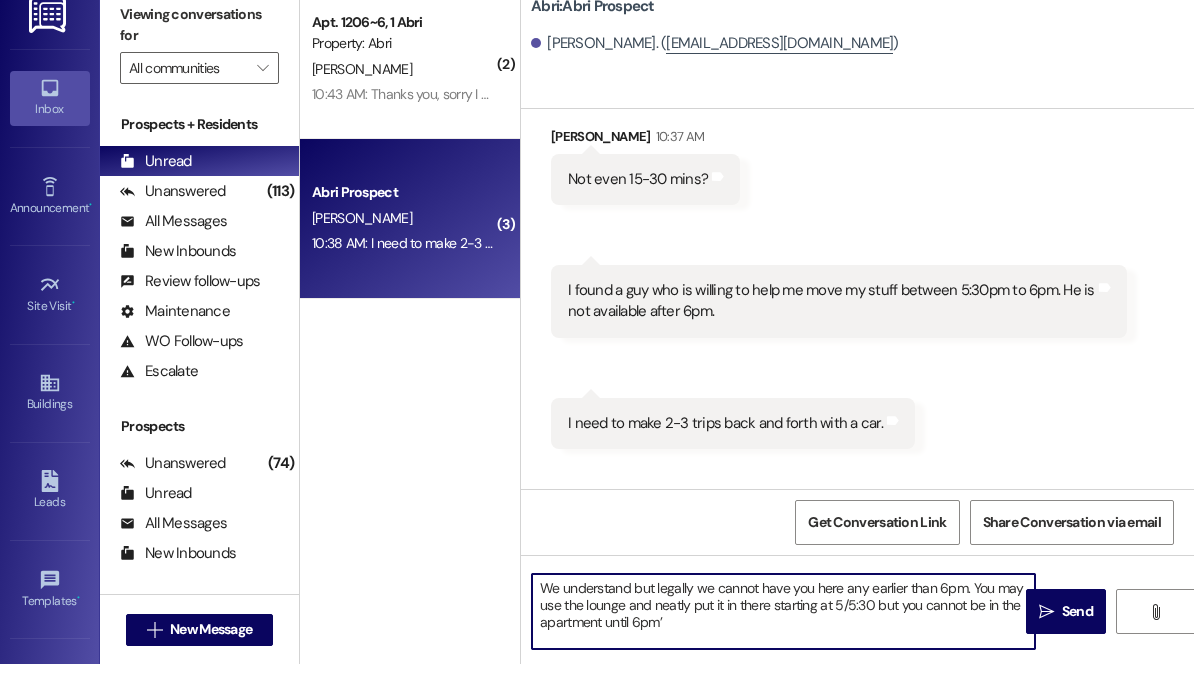 type on "We understand but legally we cannot have you here any earlier than 6pm. You may use the lounge and neatly put it in there starting at 5/5:30 but you cannot be in the apartment until 6pm" 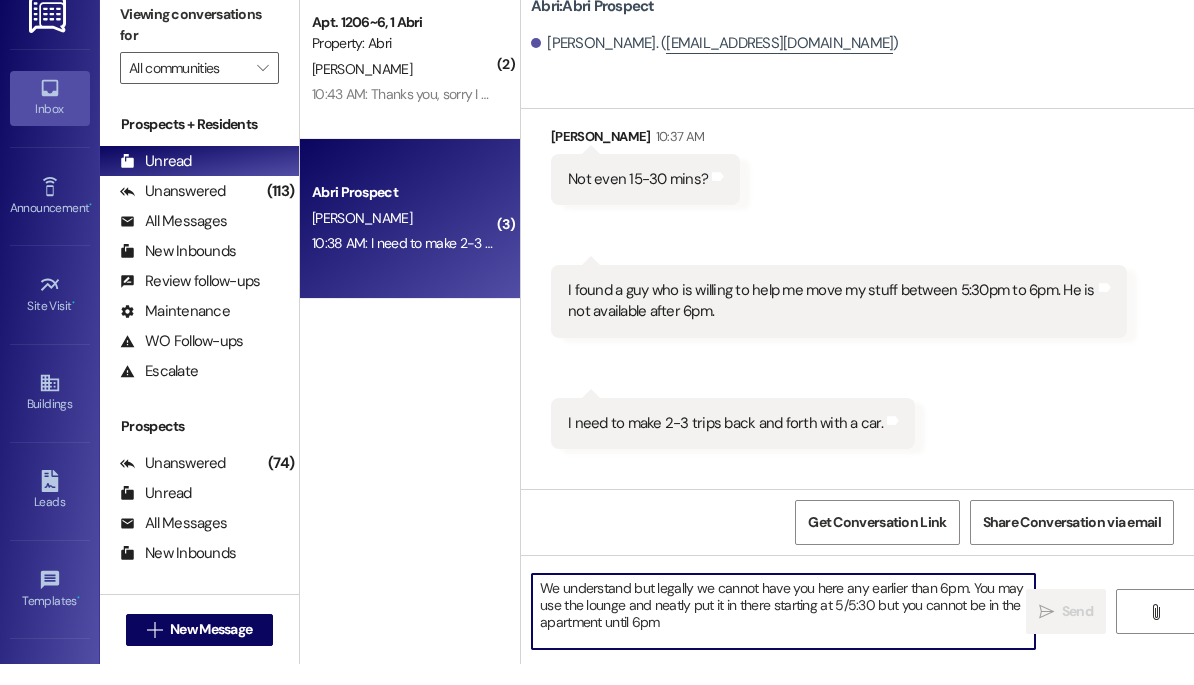 type 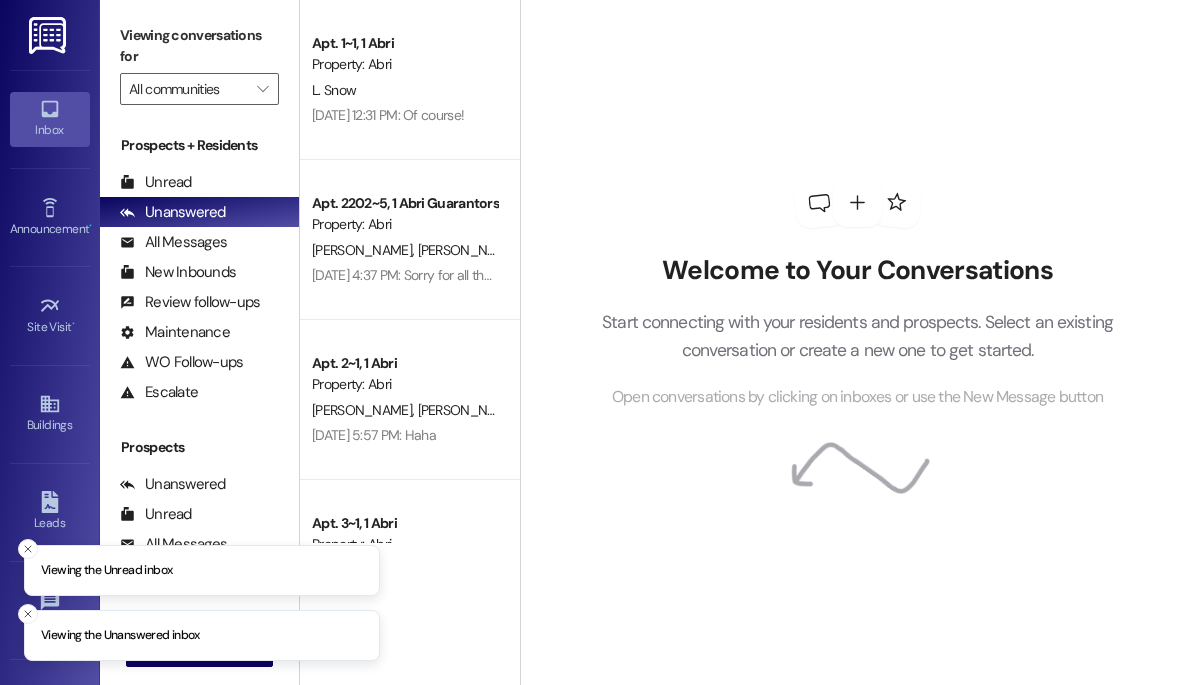 scroll, scrollTop: 0, scrollLeft: 0, axis: both 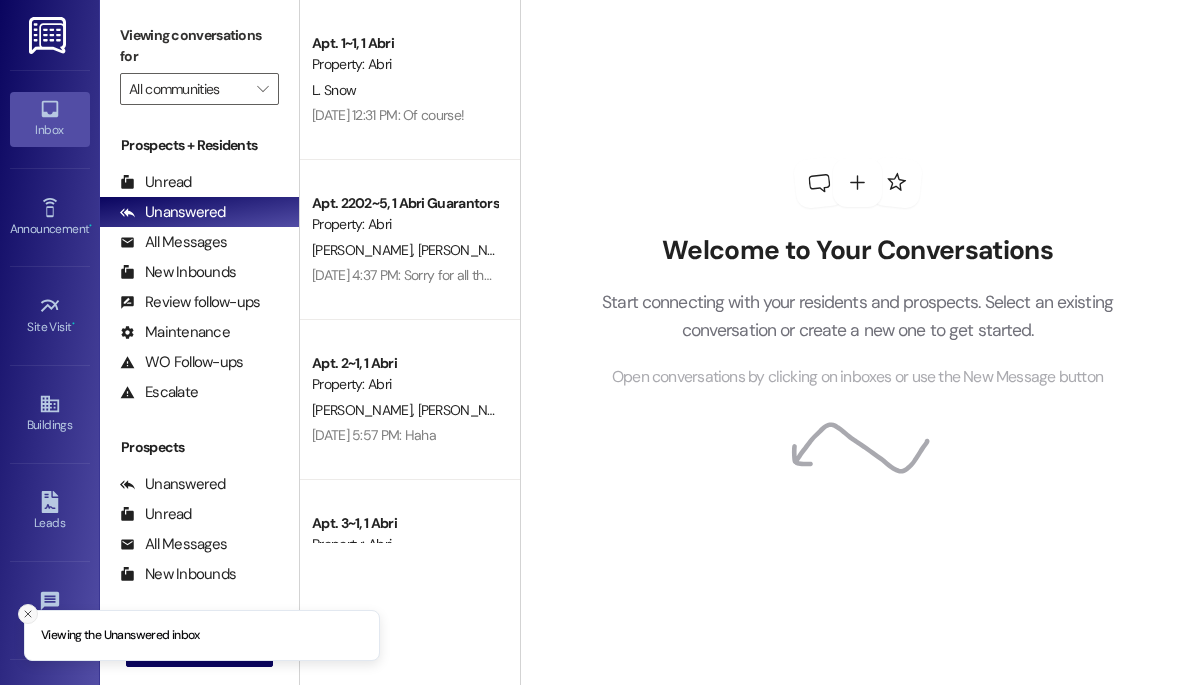 click 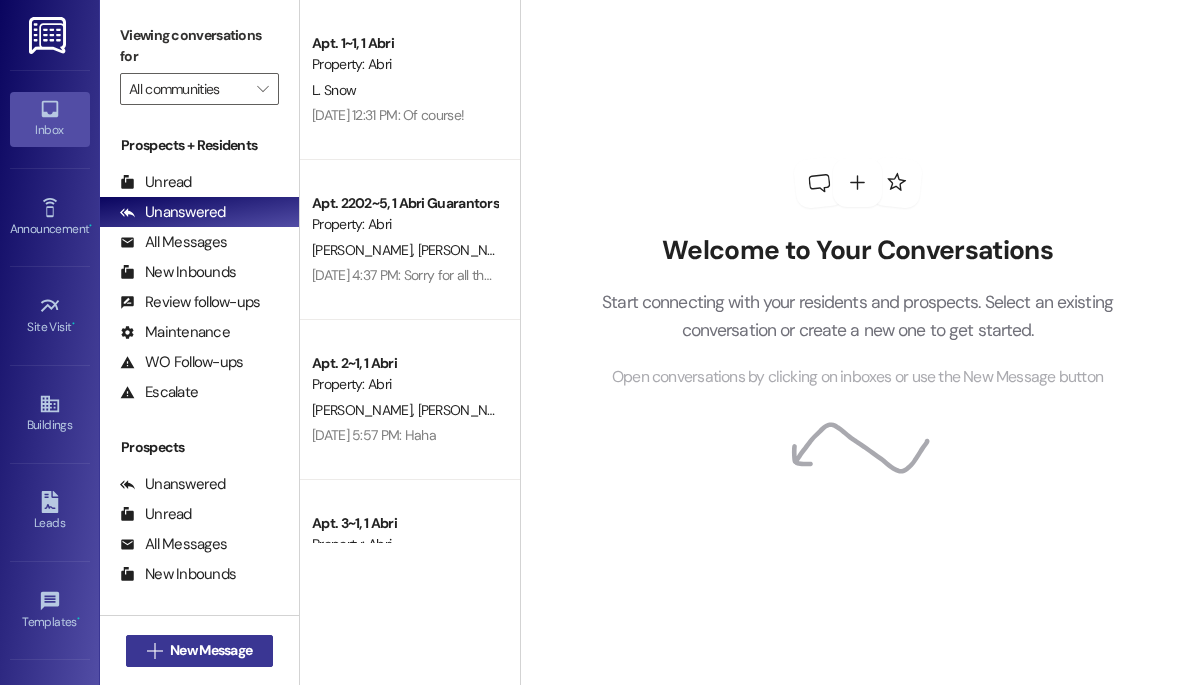 click on "New Message" at bounding box center (211, 650) 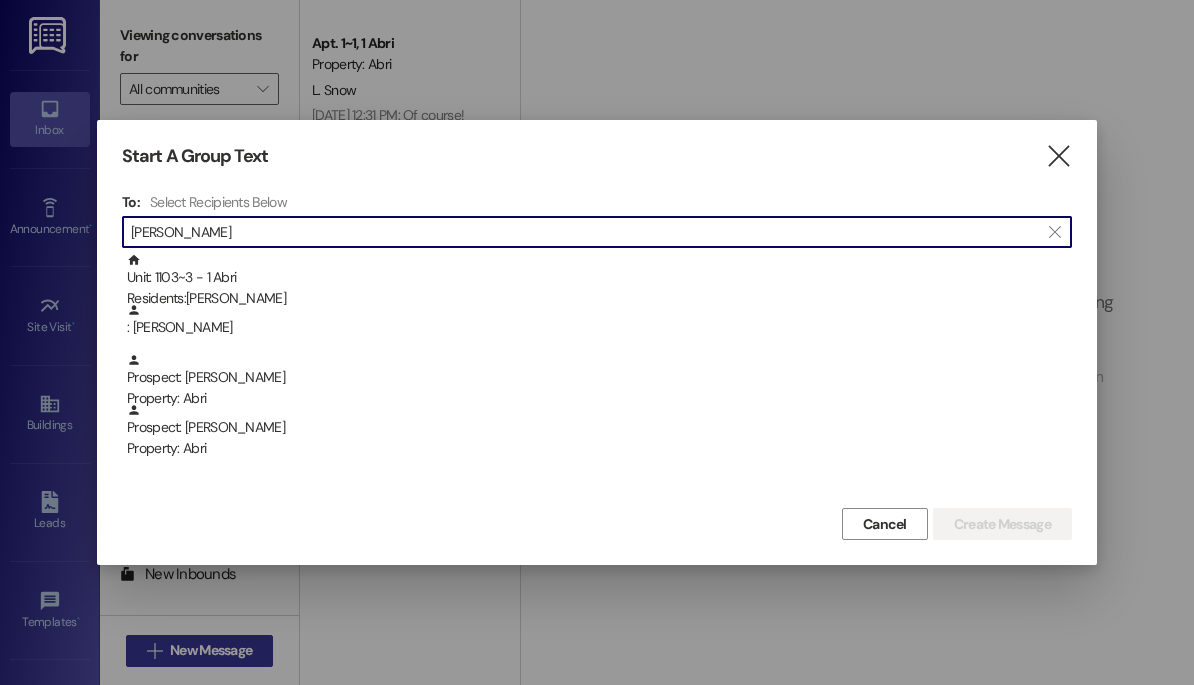 type on "[PERSON_NAME]" 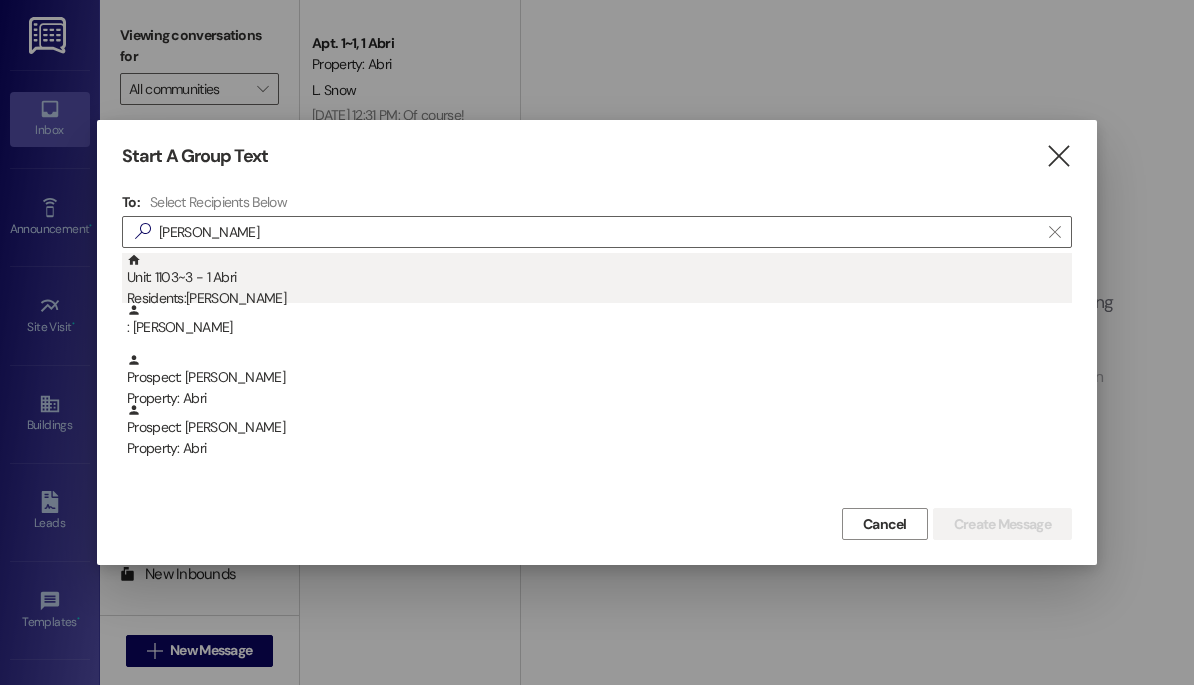 drag, startPoint x: 180, startPoint y: 648, endPoint x: 485, endPoint y: 286, distance: 473.35928 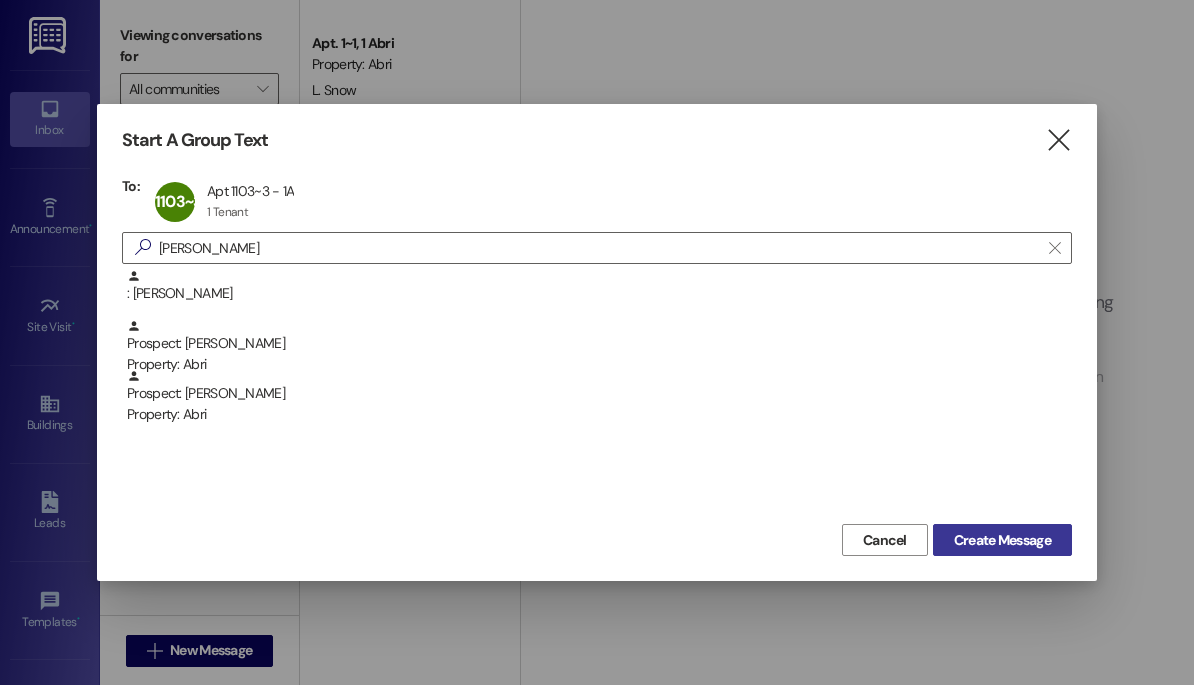 click on "Create Message" at bounding box center (1002, 540) 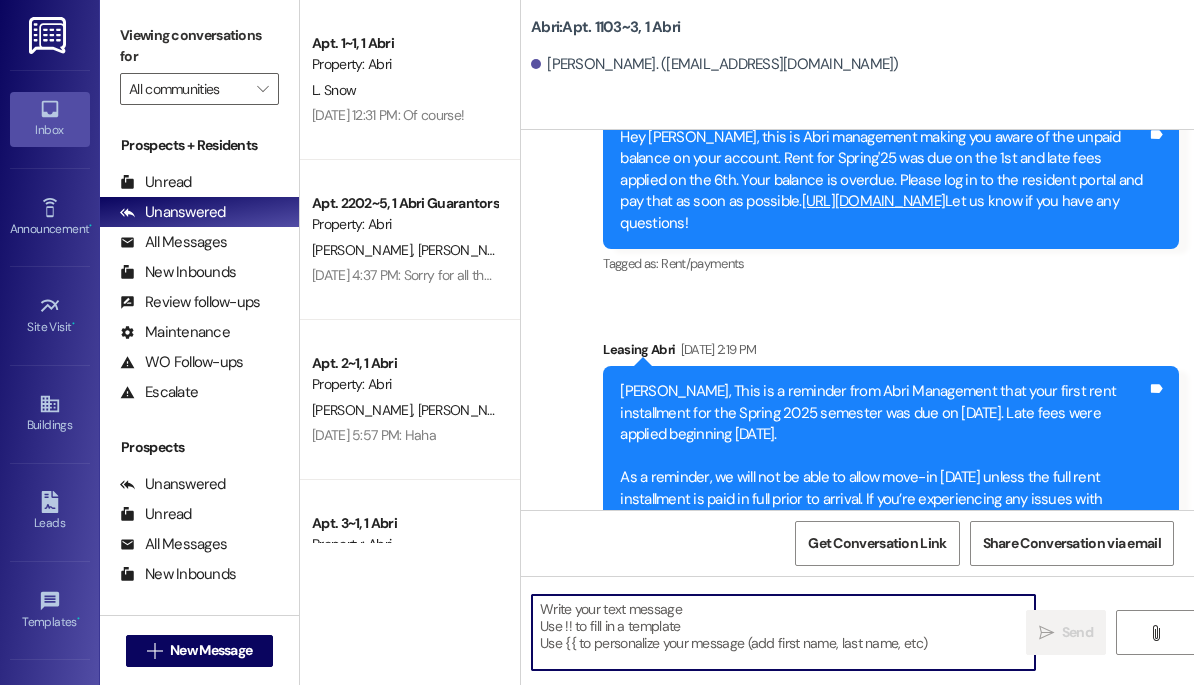 click at bounding box center [783, 632] 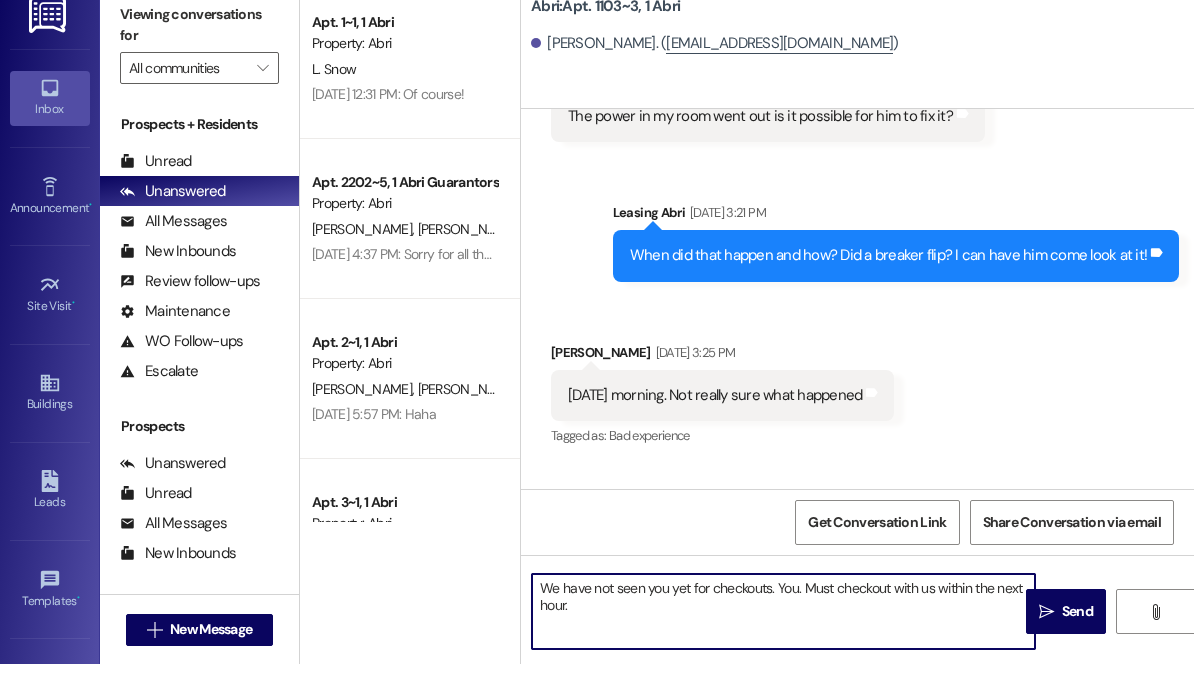 click on "We have not seen you yet for checkouts. You. Must checkout with us within the next hour." at bounding box center [783, 632] 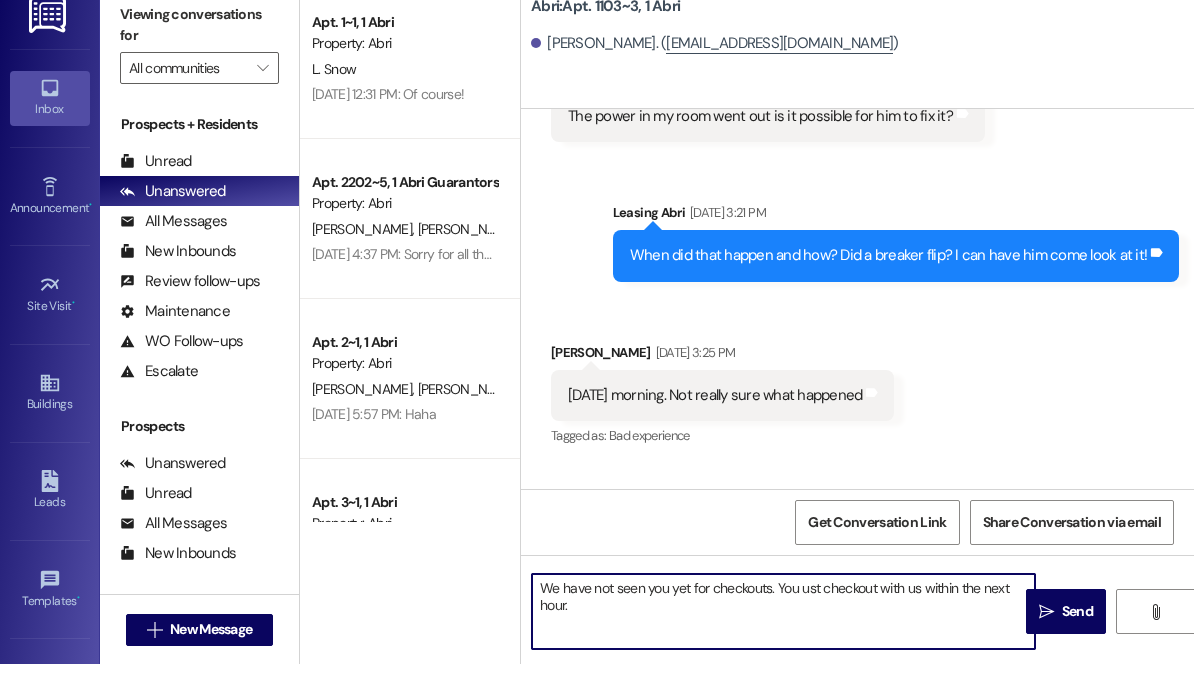 type on "We have not seen you yet for checkouts. You must checkout with us within the next hour." 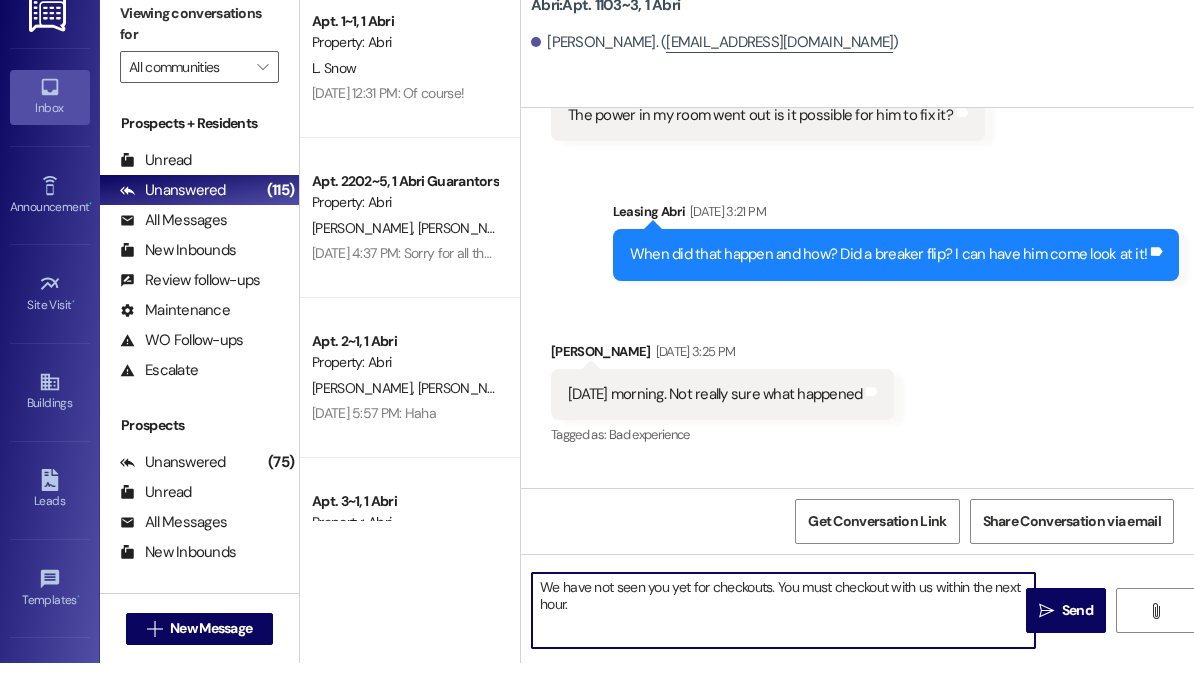 click on "We have not seen you yet for checkouts. You must checkout with us within the next hour." at bounding box center [783, 632] 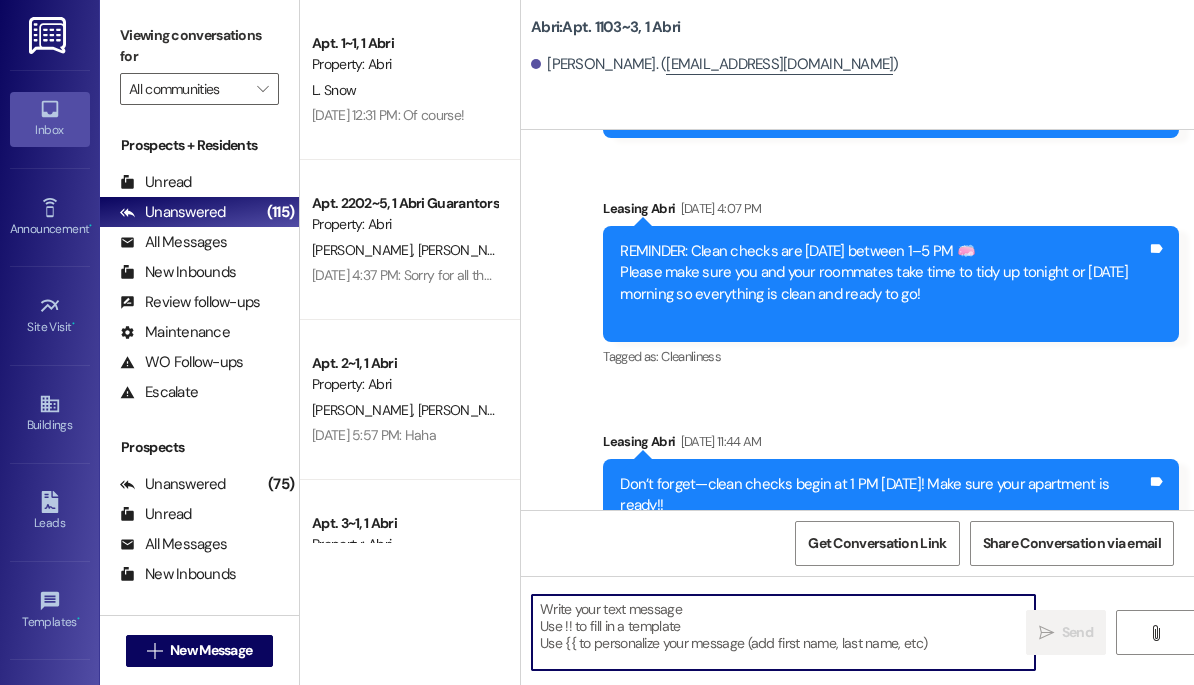 scroll, scrollTop: 6561, scrollLeft: 0, axis: vertical 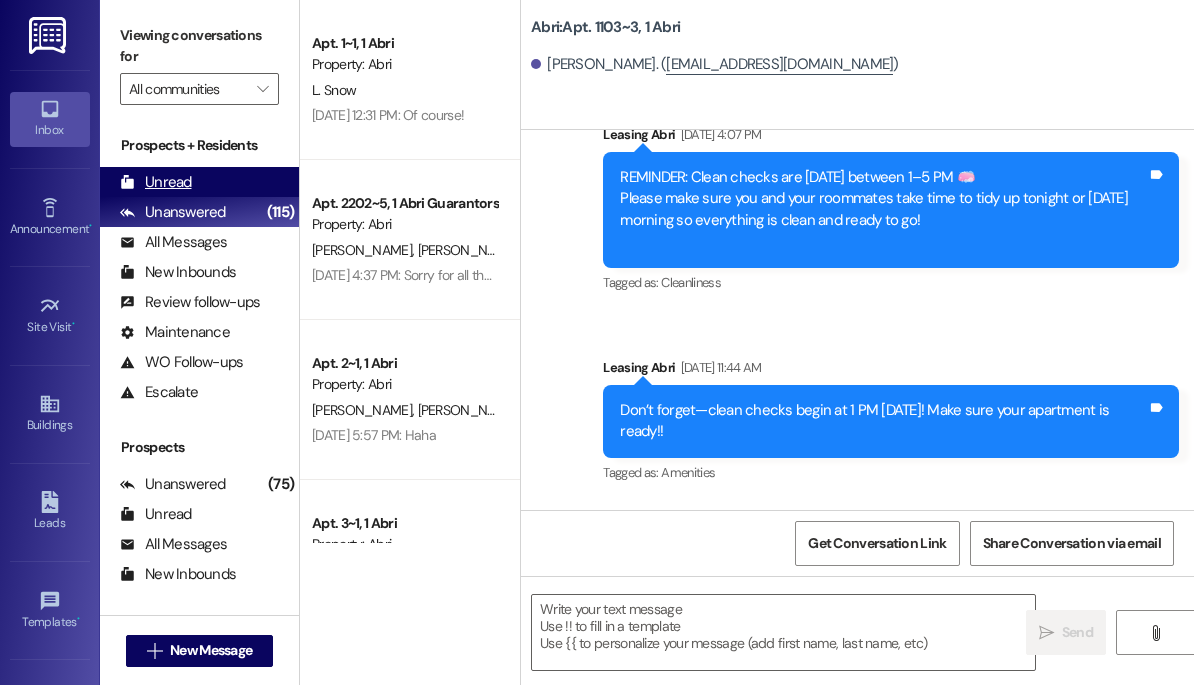 click on "Unread" at bounding box center [156, 182] 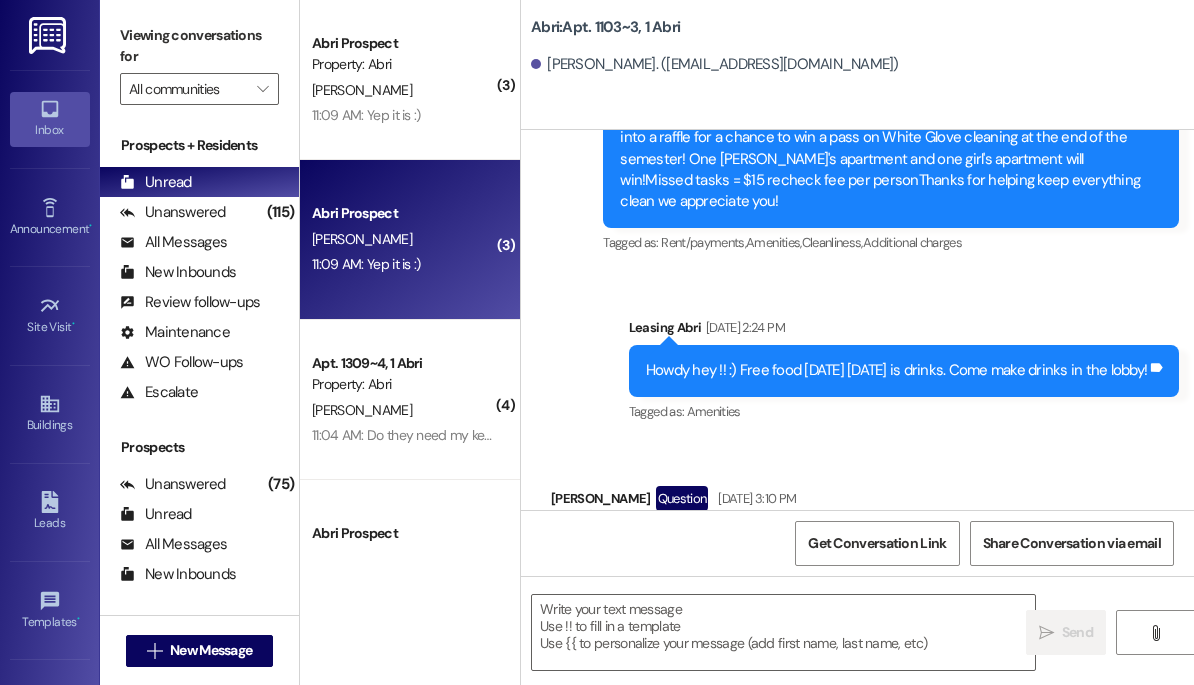 scroll, scrollTop: 5473, scrollLeft: 0, axis: vertical 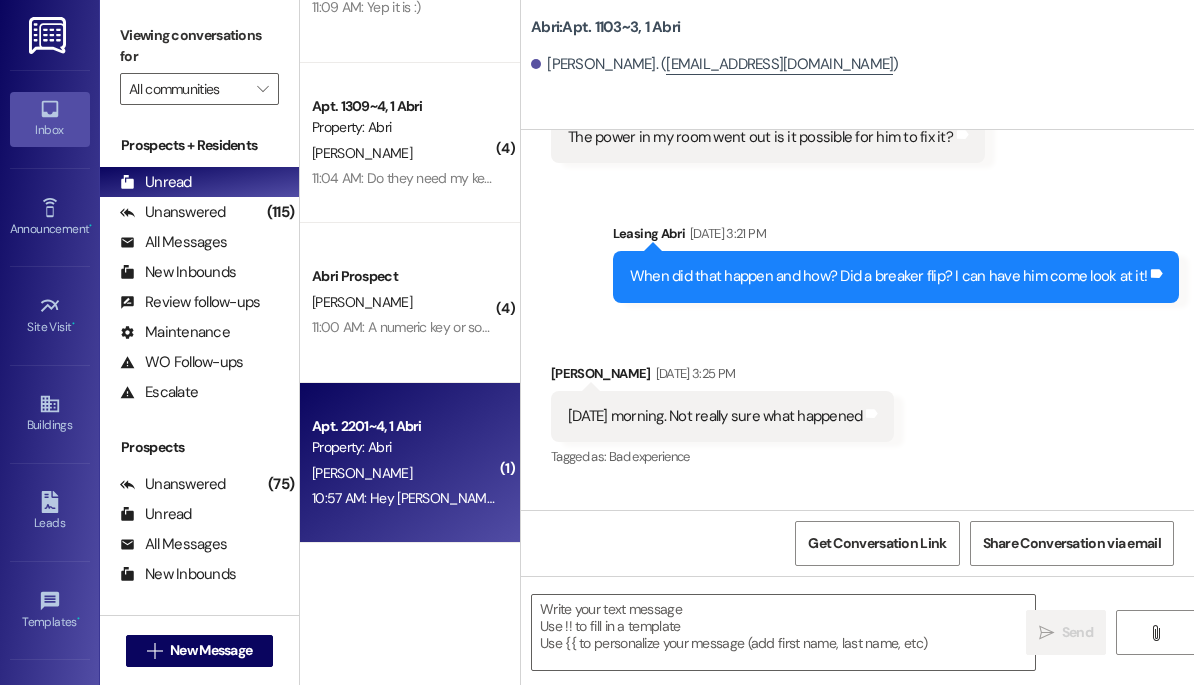 click on "[PERSON_NAME]" at bounding box center (404, 473) 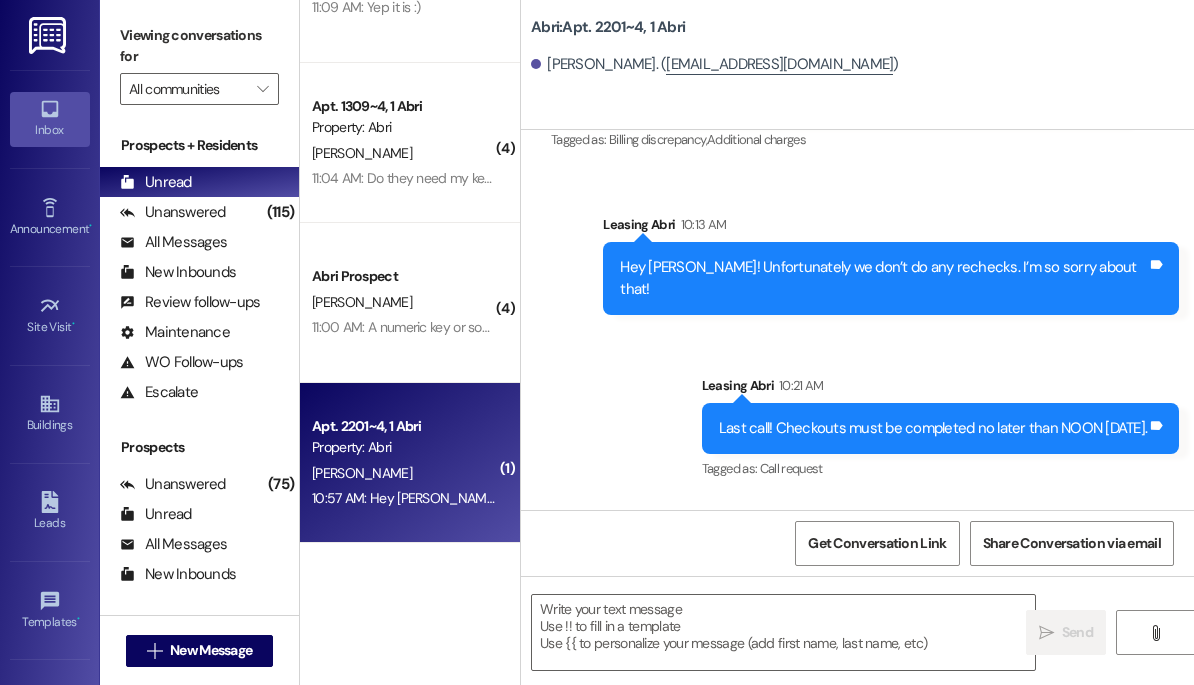 scroll, scrollTop: 21101, scrollLeft: 0, axis: vertical 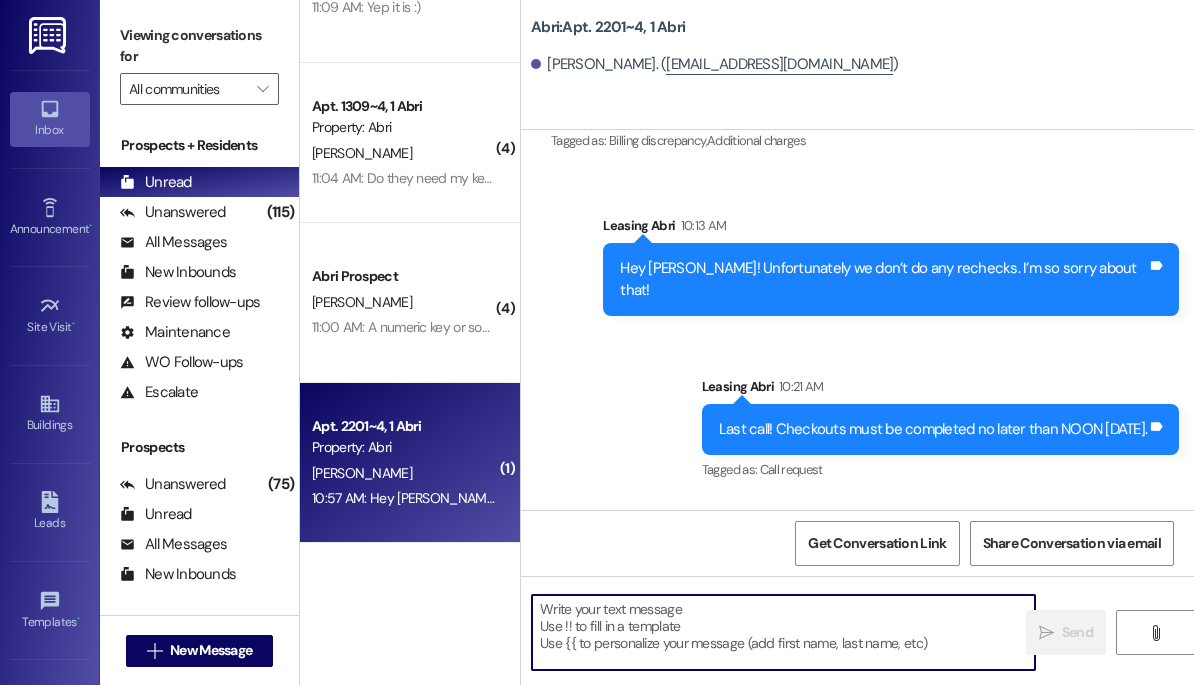 click at bounding box center (783, 632) 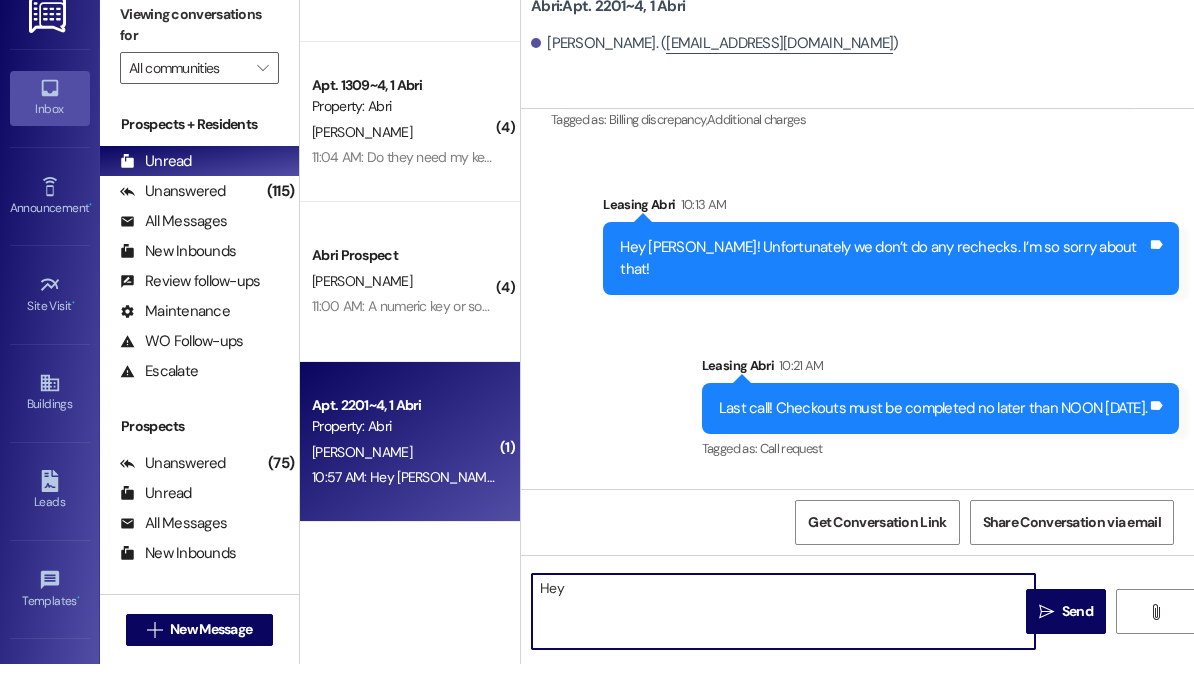 scroll, scrollTop: 0, scrollLeft: 0, axis: both 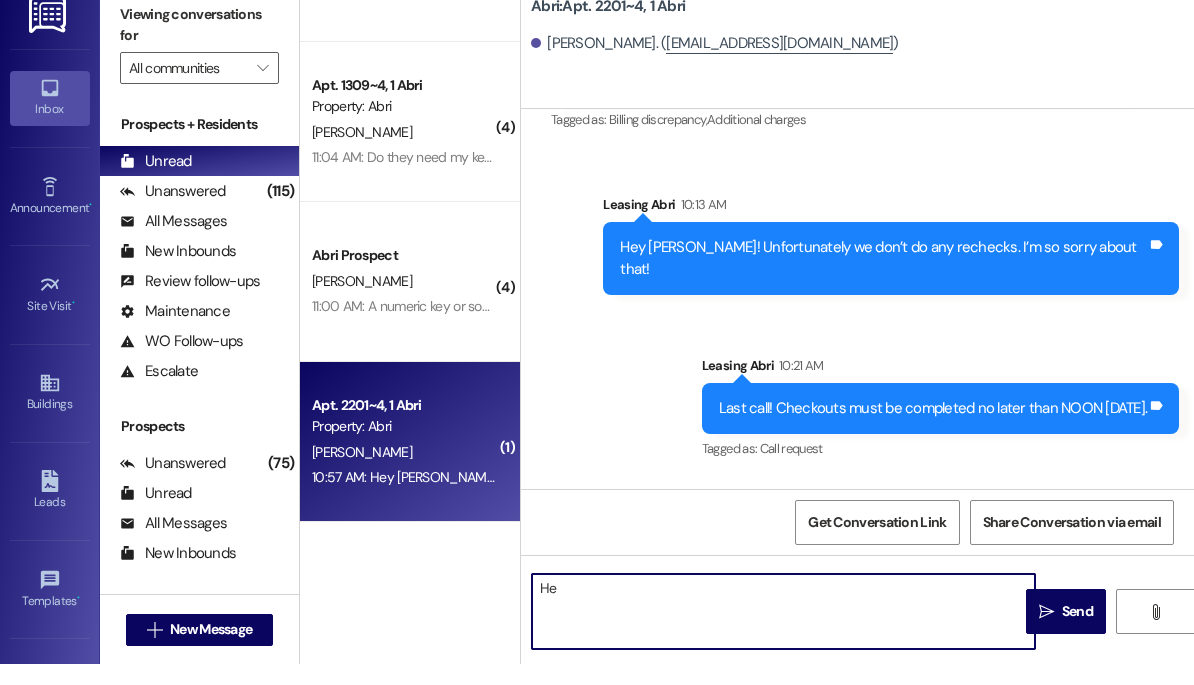 type on "H" 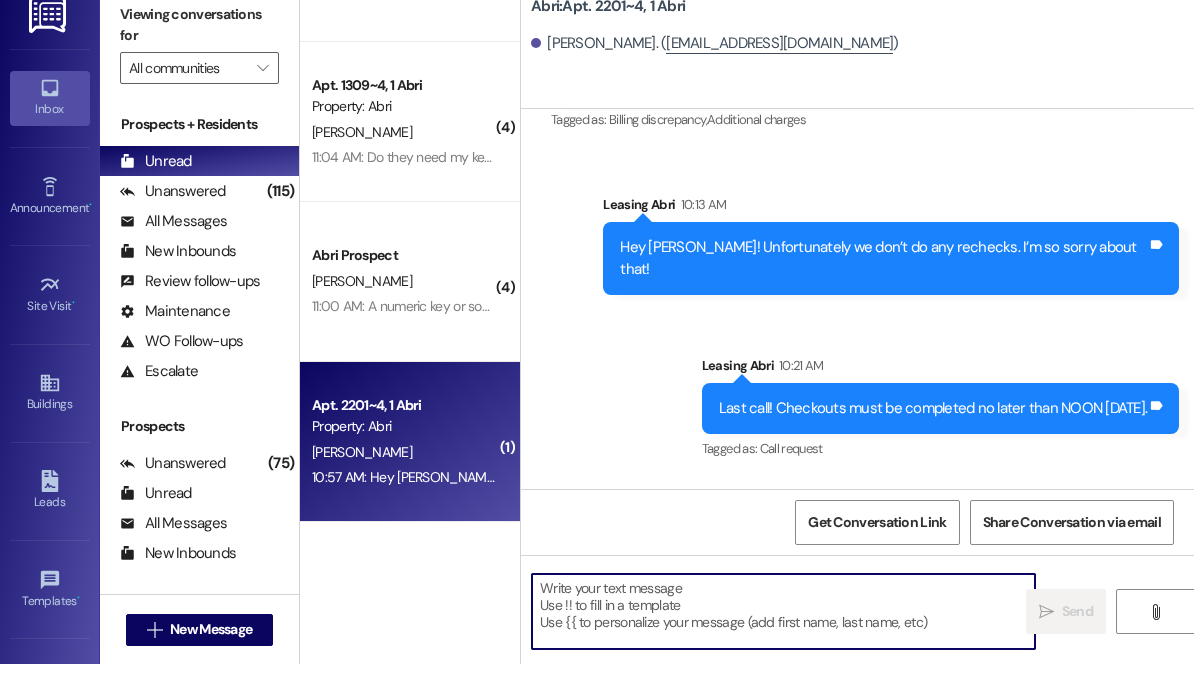 type on "H" 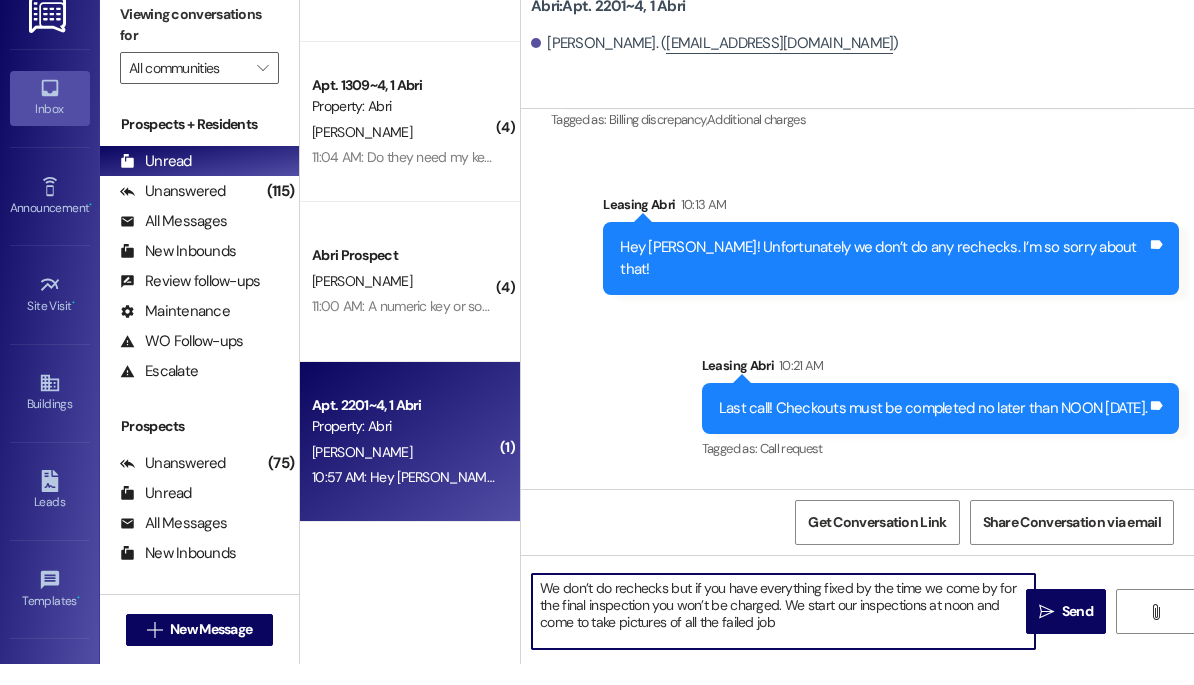 type on "We don’t do rechecks but if you have everything fixed by the time we come by for the final inspection you won’t be charged. We start our inspections at noon and come to take pictures of all the failed jobs" 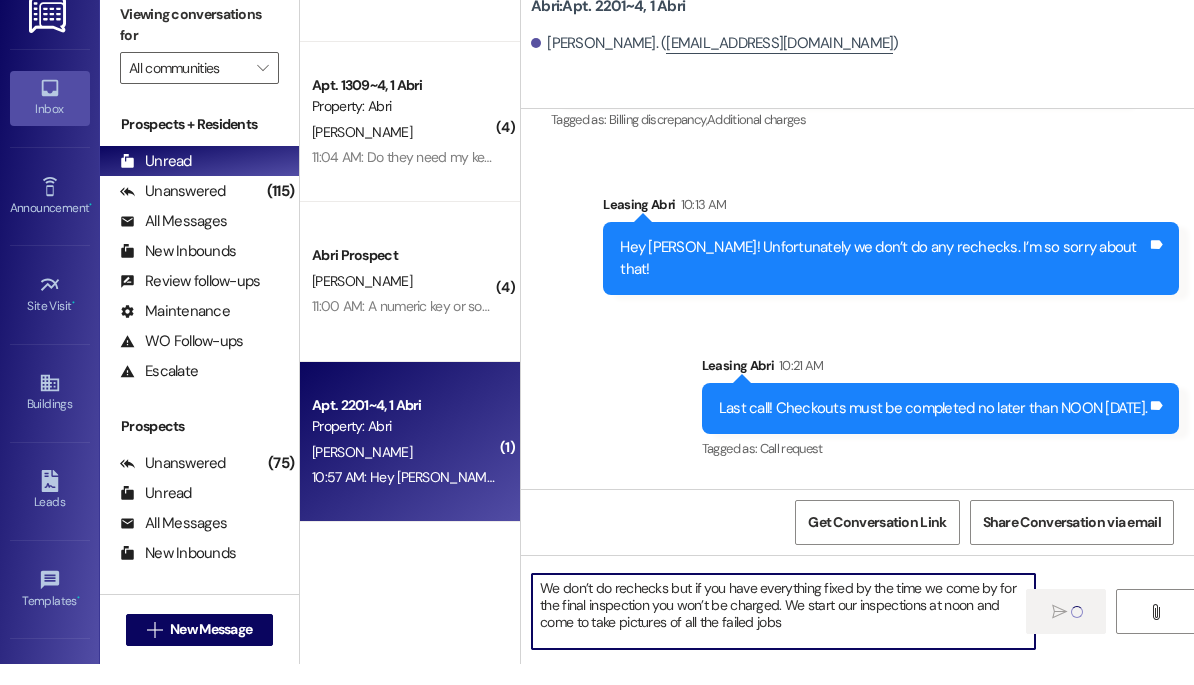 type 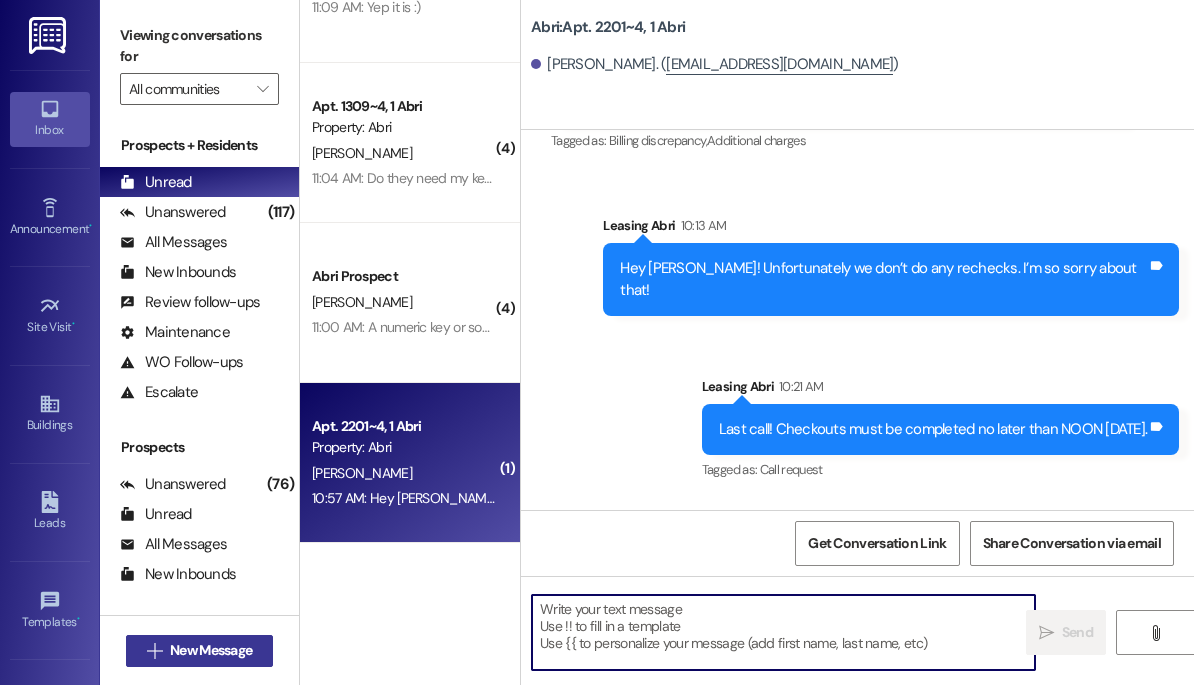 click on "New Message" at bounding box center [211, 650] 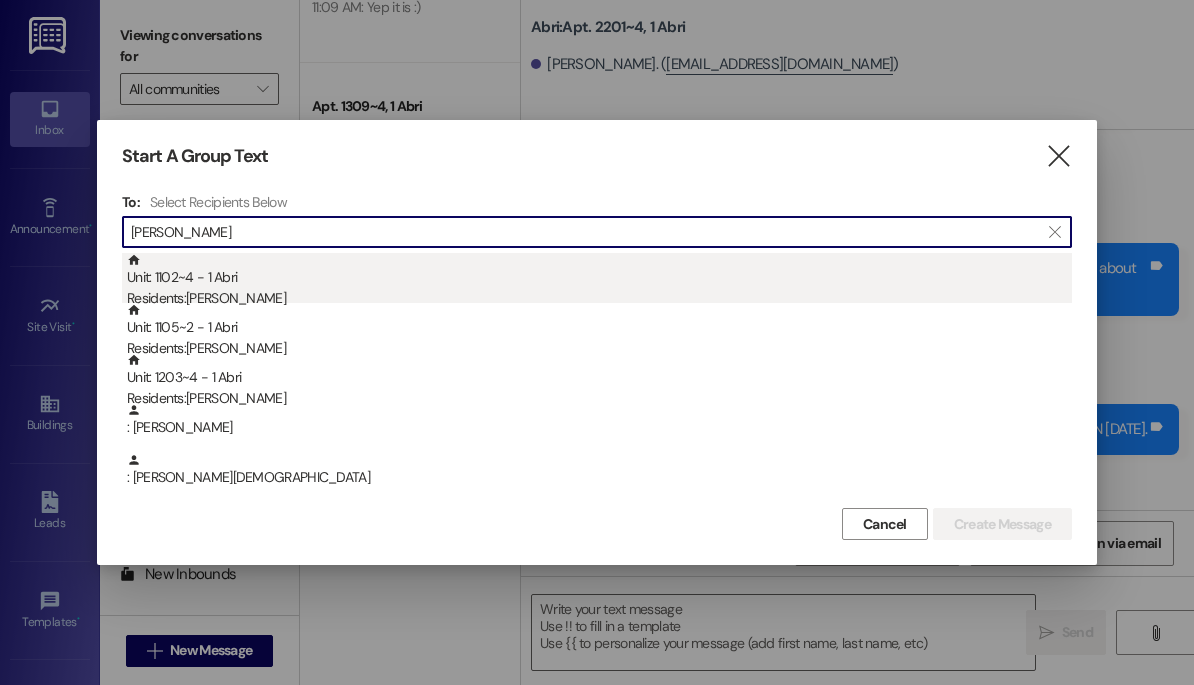 type on "[PERSON_NAME]" 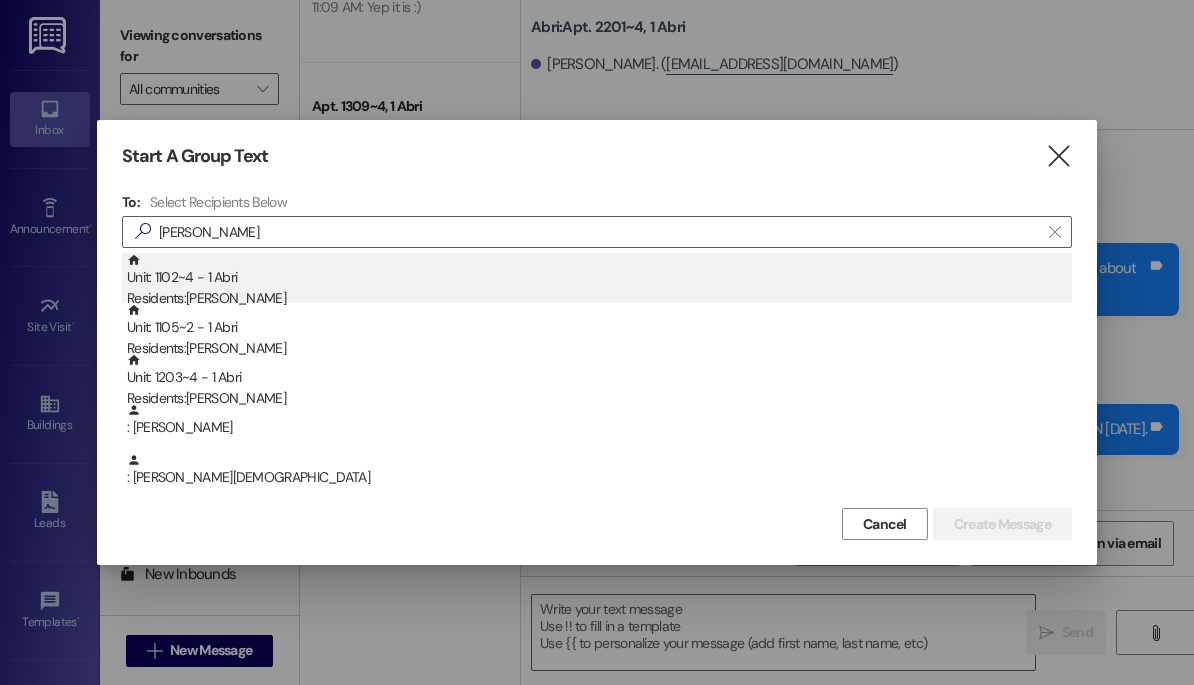 click on "Unit: 1102~4 - 1 [DEMOGRAPHIC_DATA] Residents:  [PERSON_NAME]" at bounding box center (599, 281) 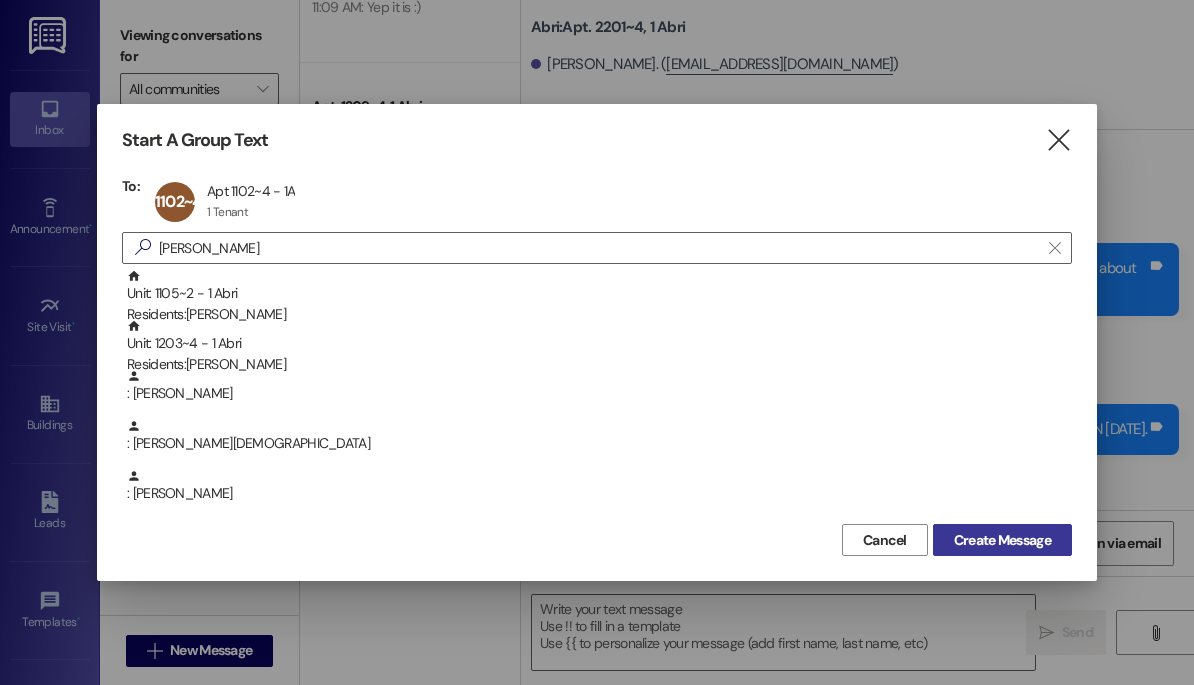 click on "Create Message" at bounding box center [1002, 540] 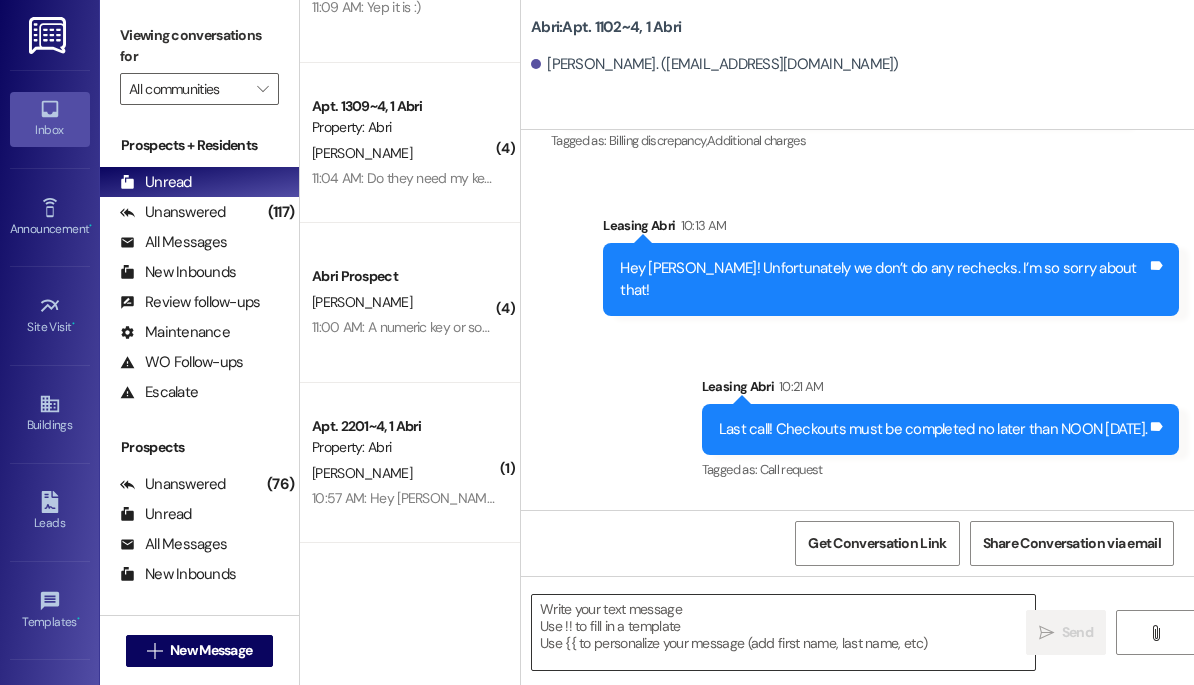 scroll, scrollTop: 10521, scrollLeft: 0, axis: vertical 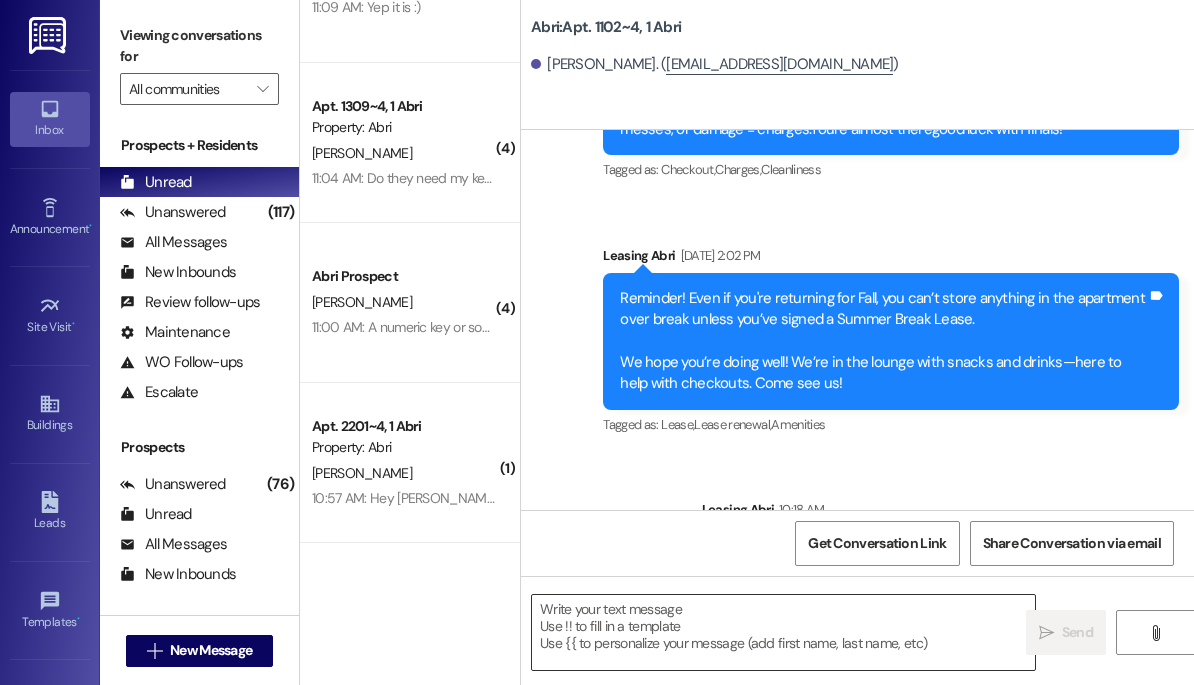 click at bounding box center [783, 632] 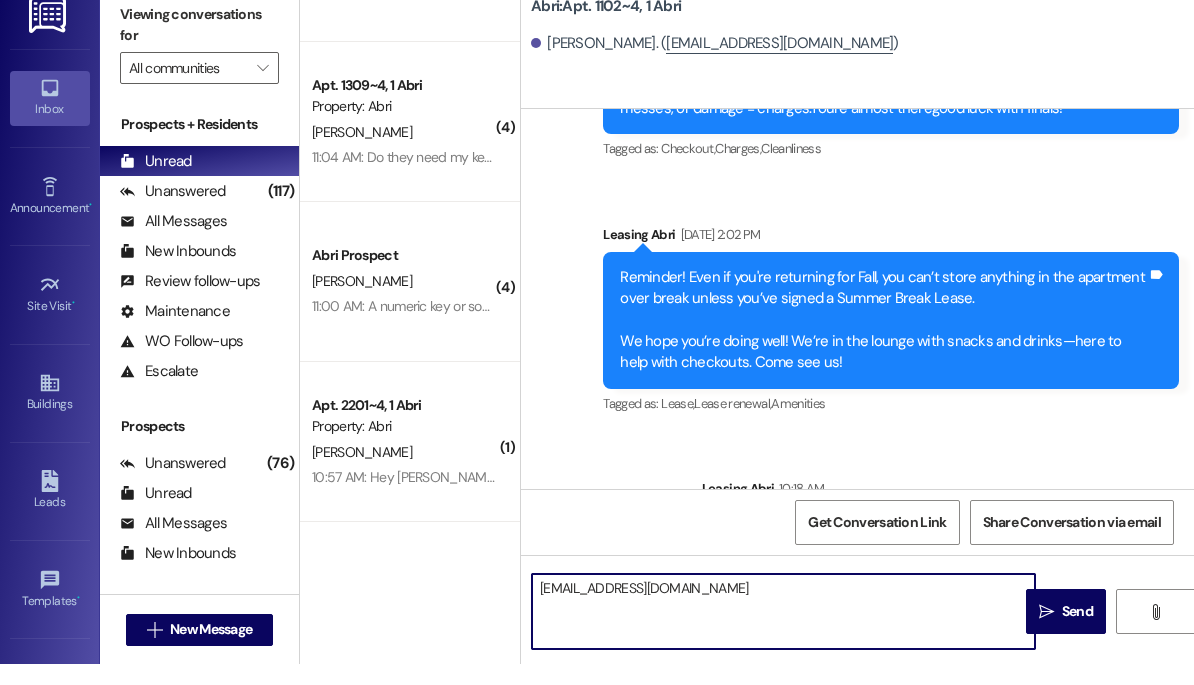 type on "[EMAIL_ADDRESS][DOMAIN_NAME]" 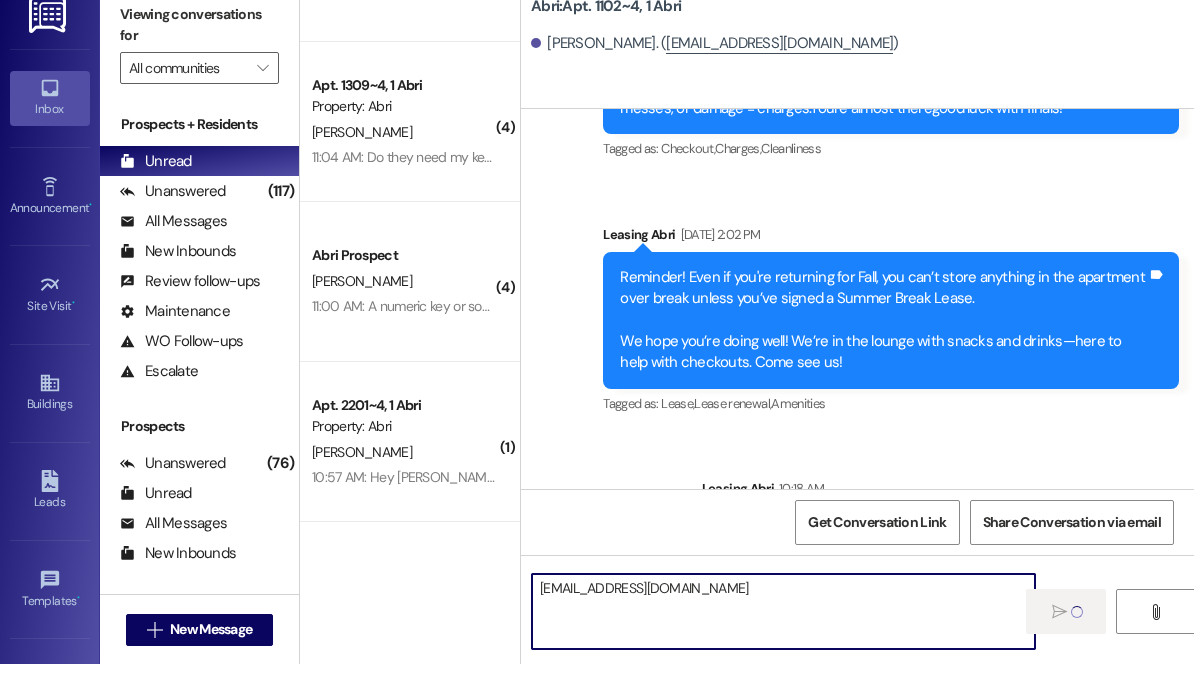 type 